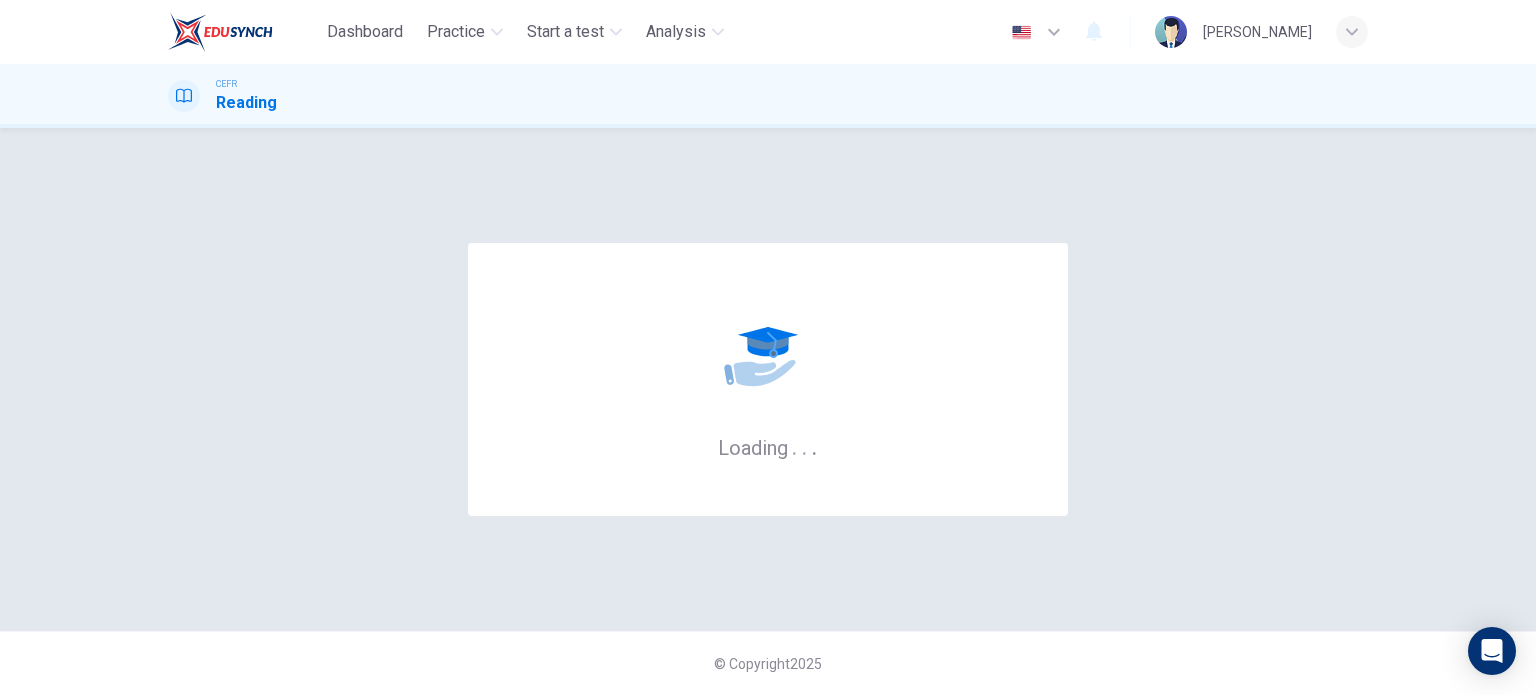 scroll, scrollTop: 0, scrollLeft: 0, axis: both 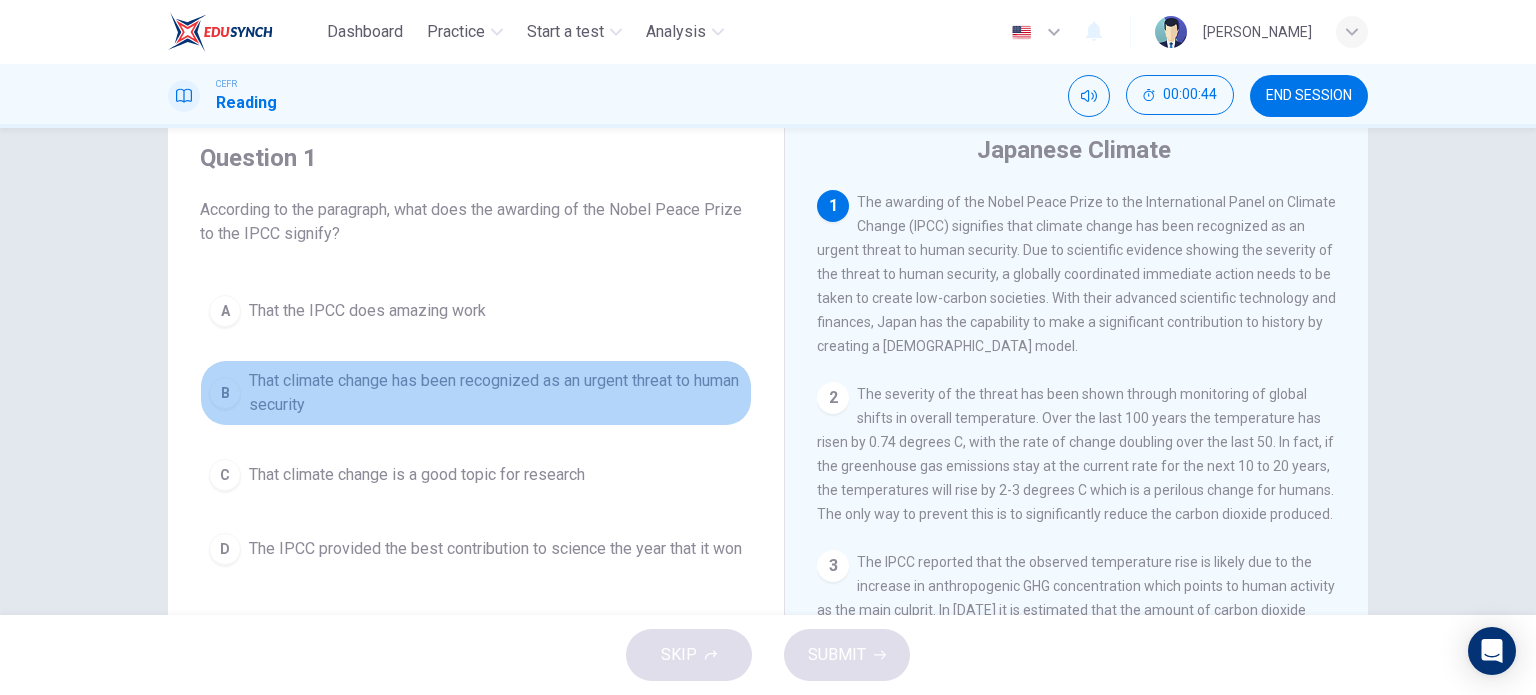 click on "B" at bounding box center [225, 393] 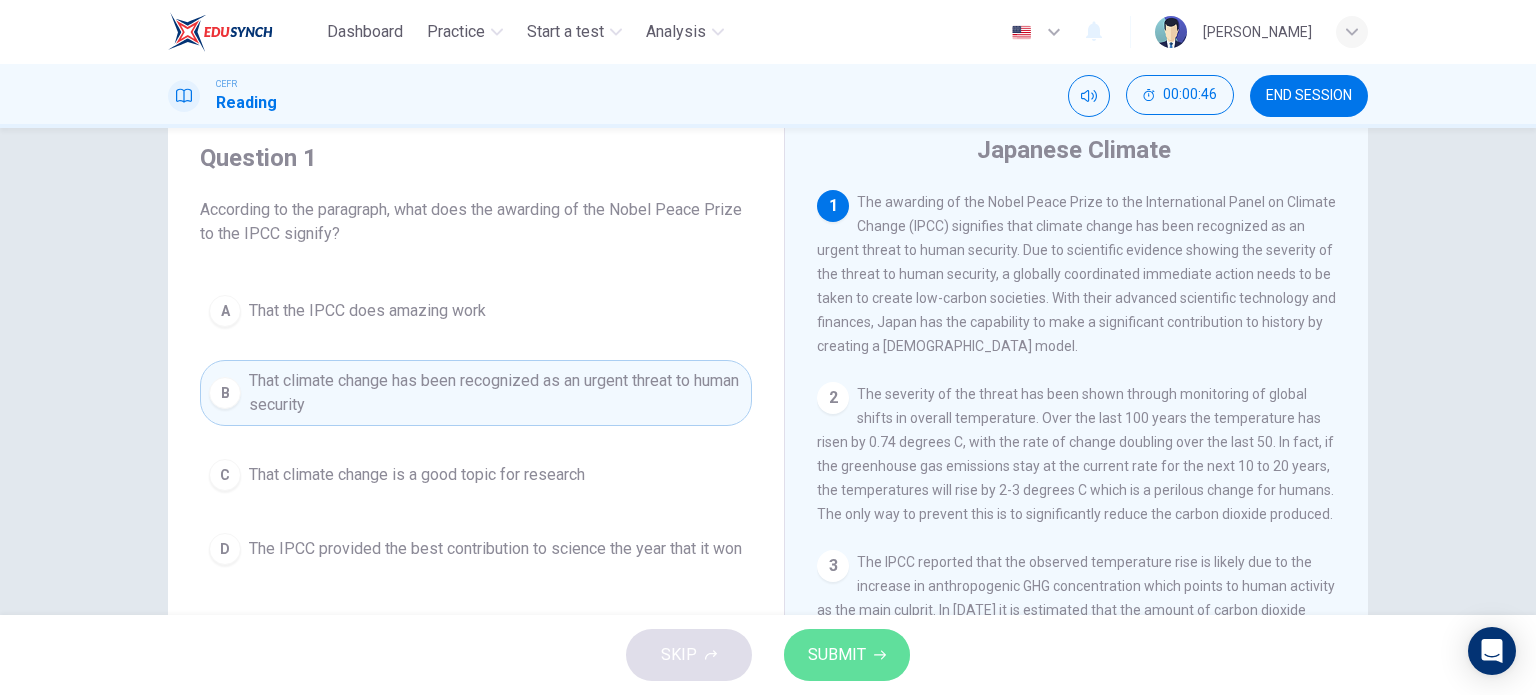 click on "SUBMIT" at bounding box center [837, 655] 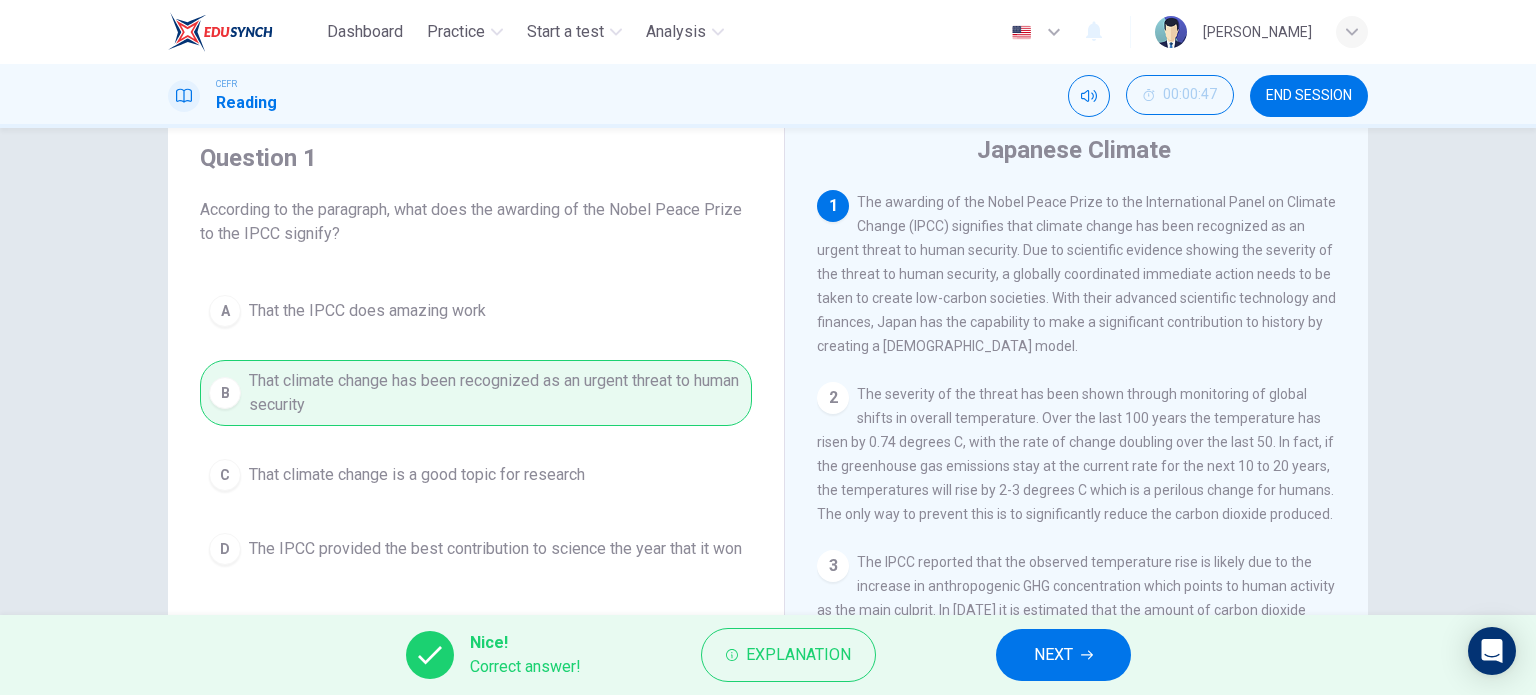 click on "NEXT" at bounding box center [1053, 655] 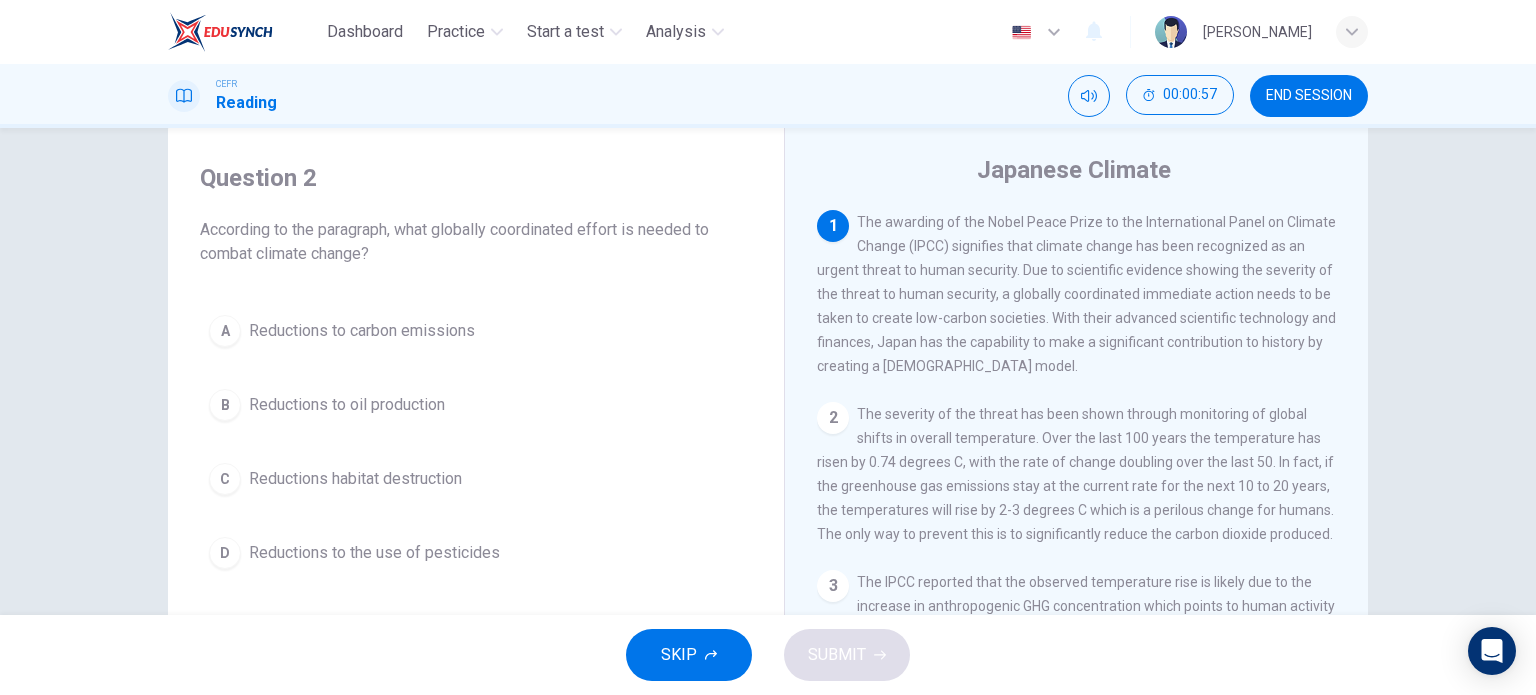 scroll, scrollTop: 44, scrollLeft: 0, axis: vertical 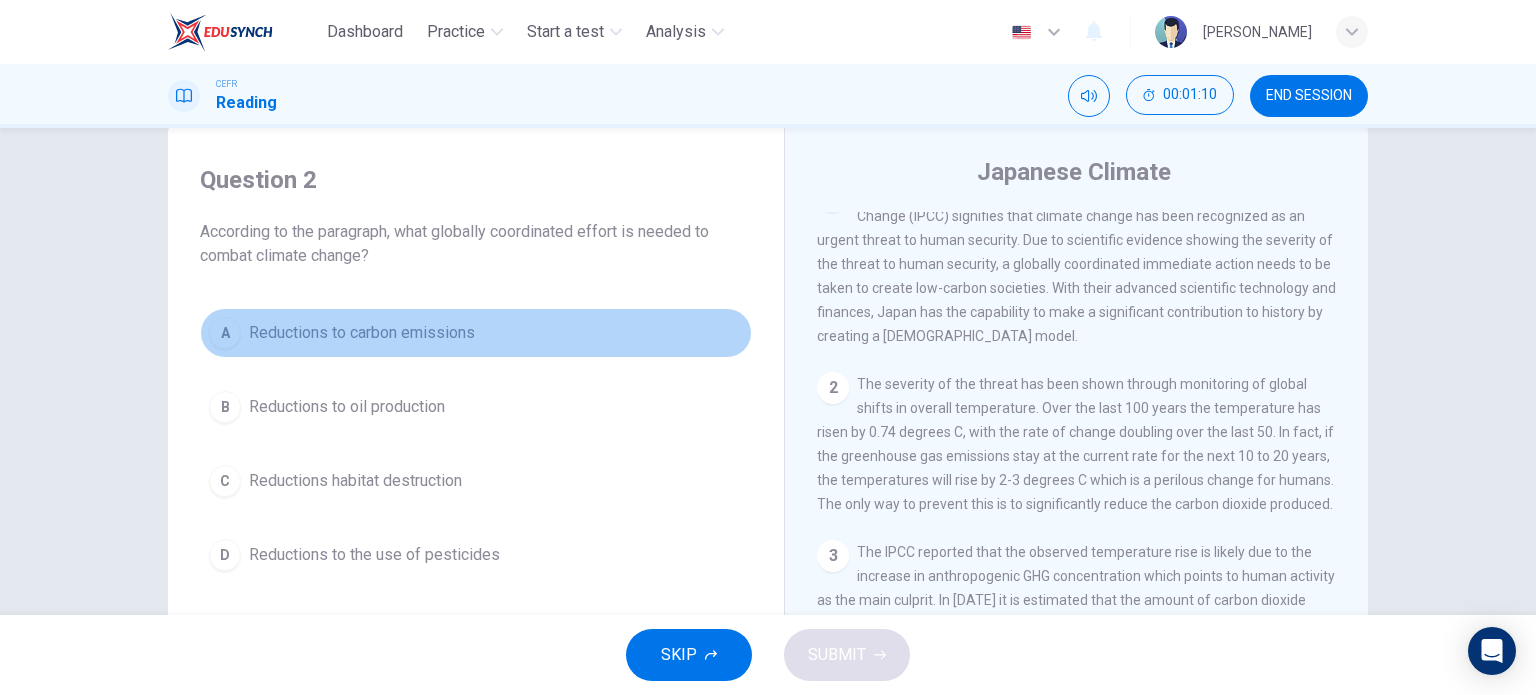 click on "Reductions to carbon emissions" at bounding box center [362, 333] 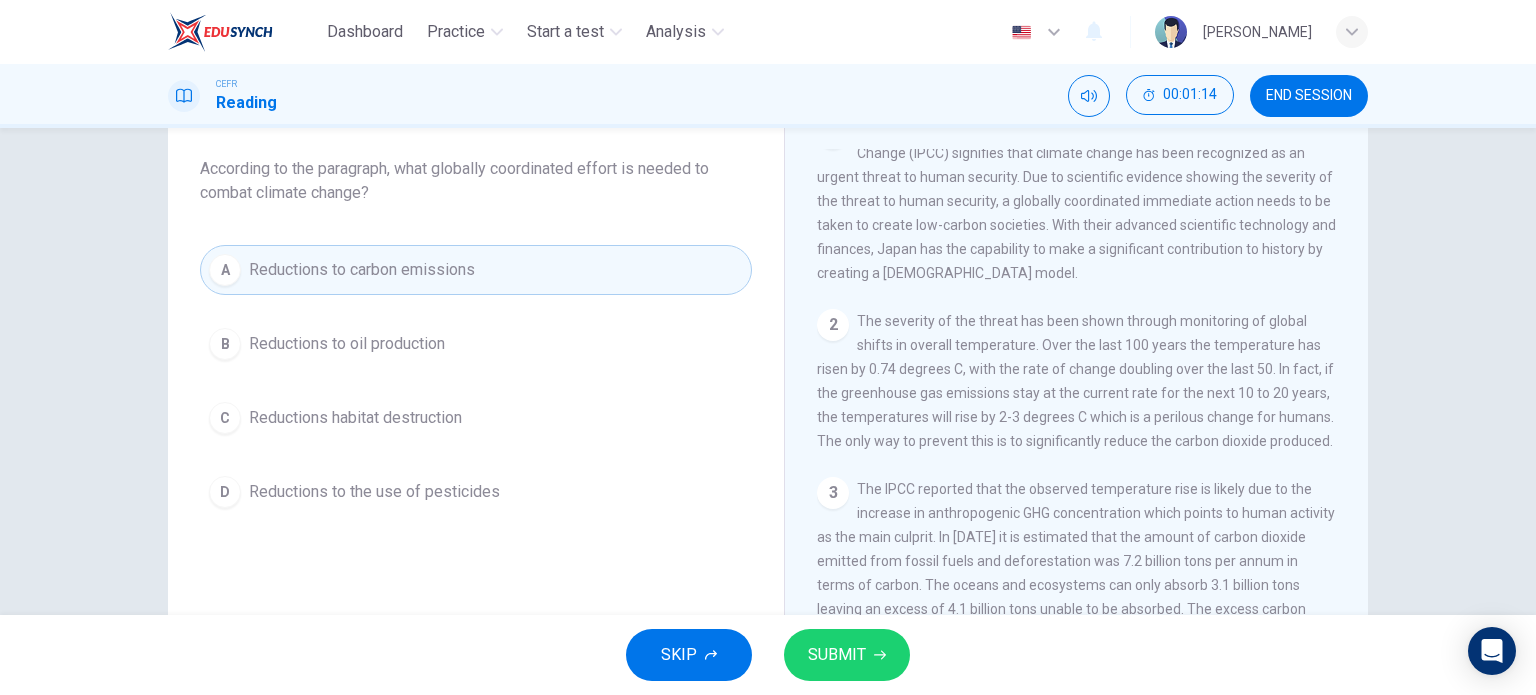 scroll, scrollTop: 136, scrollLeft: 0, axis: vertical 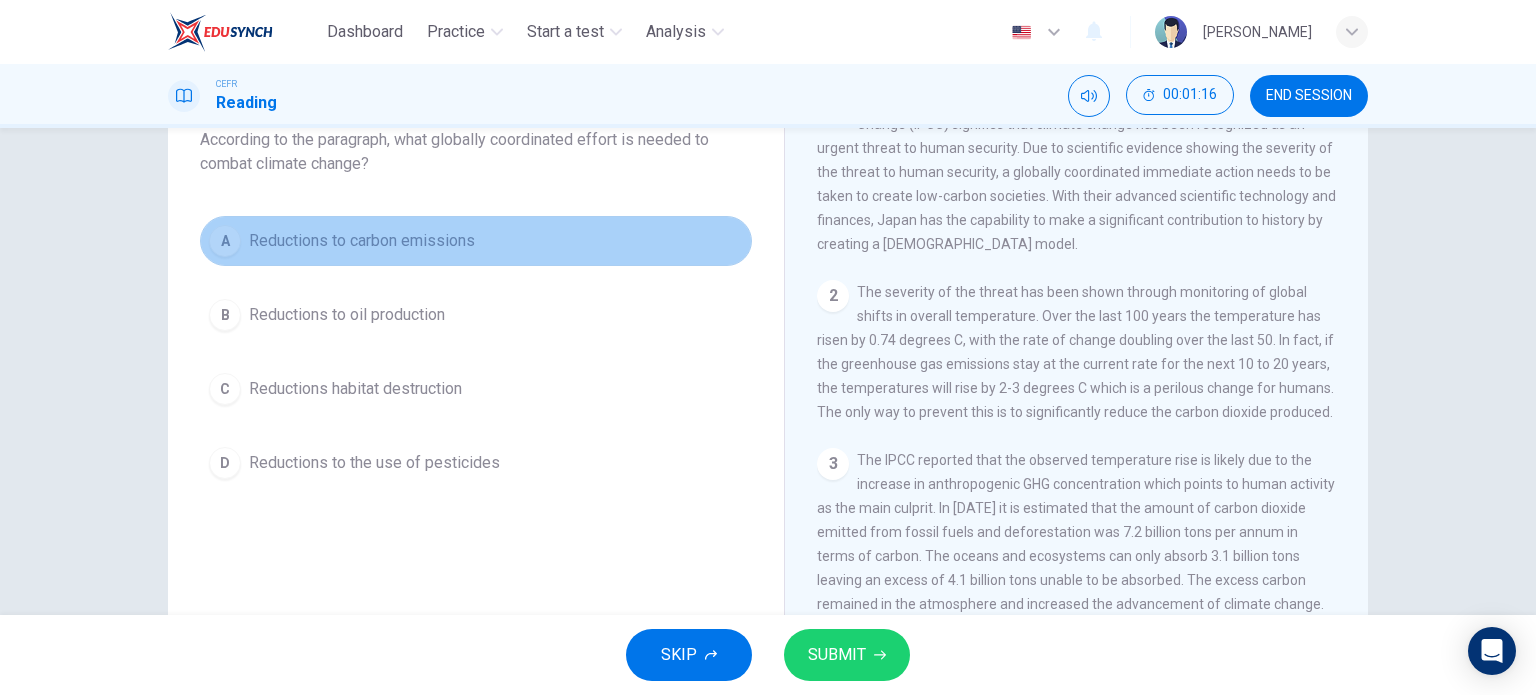 click on "A" at bounding box center [225, 241] 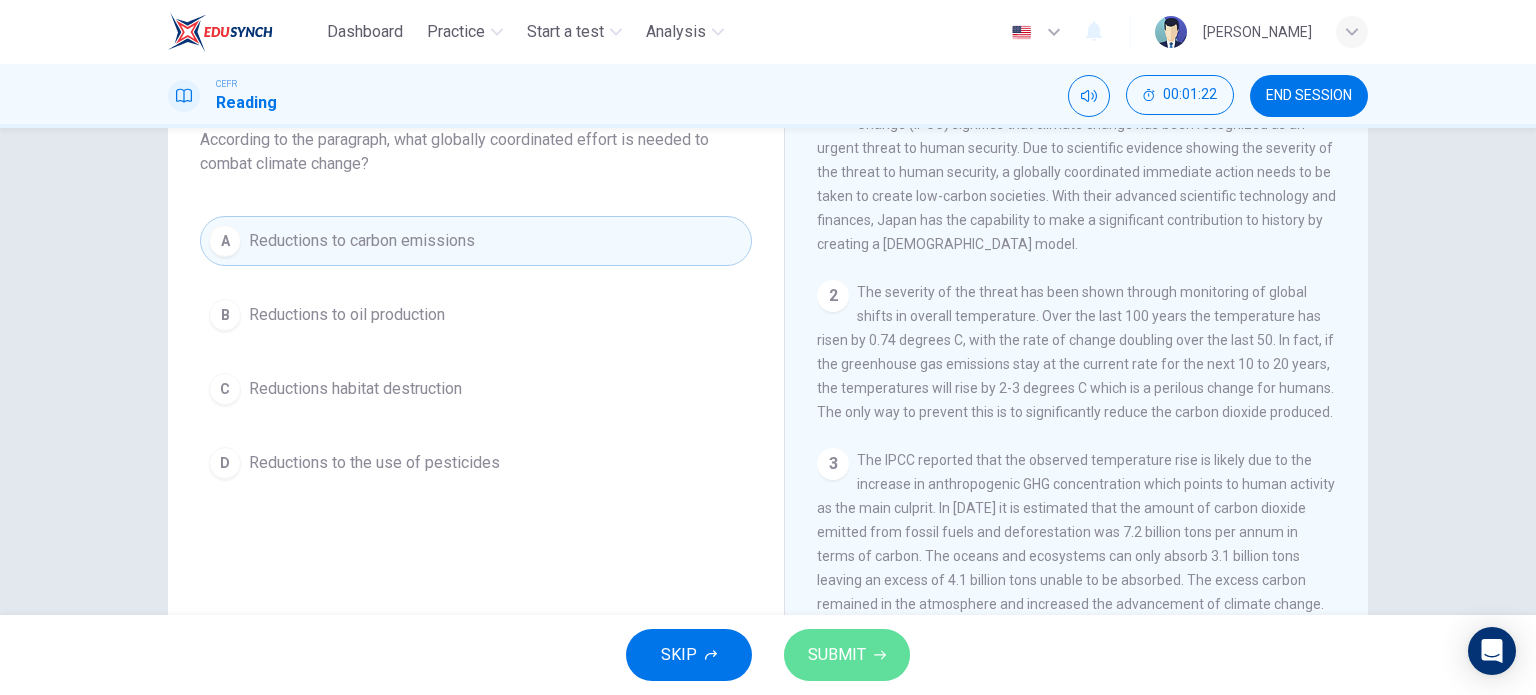 click on "SUBMIT" at bounding box center [847, 655] 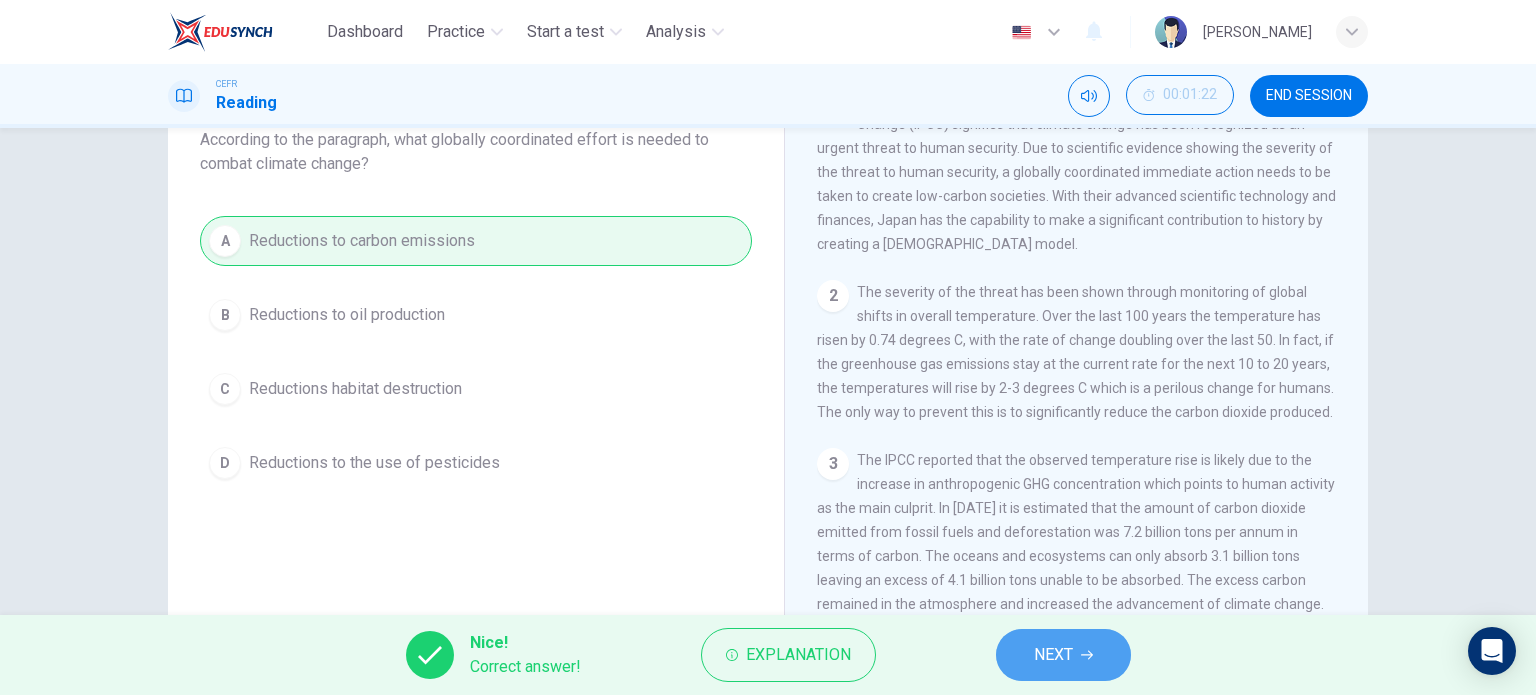 click on "NEXT" at bounding box center [1053, 655] 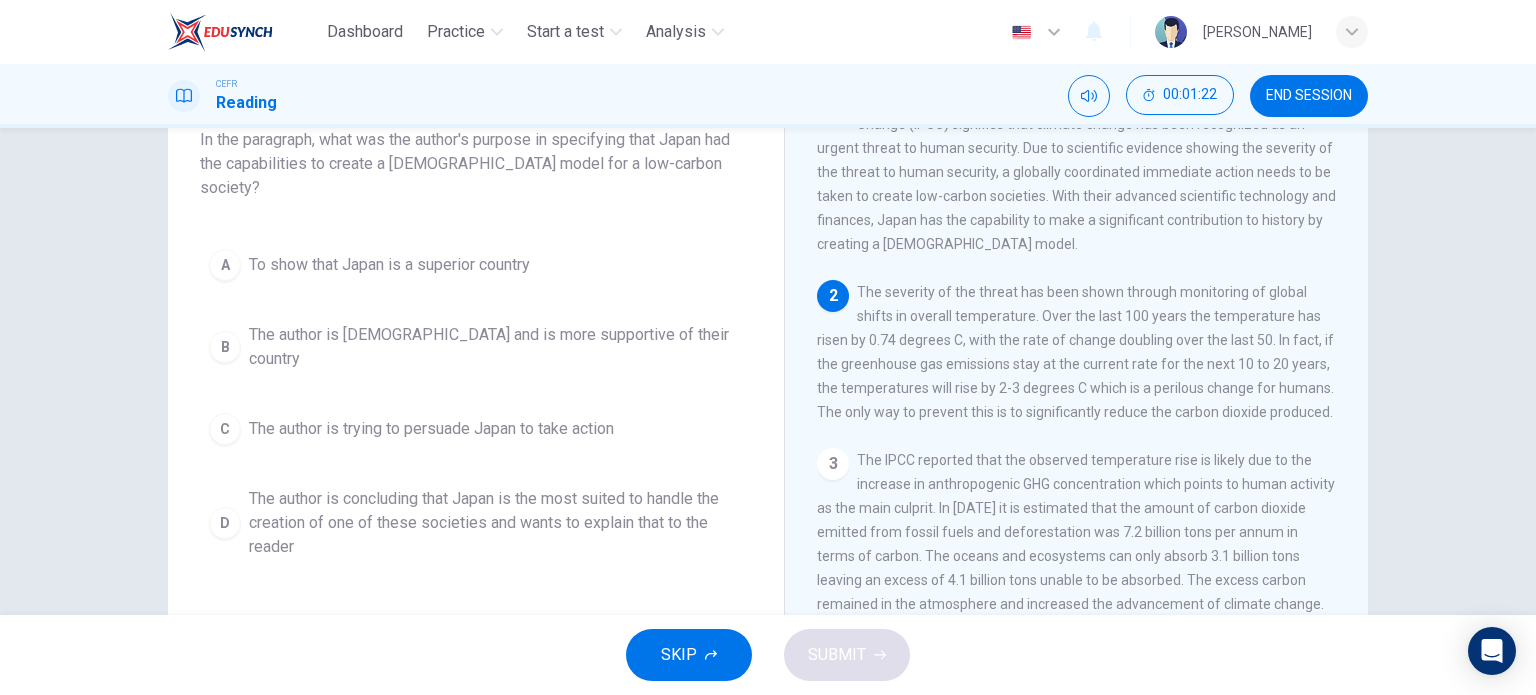 scroll, scrollTop: 0, scrollLeft: 0, axis: both 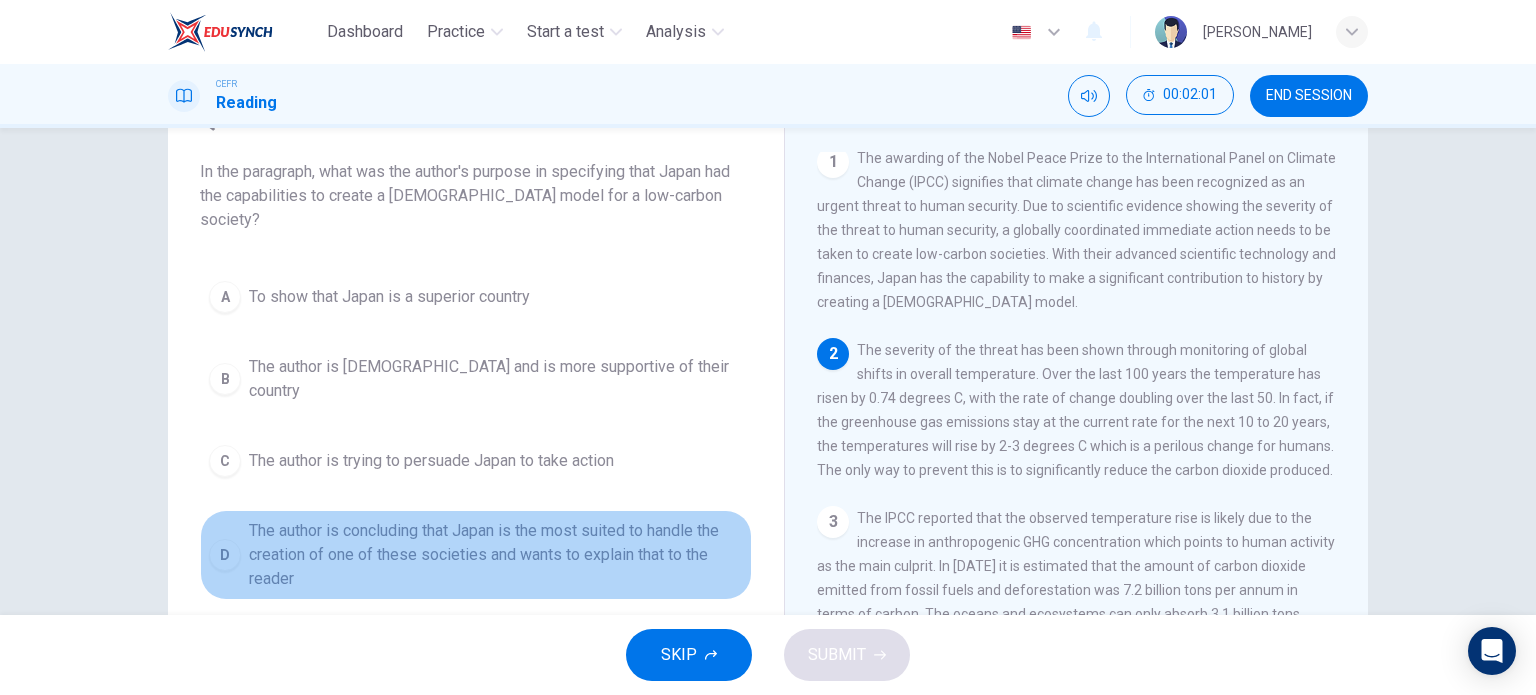 click on "The author is concluding that Japan is the most suited to handle the creation of one of these societies and wants to explain that to the reader" at bounding box center [496, 555] 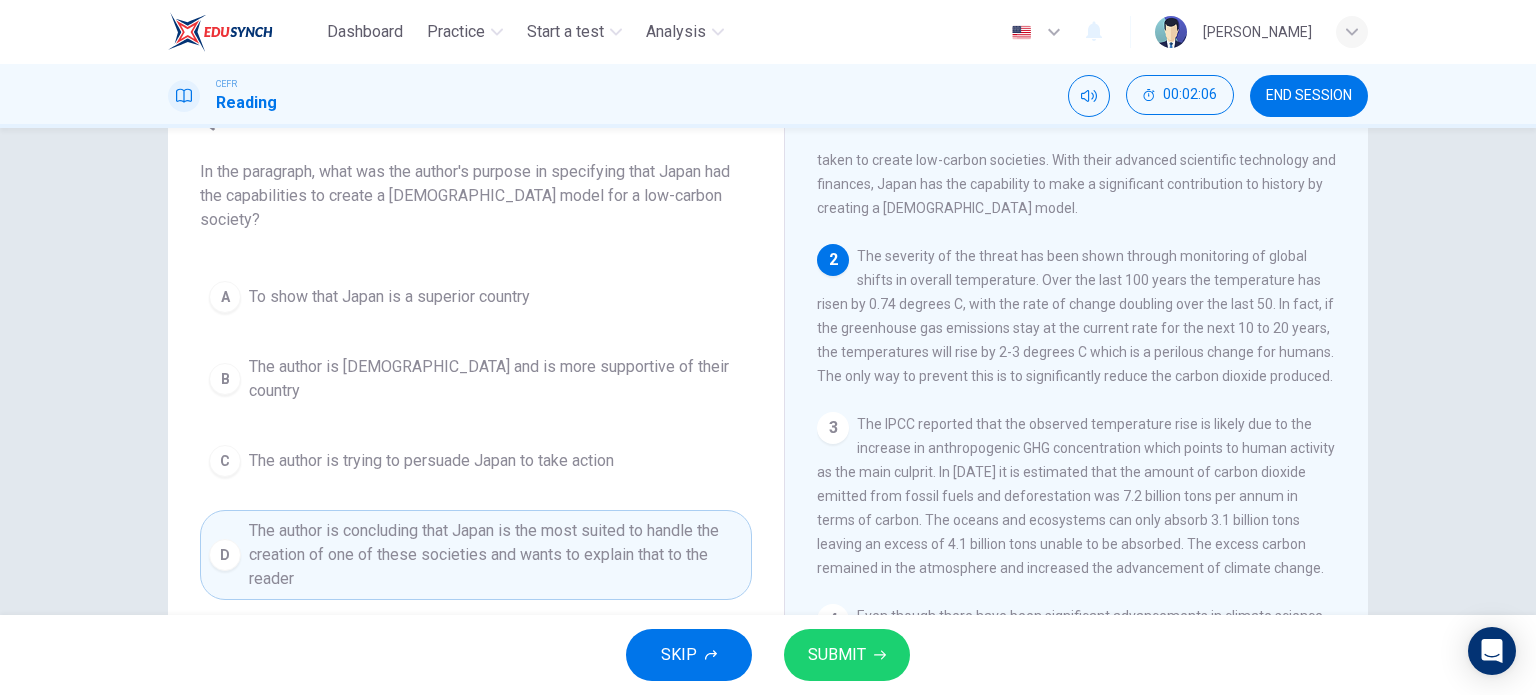 scroll, scrollTop: 104, scrollLeft: 0, axis: vertical 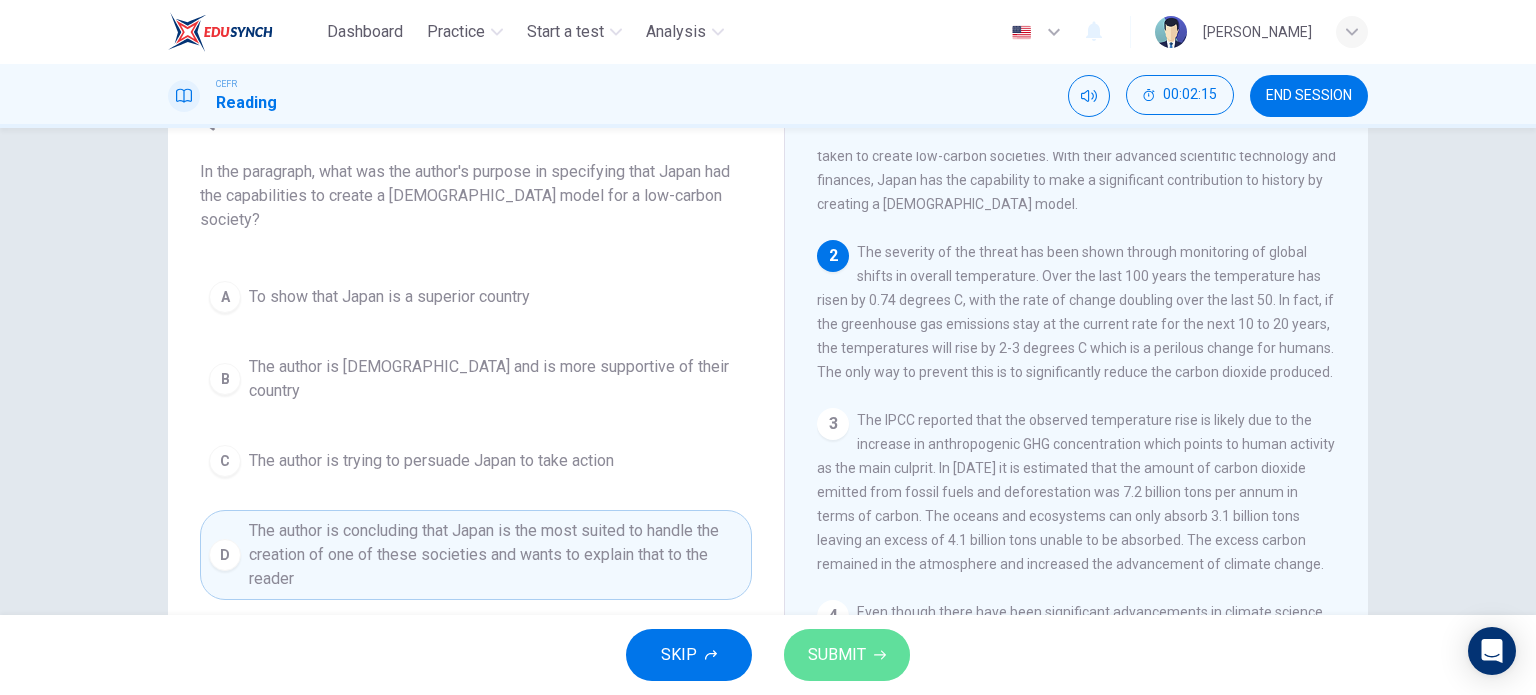 click on "SUBMIT" at bounding box center (837, 655) 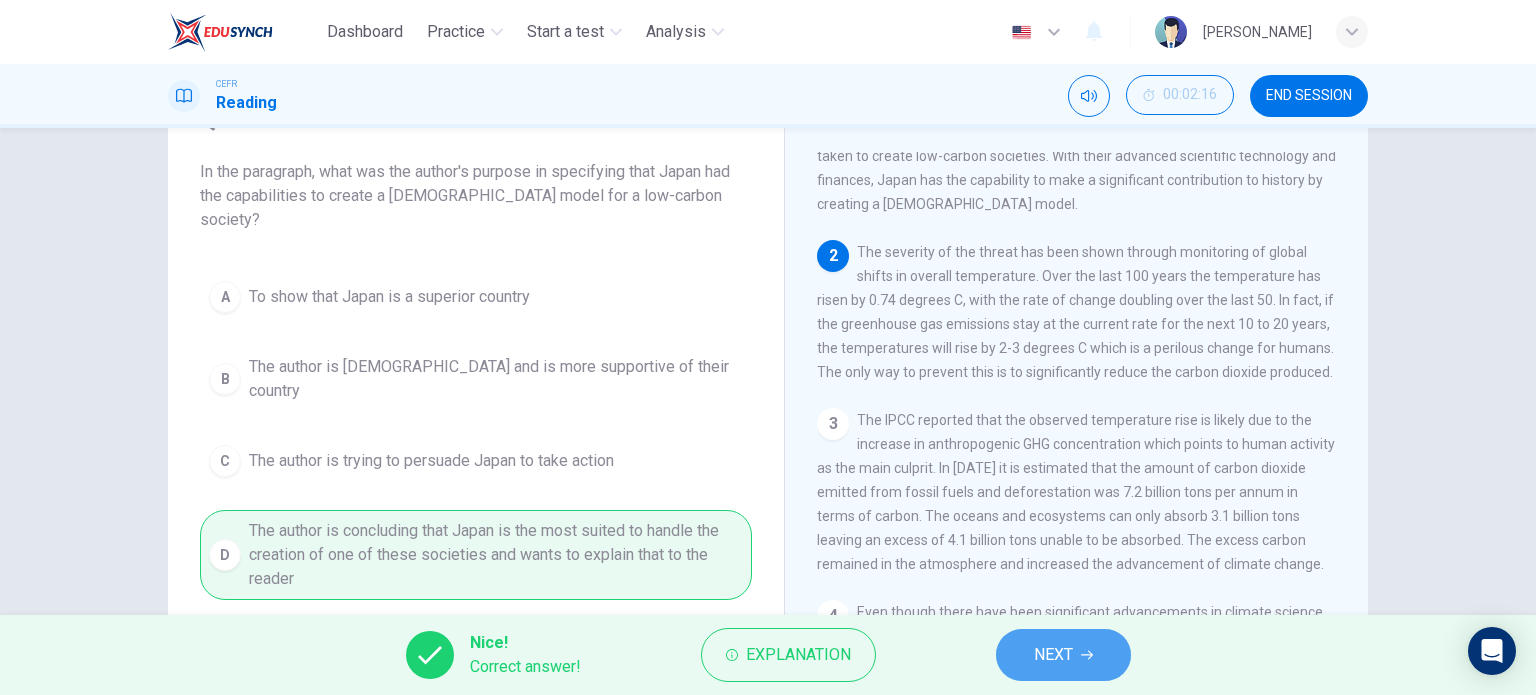 click on "NEXT" at bounding box center (1053, 655) 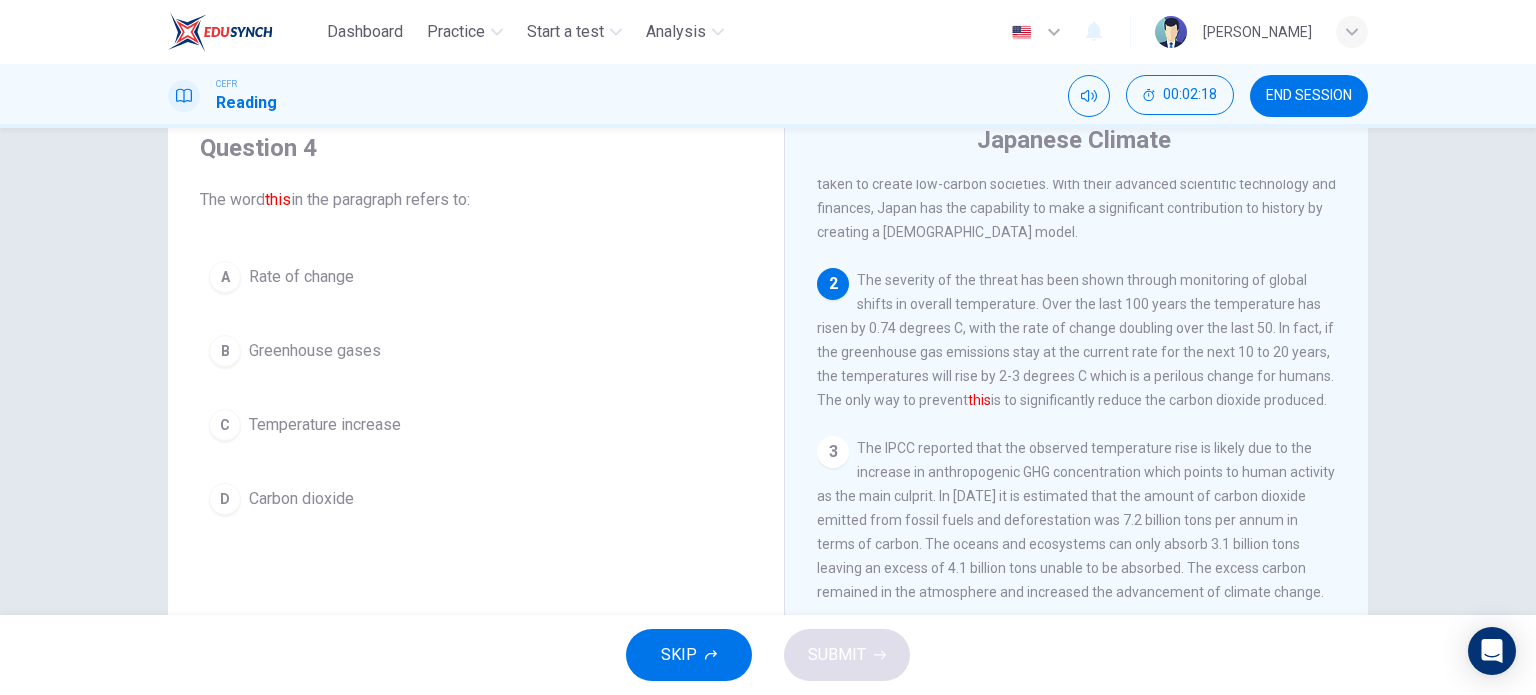 scroll, scrollTop: 79, scrollLeft: 0, axis: vertical 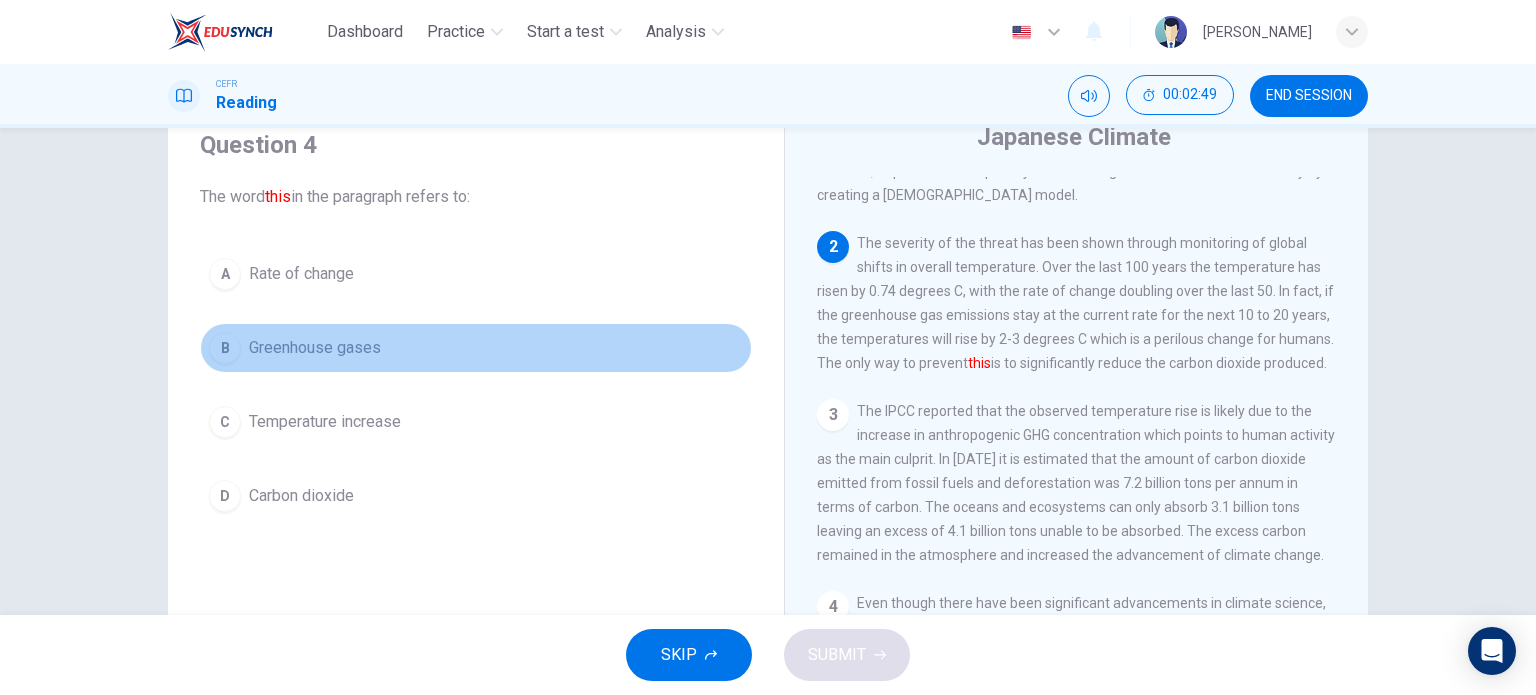 click on "B" at bounding box center (225, 348) 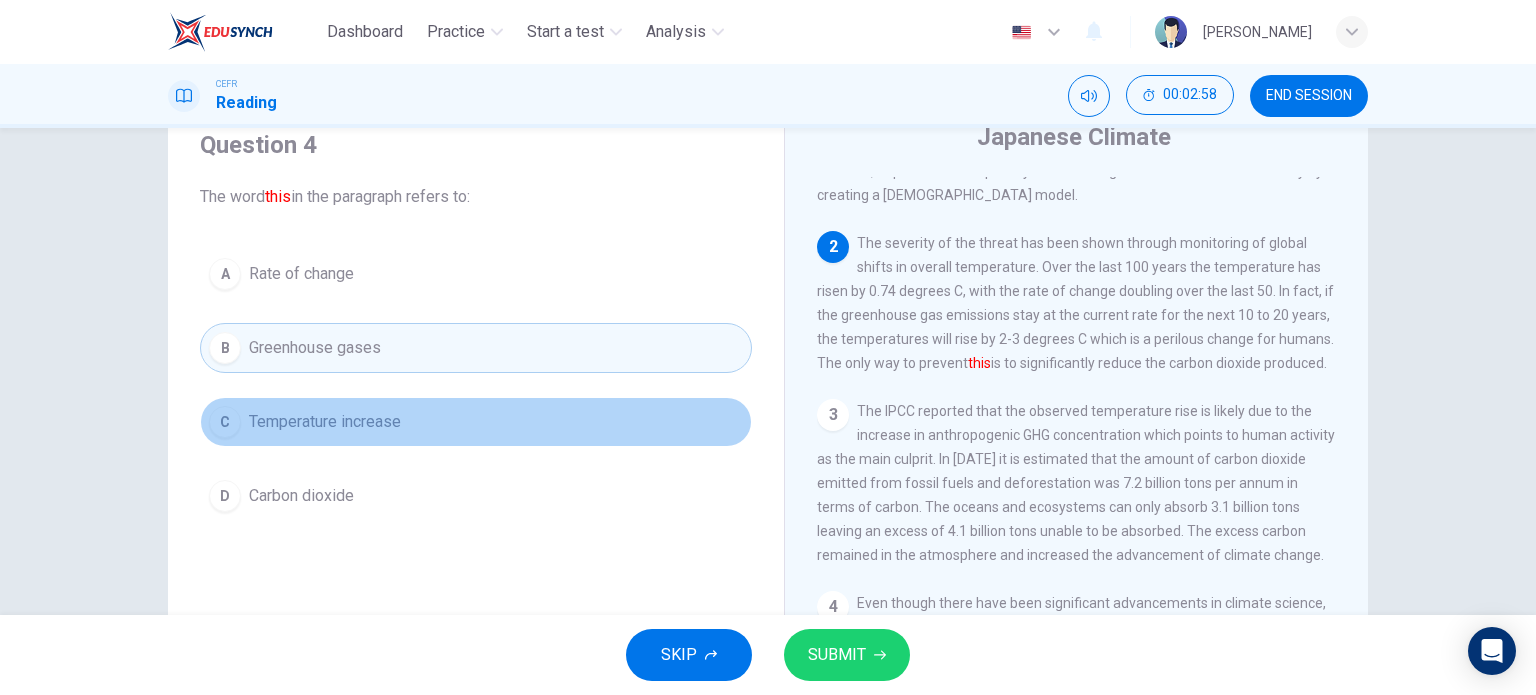 click on "C Temperature increase" at bounding box center [476, 422] 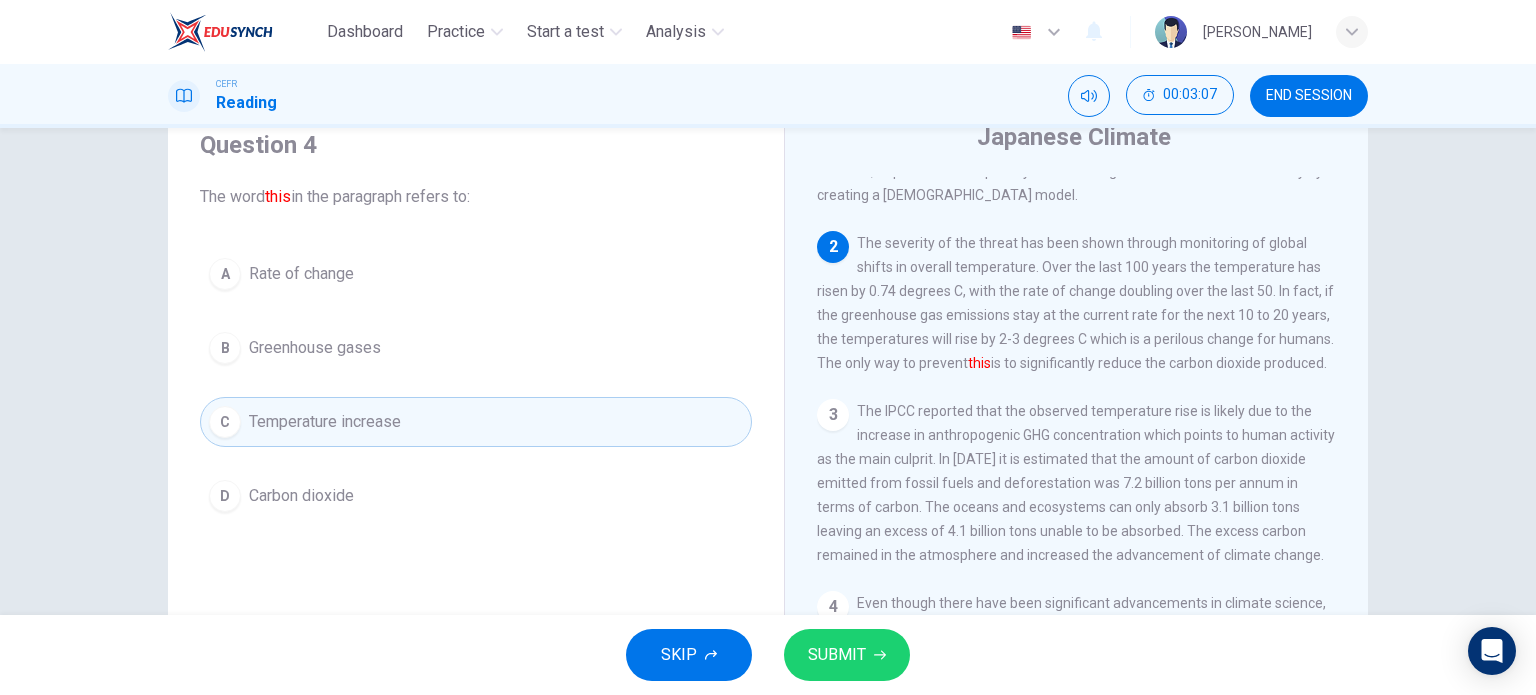 click on "SUBMIT" at bounding box center (837, 655) 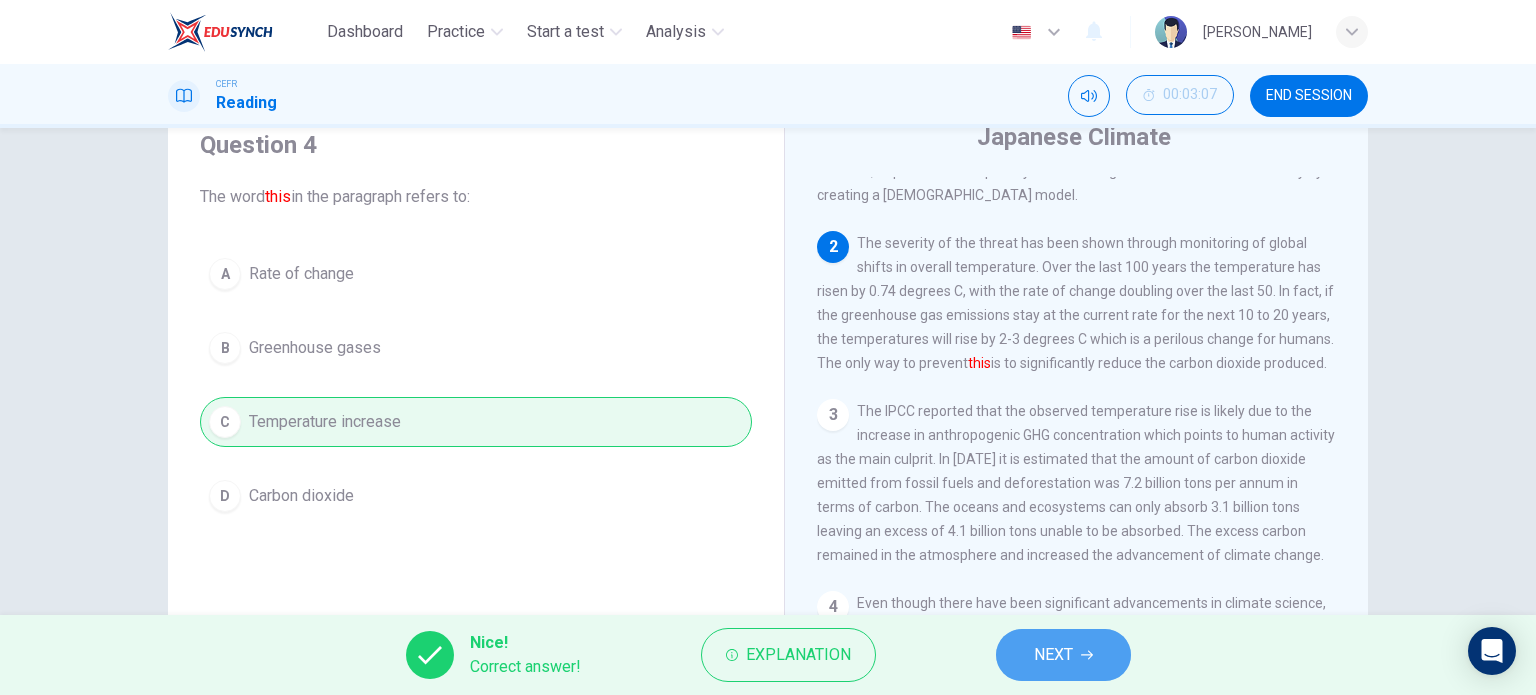 click on "NEXT" at bounding box center (1053, 655) 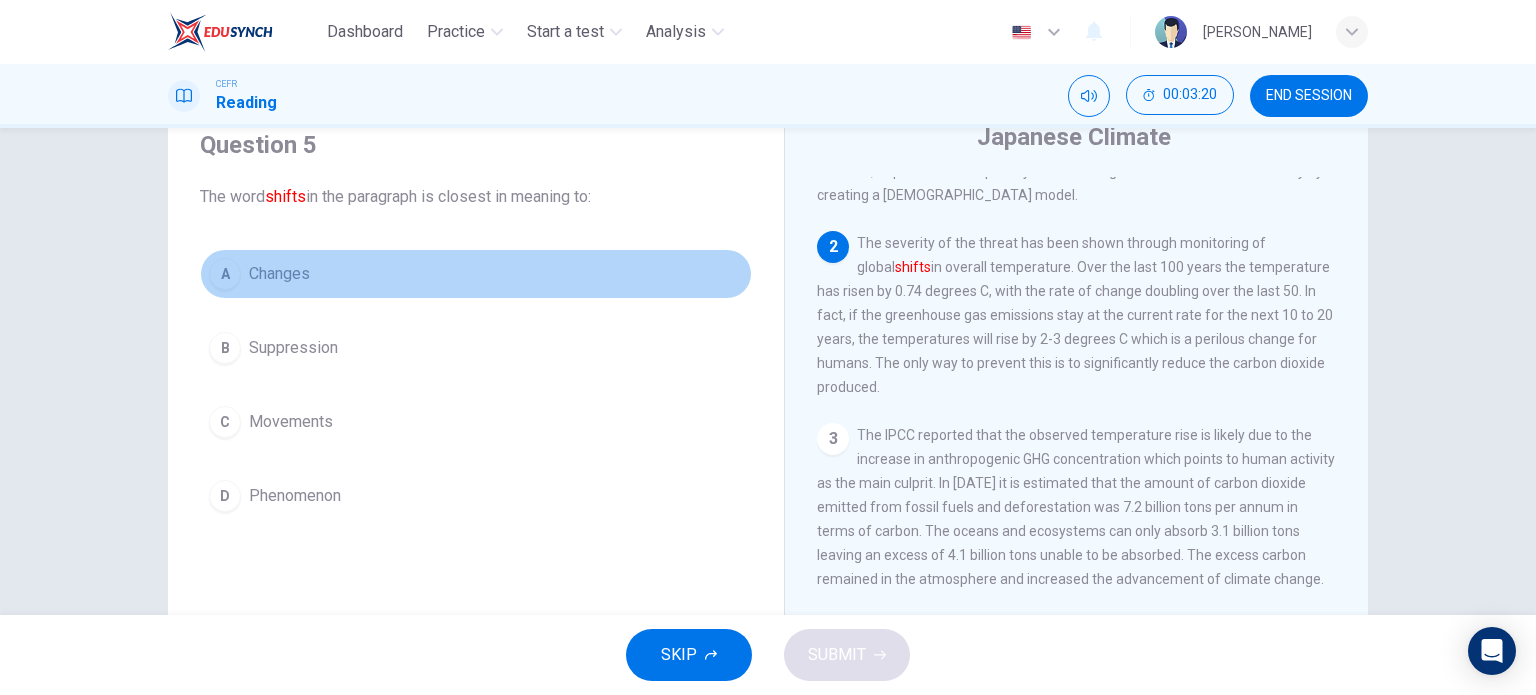 click on "A" at bounding box center [225, 274] 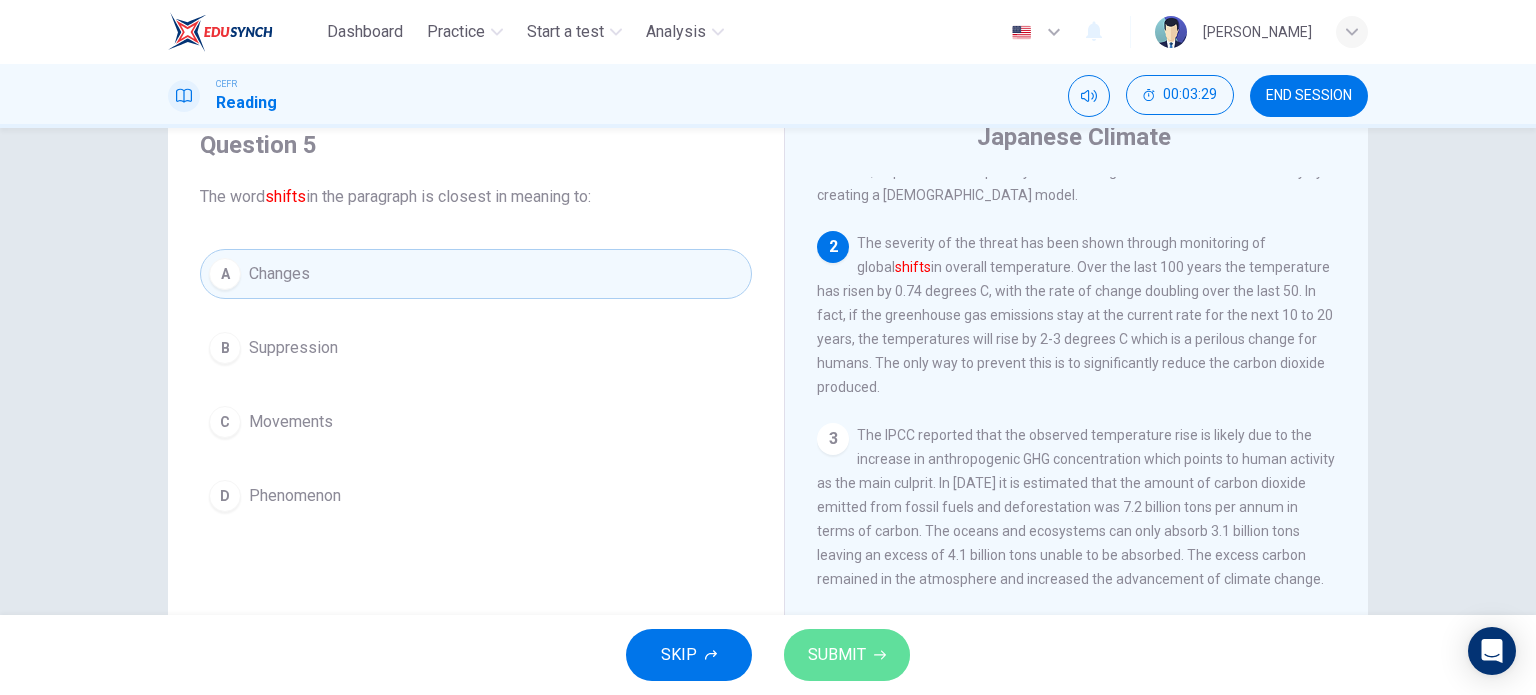 click on "SUBMIT" at bounding box center [847, 655] 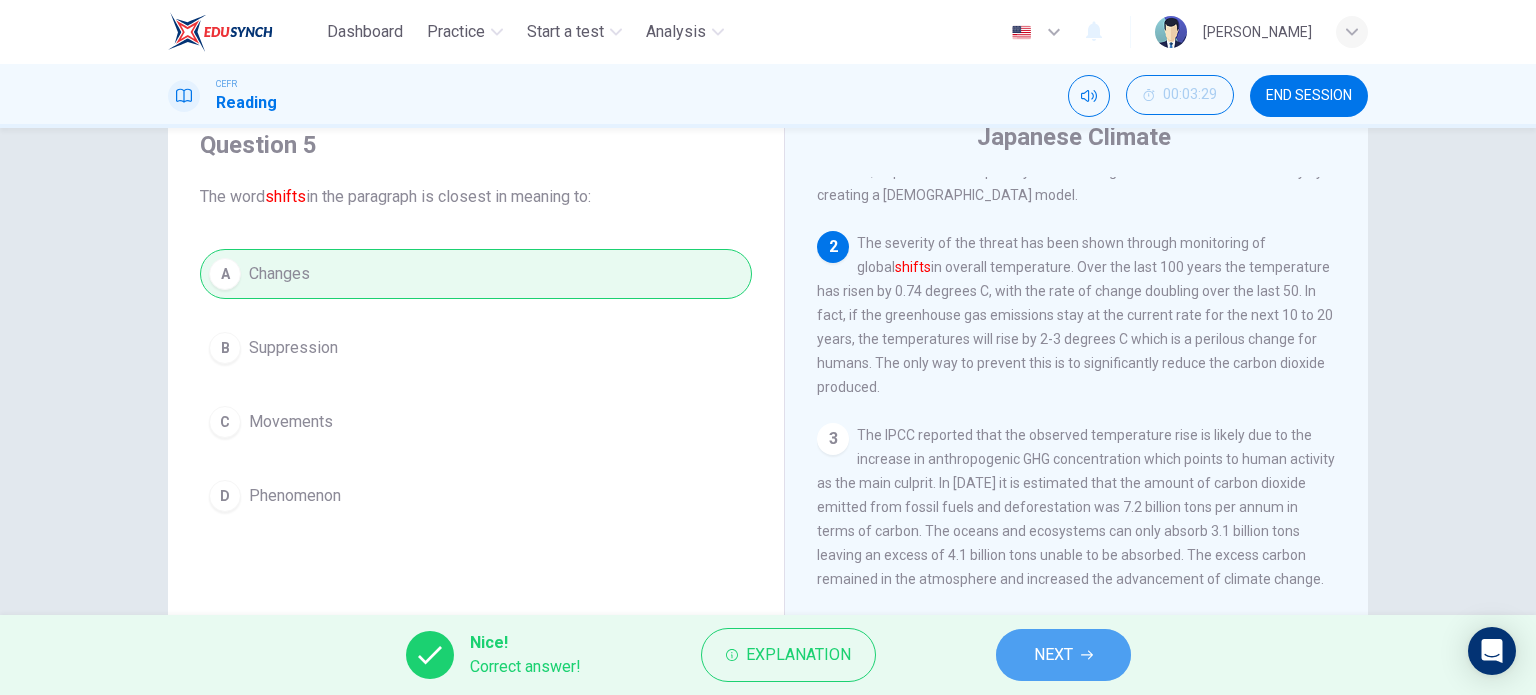 click on "NEXT" at bounding box center (1063, 655) 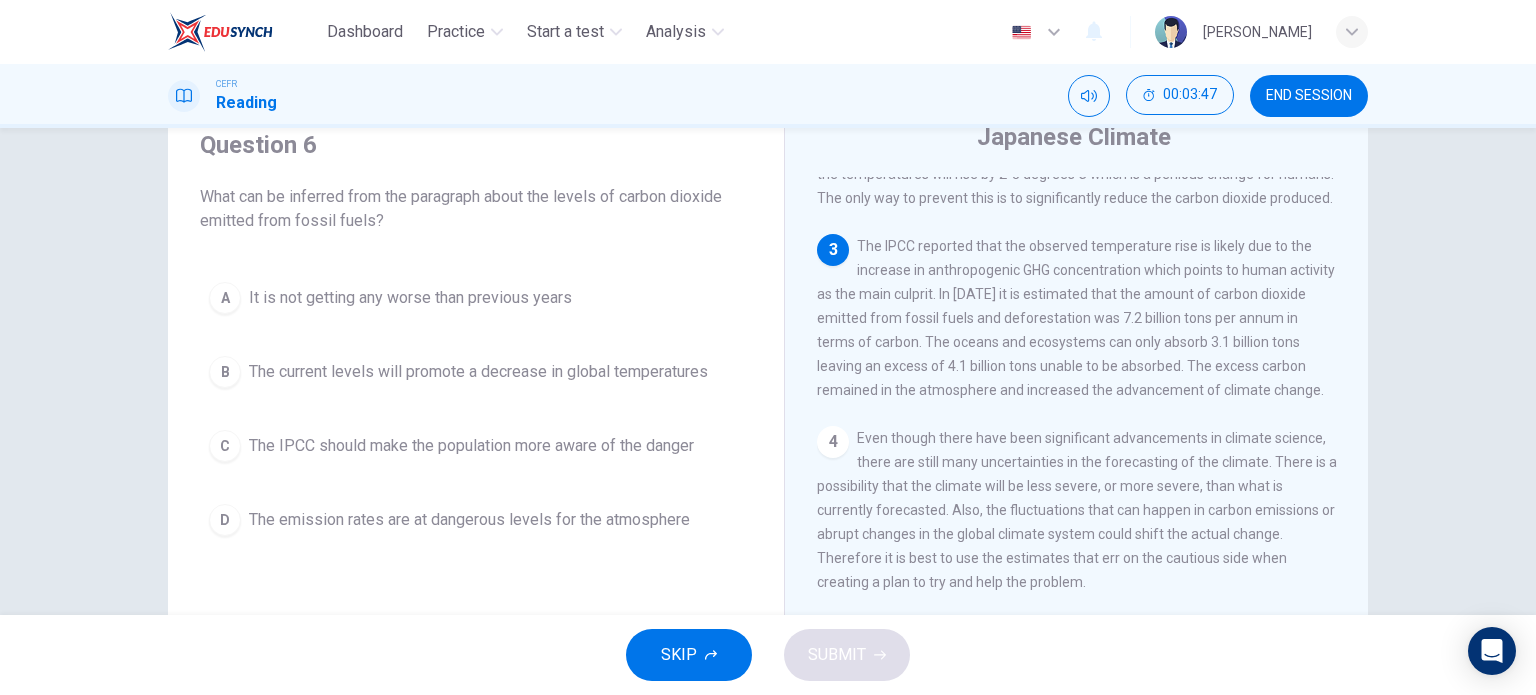 scroll, scrollTop: 304, scrollLeft: 0, axis: vertical 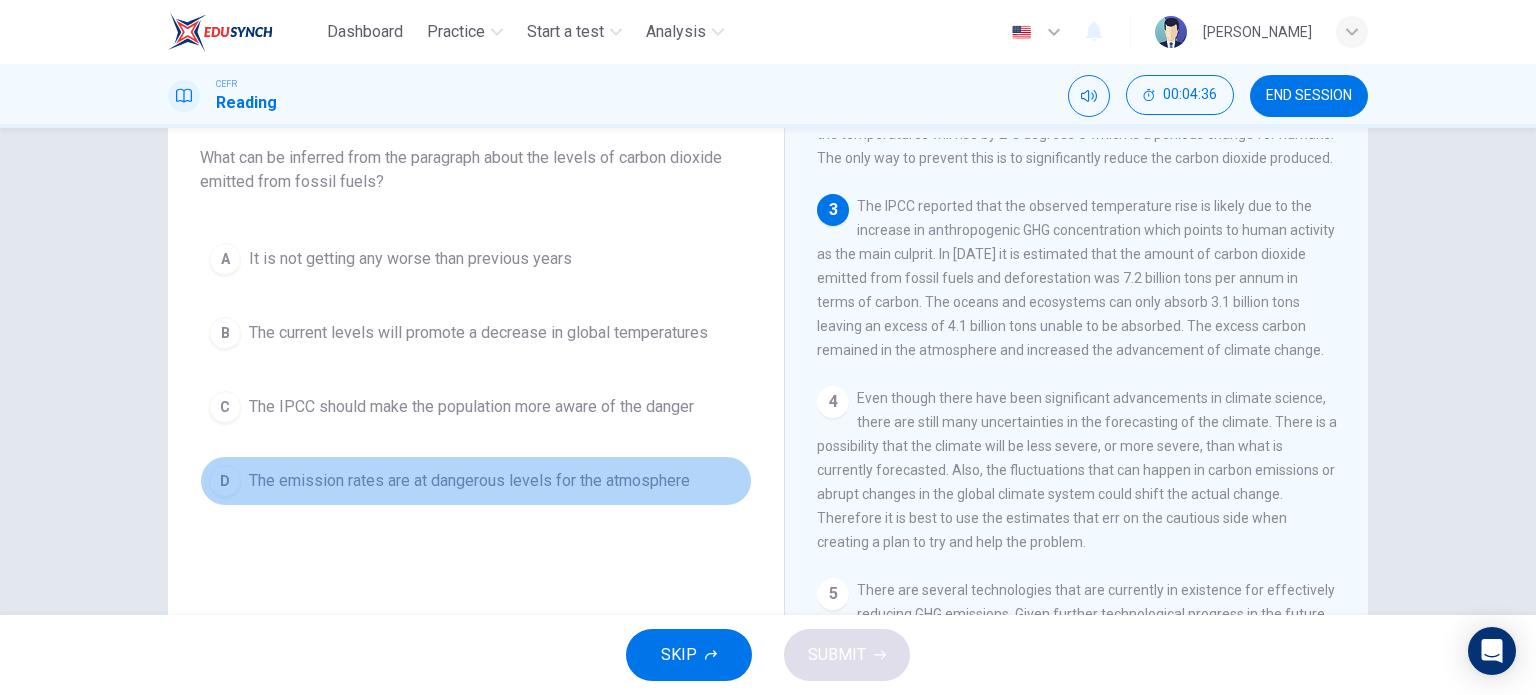click on "D The emission rates are at dangerous levels for the atmosphere" at bounding box center [476, 481] 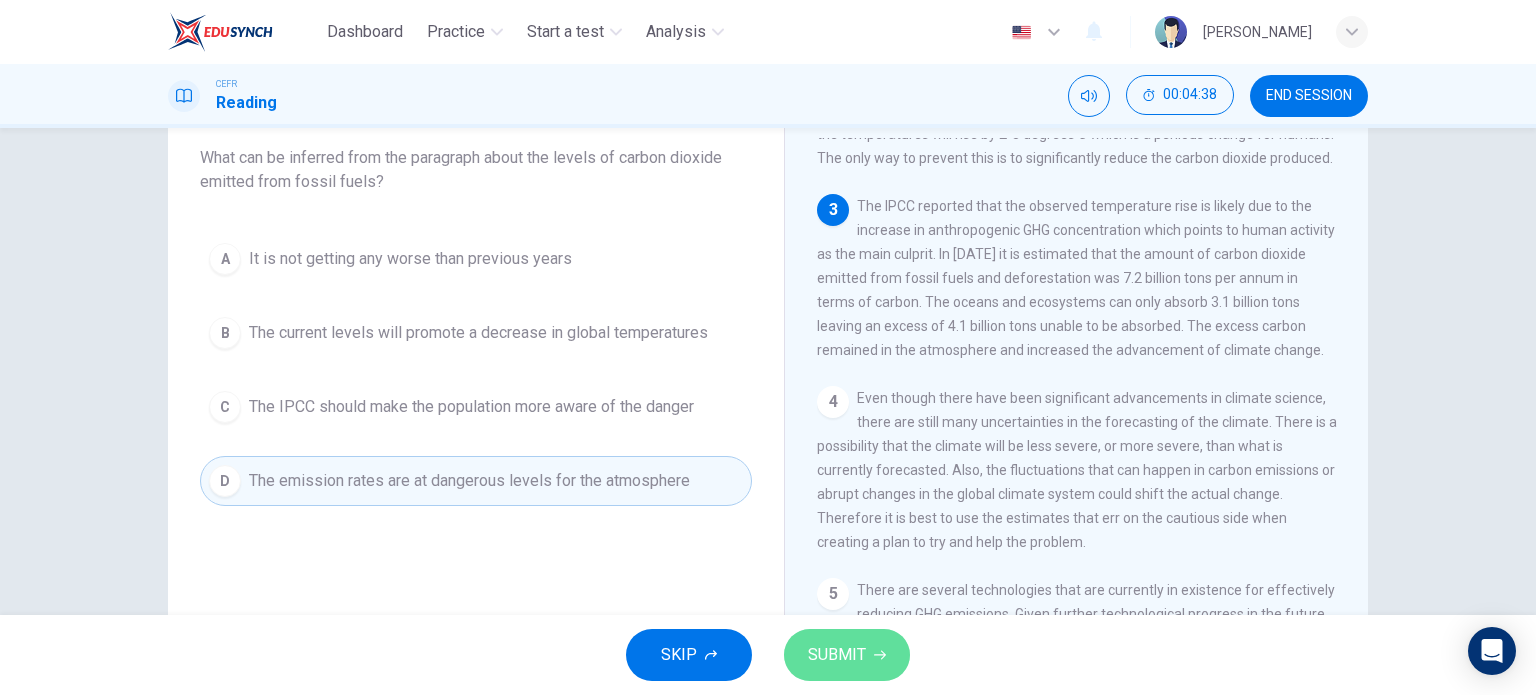 click on "SUBMIT" at bounding box center (837, 655) 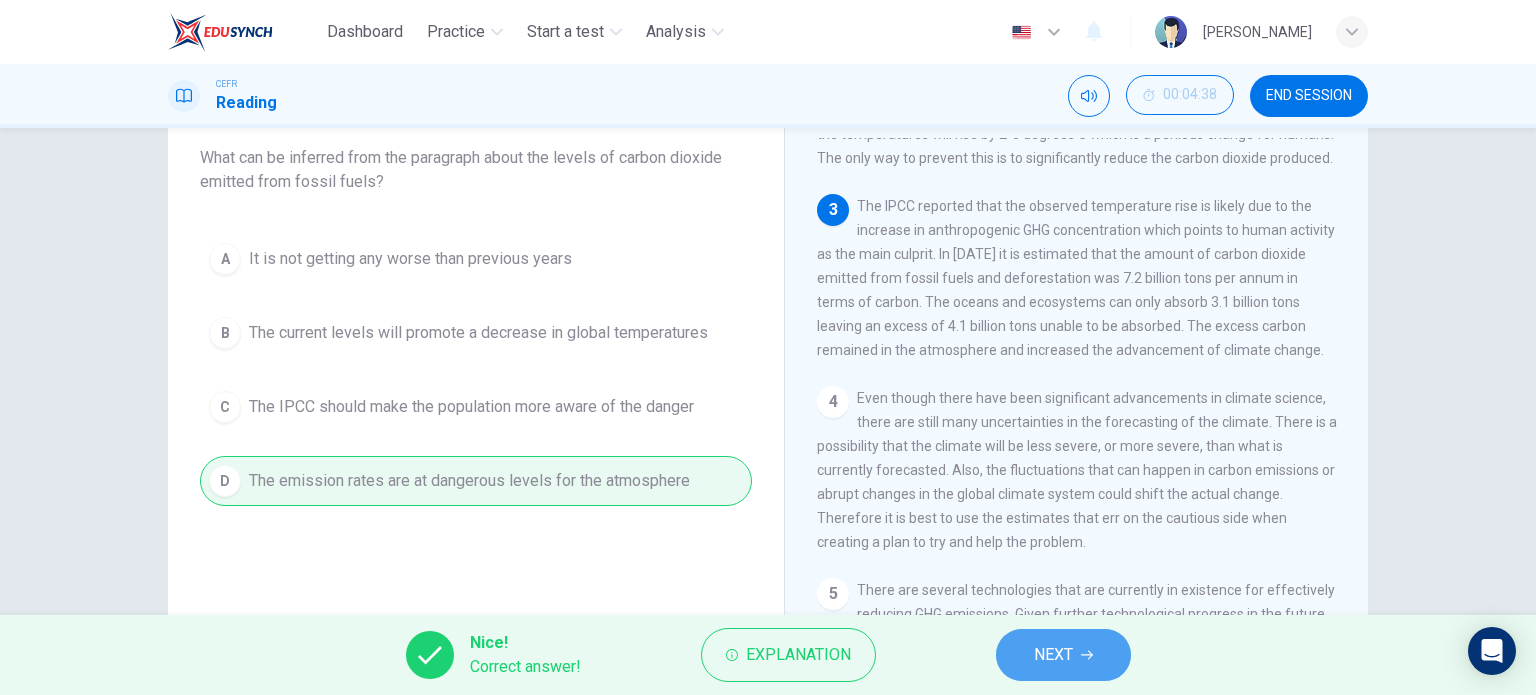 click on "NEXT" at bounding box center (1053, 655) 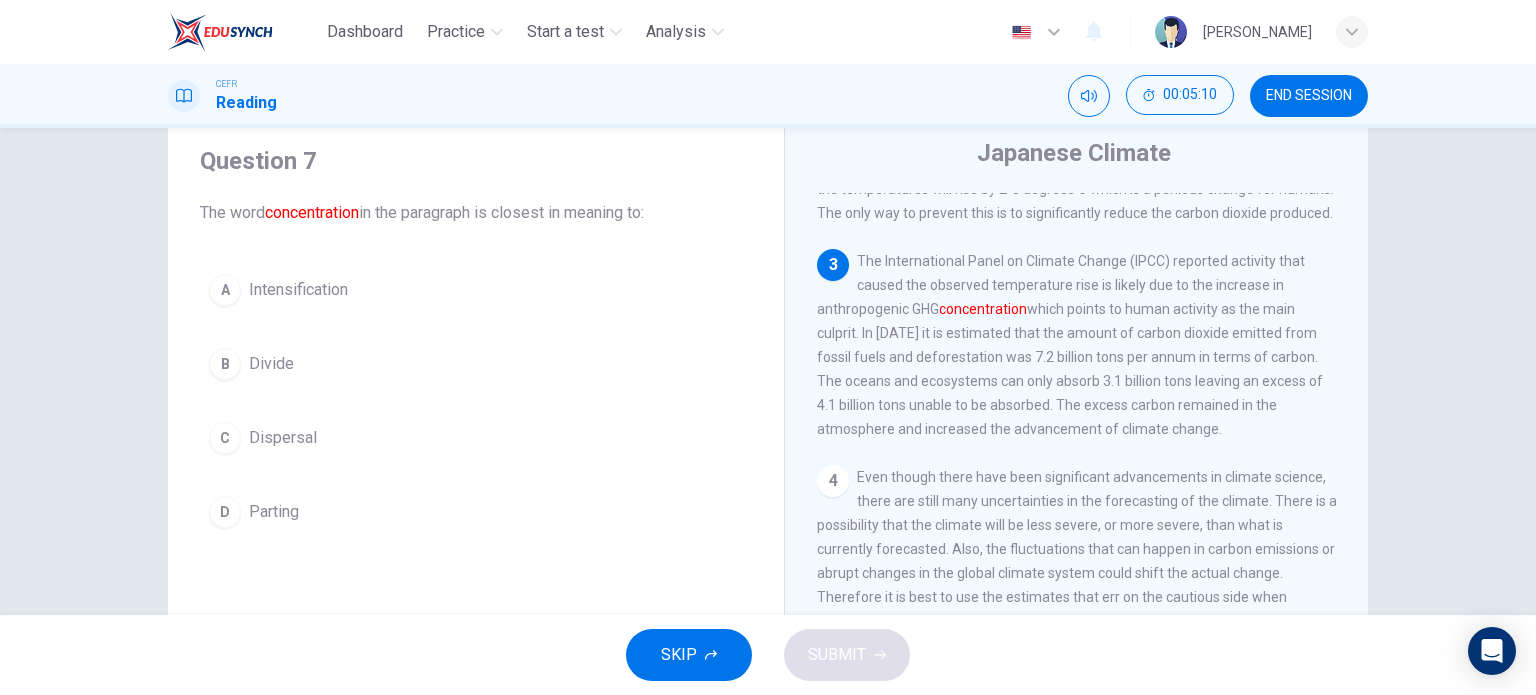 scroll, scrollTop: 0, scrollLeft: 0, axis: both 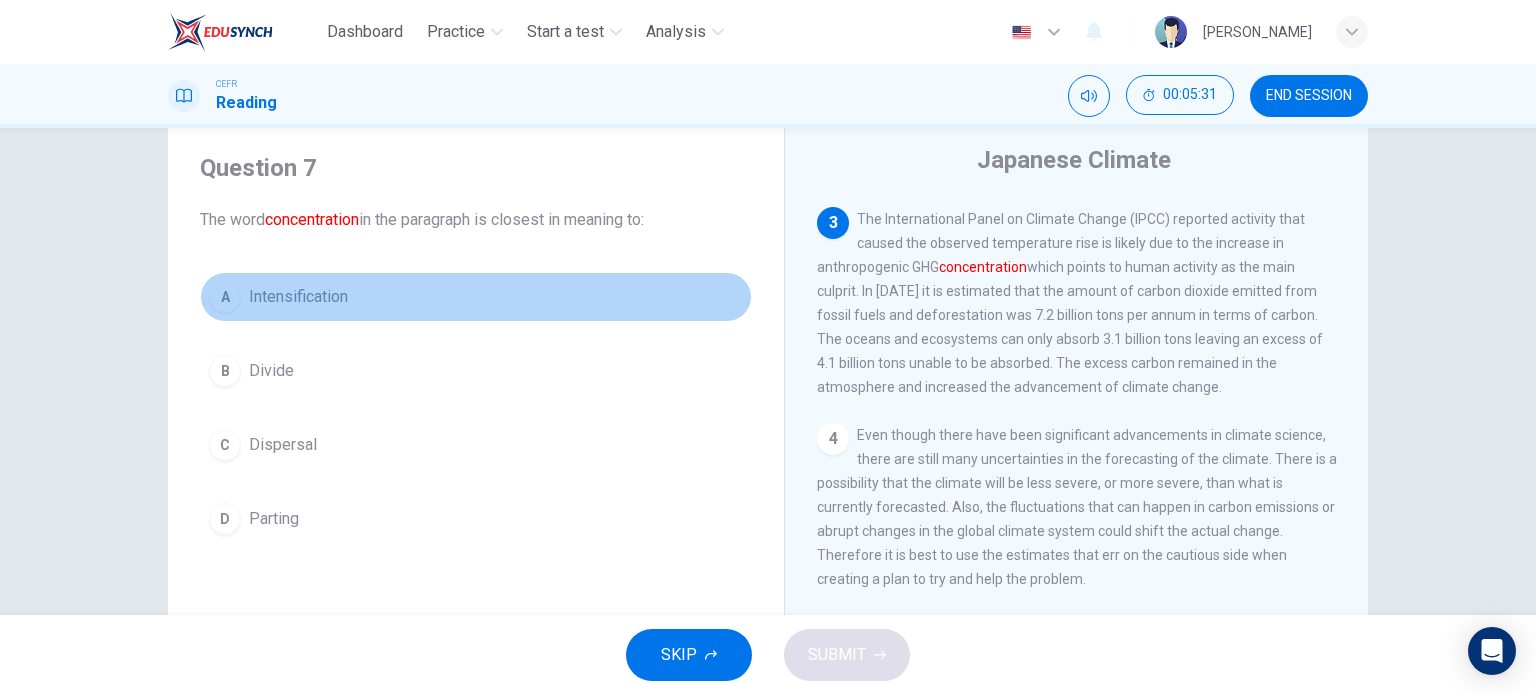 click on "Intensification" at bounding box center [298, 297] 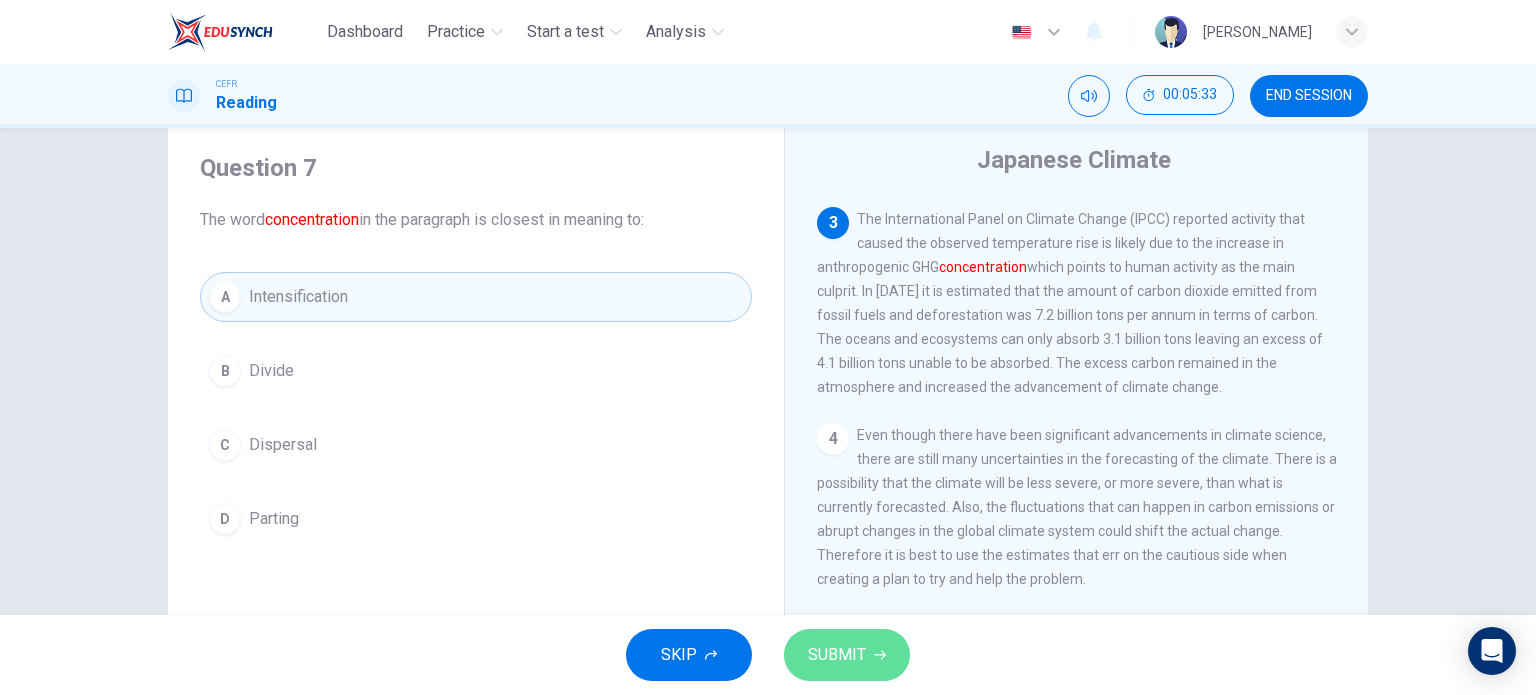 click on "SUBMIT" at bounding box center (837, 655) 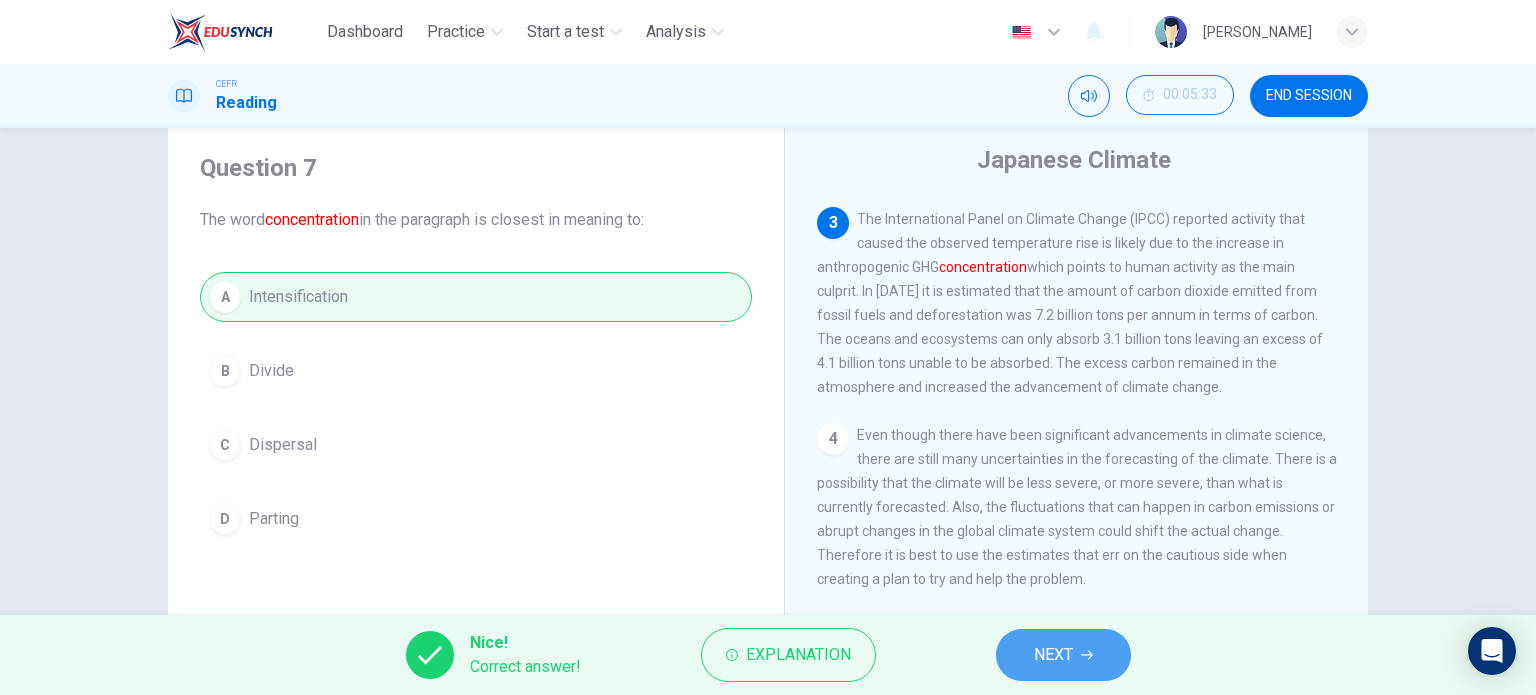 click on "NEXT" at bounding box center (1053, 655) 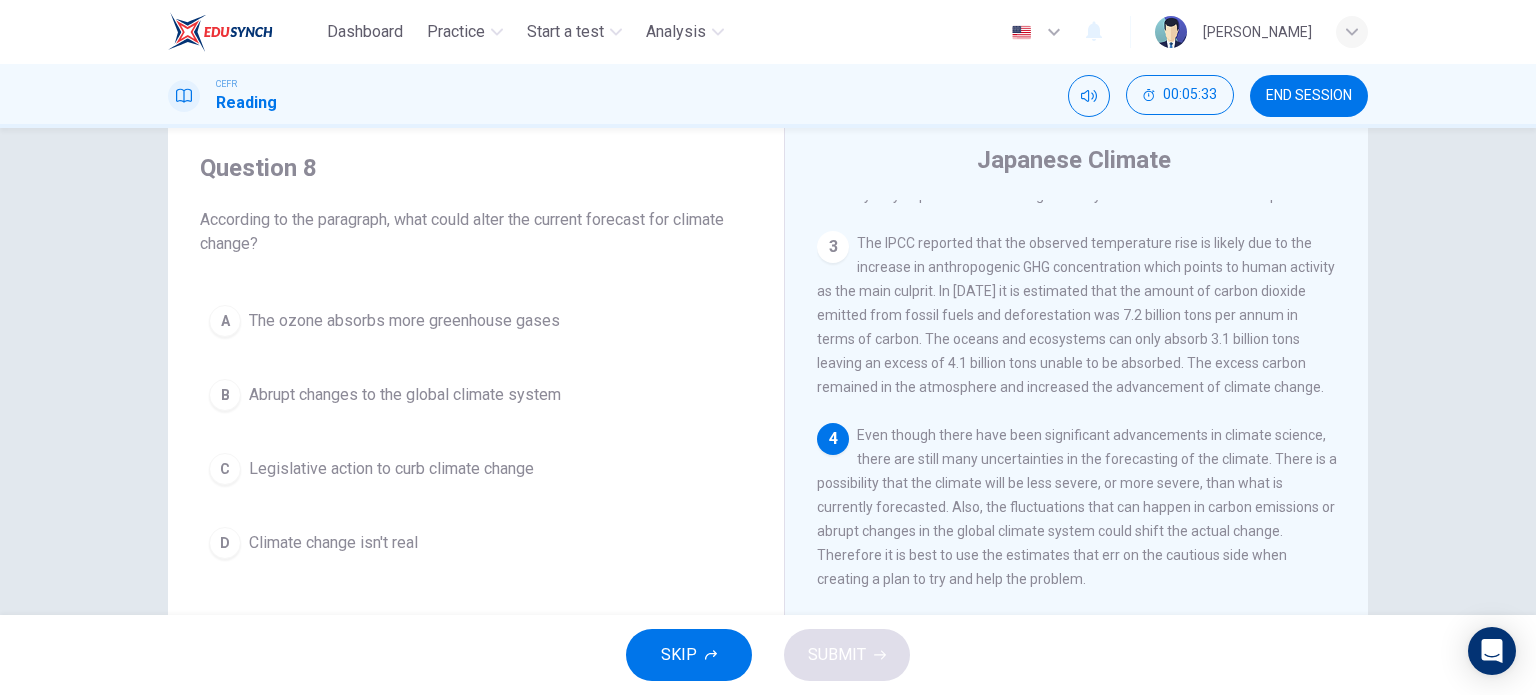 scroll, scrollTop: 380, scrollLeft: 0, axis: vertical 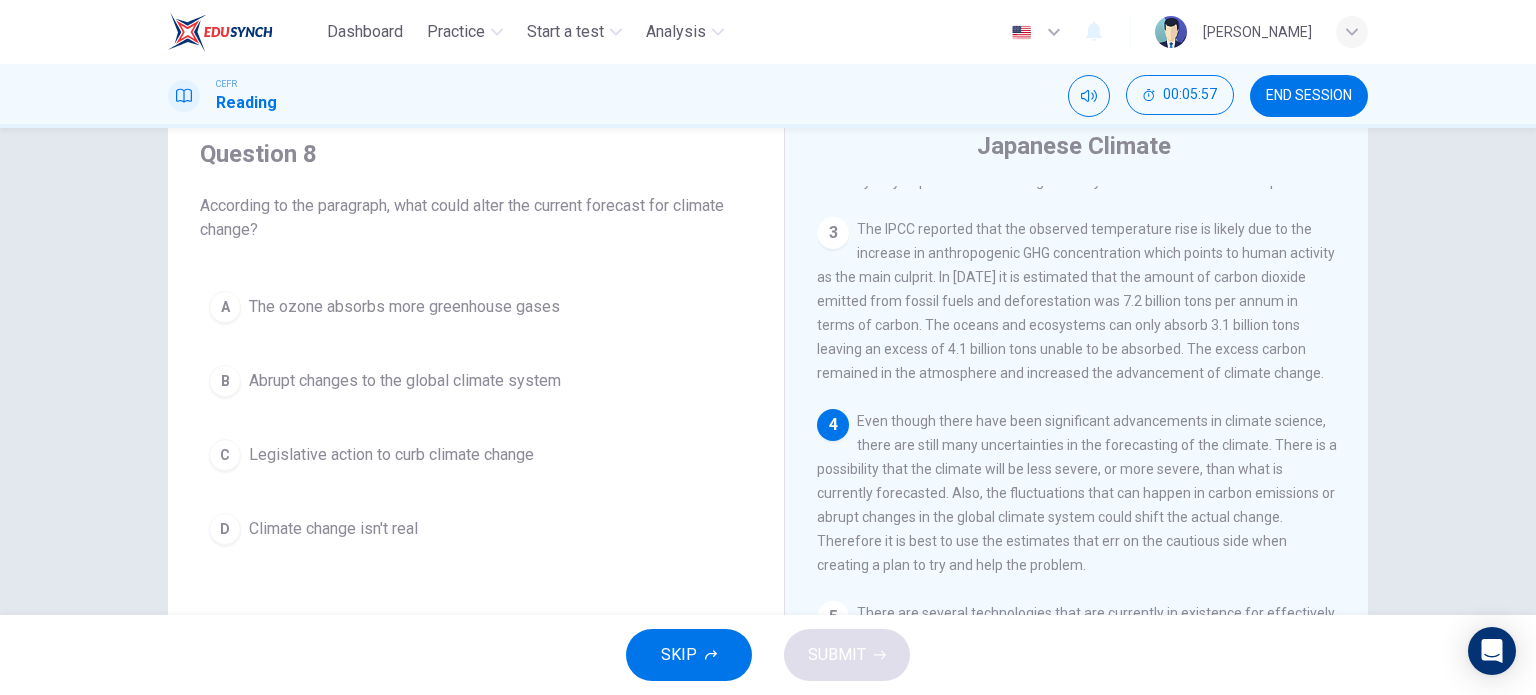 click on "According to the paragraph, what could alter the current forecast for climate change?" at bounding box center (476, 218) 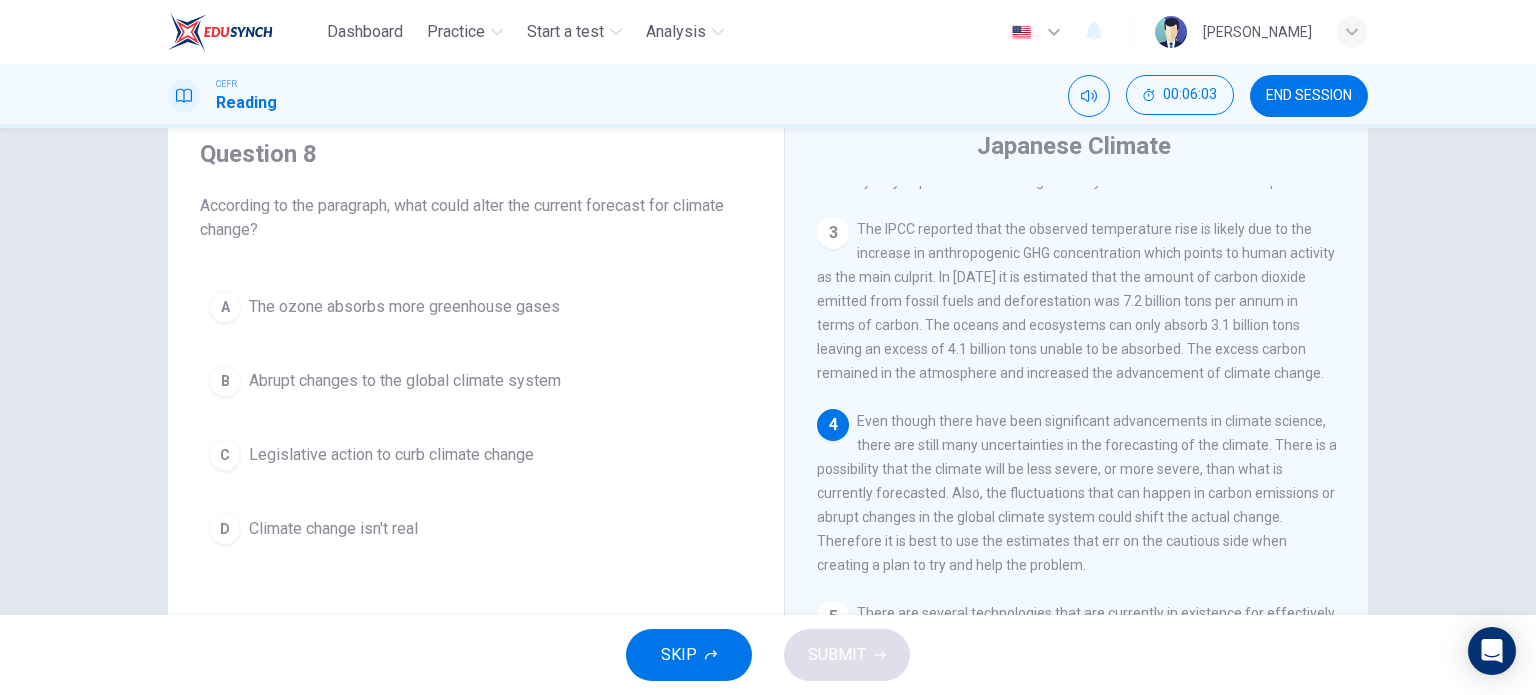 scroll, scrollTop: 380, scrollLeft: 0, axis: vertical 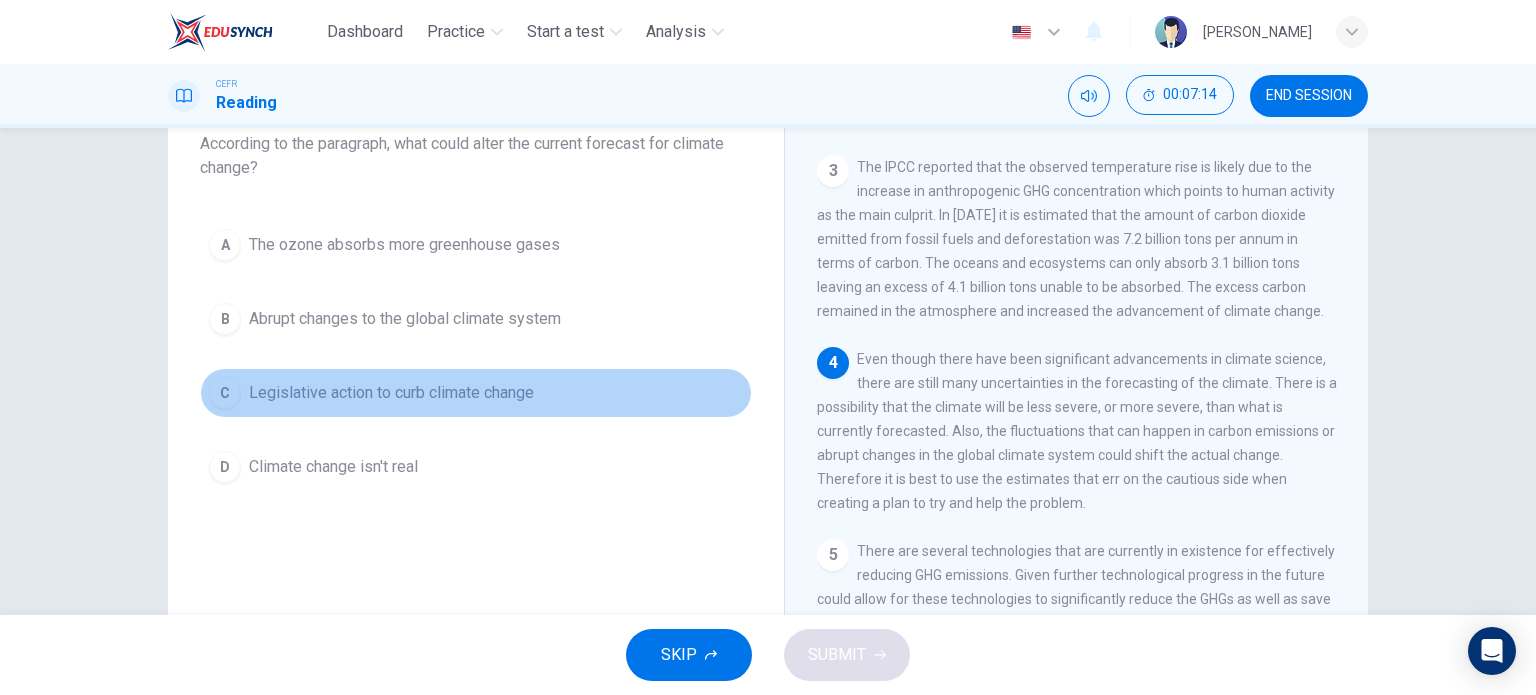 click on "C Legislative action to curb climate change" at bounding box center (476, 393) 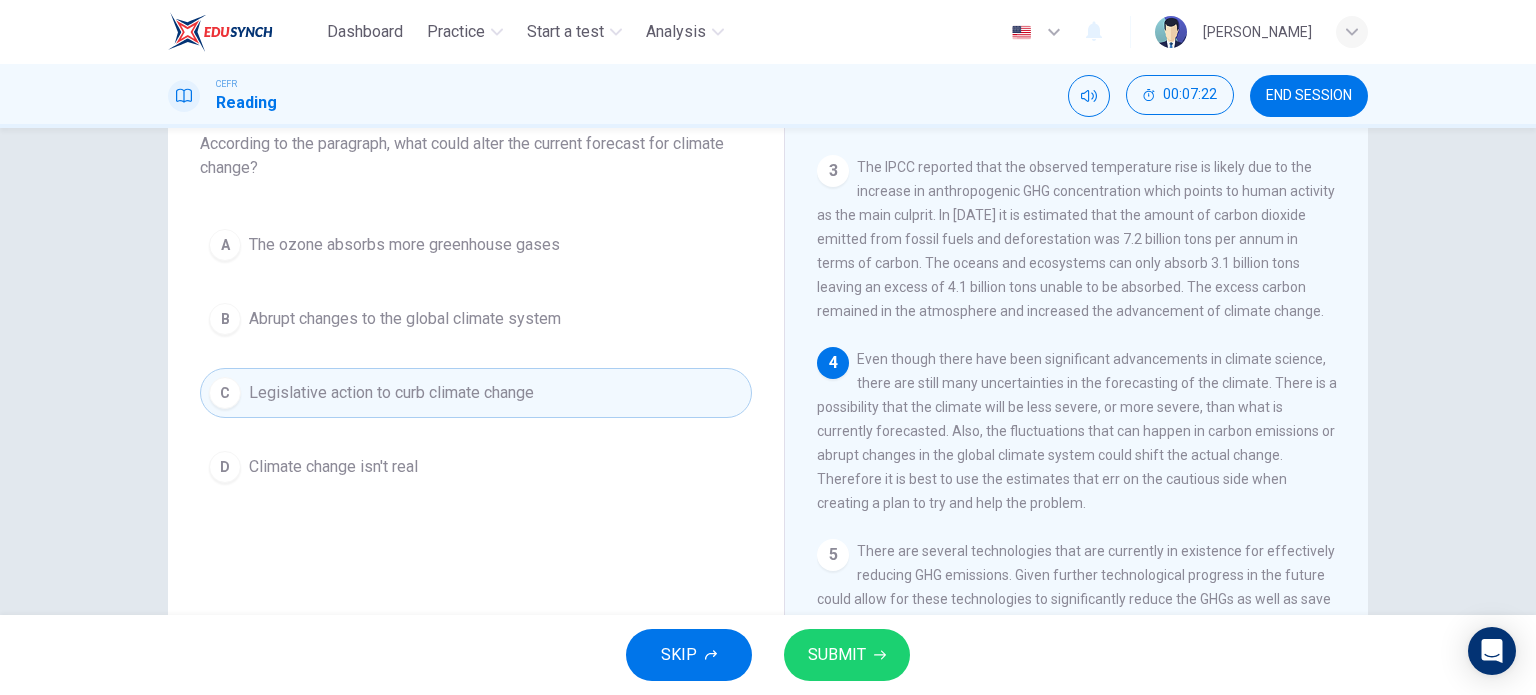 scroll, scrollTop: 96, scrollLeft: 0, axis: vertical 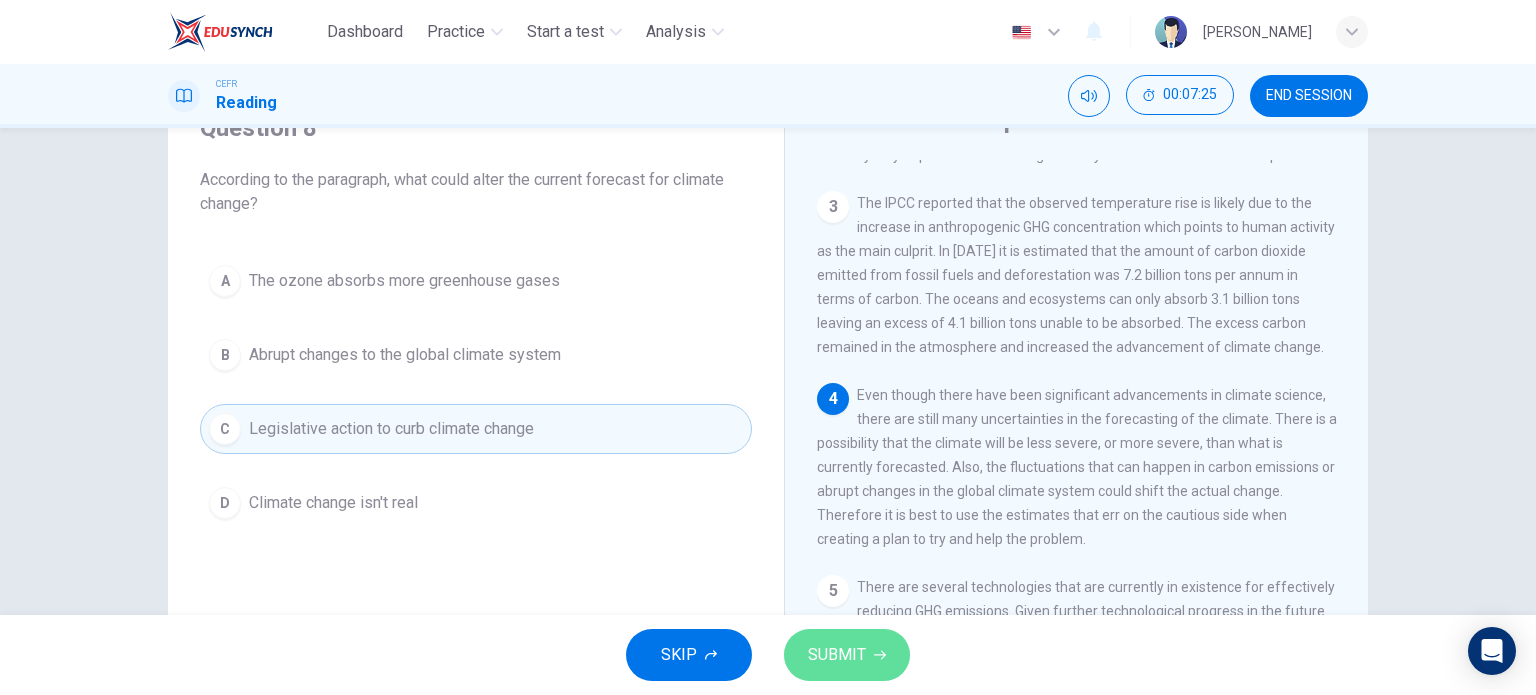 click on "SUBMIT" at bounding box center [837, 655] 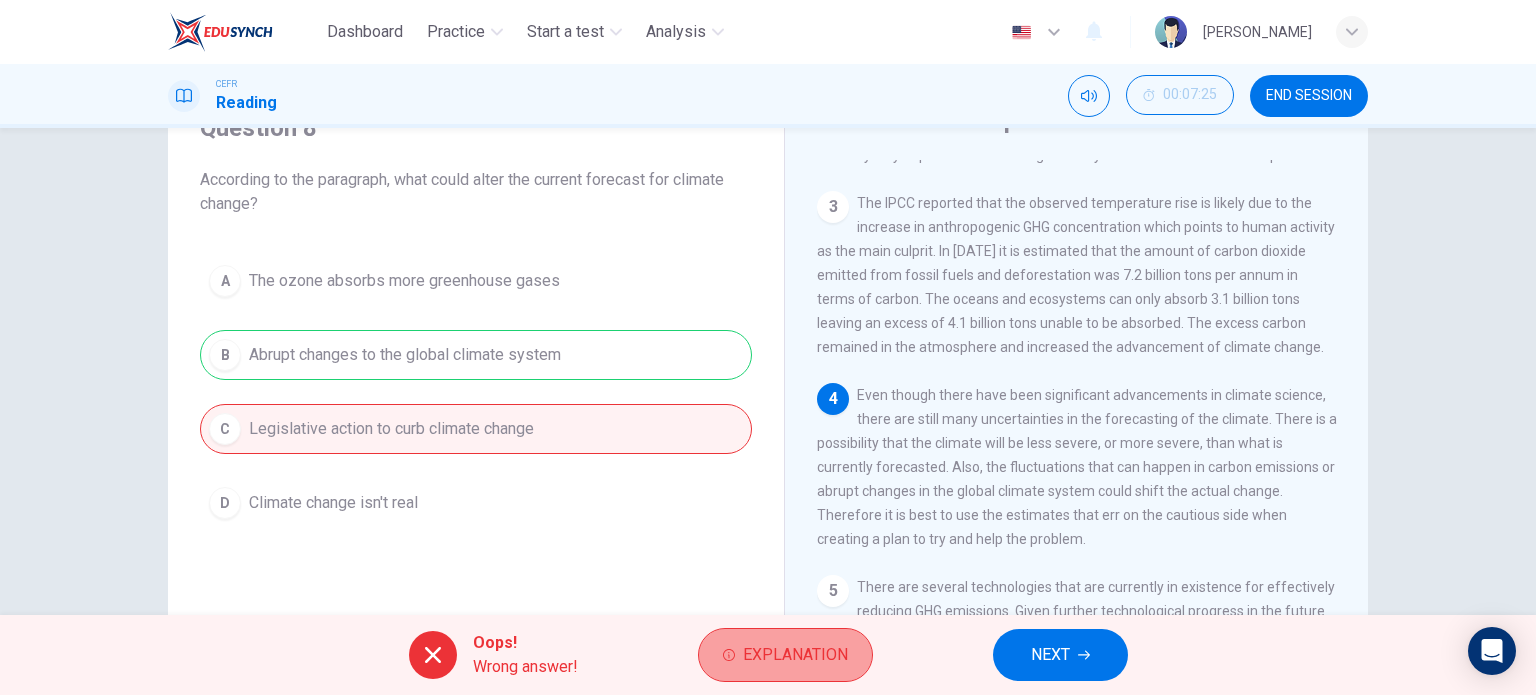 click on "Explanation" at bounding box center (785, 655) 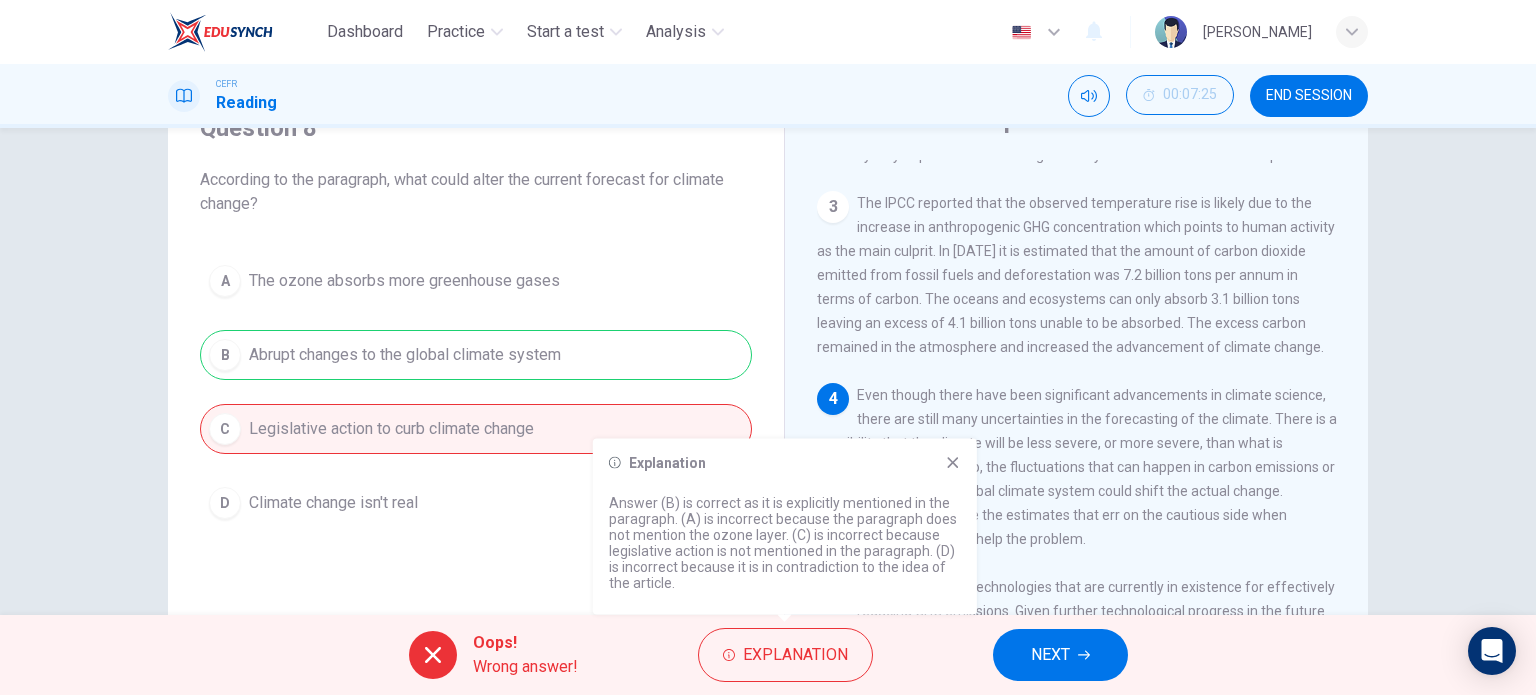 click on "Even though there have been significant advancements in climate science, there are still many uncertainties in the forecasting of the climate. There is a possibility that the climate will be less severe, or more severe, than what is currently forecasted. Also, the fluctuations that can happen in carbon emissions or abrupt changes in the global climate system could shift the actual change. Therefore it is best to use the estimates that err on the cautious side when creating a plan to try and help the problem." at bounding box center (1077, 467) 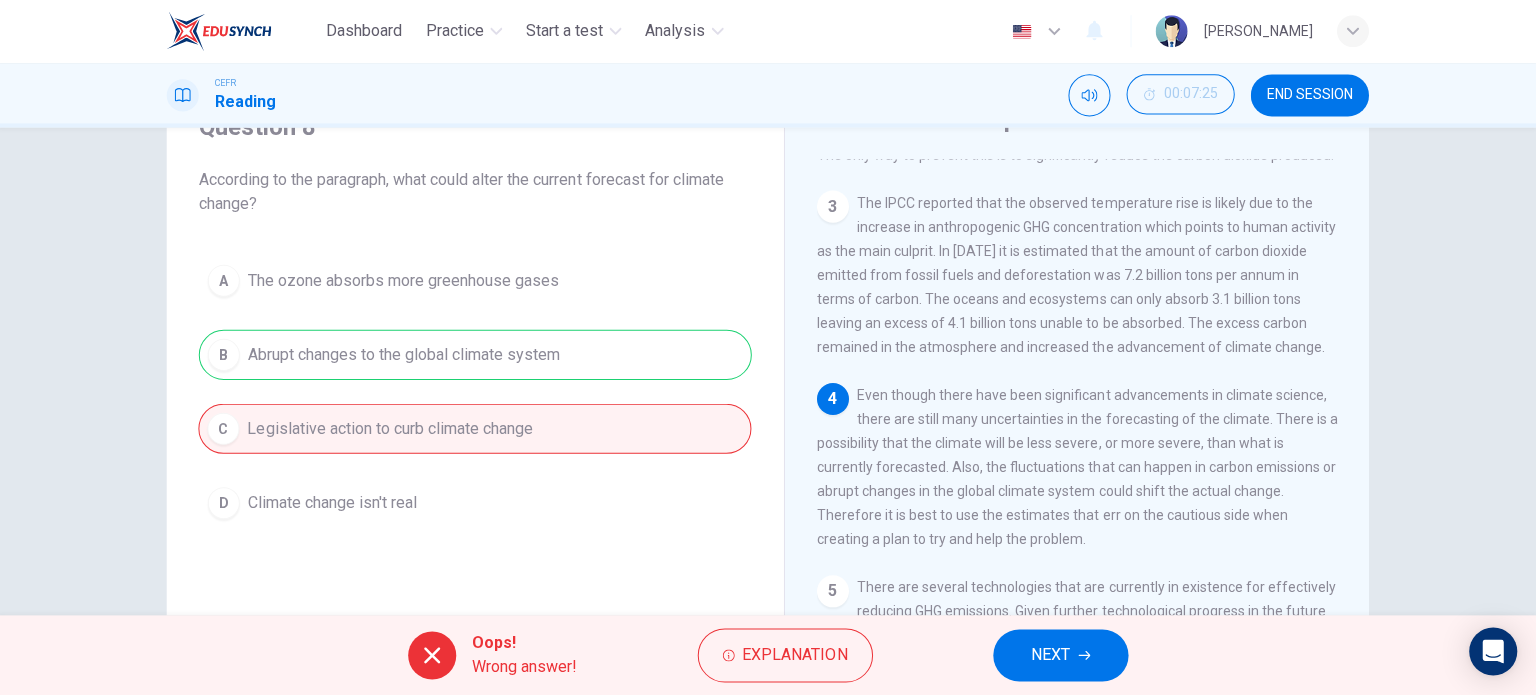 scroll, scrollTop: 0, scrollLeft: 0, axis: both 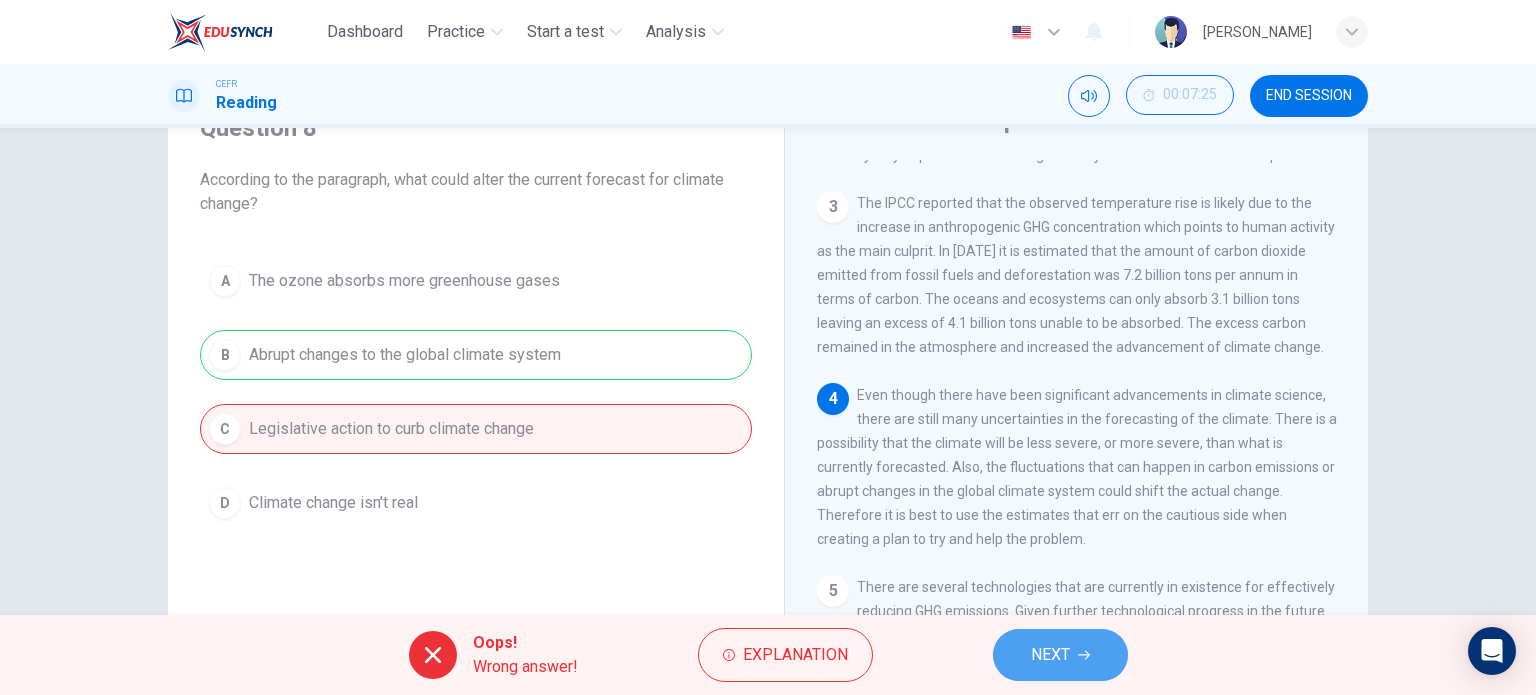 click on "NEXT" at bounding box center (1050, 655) 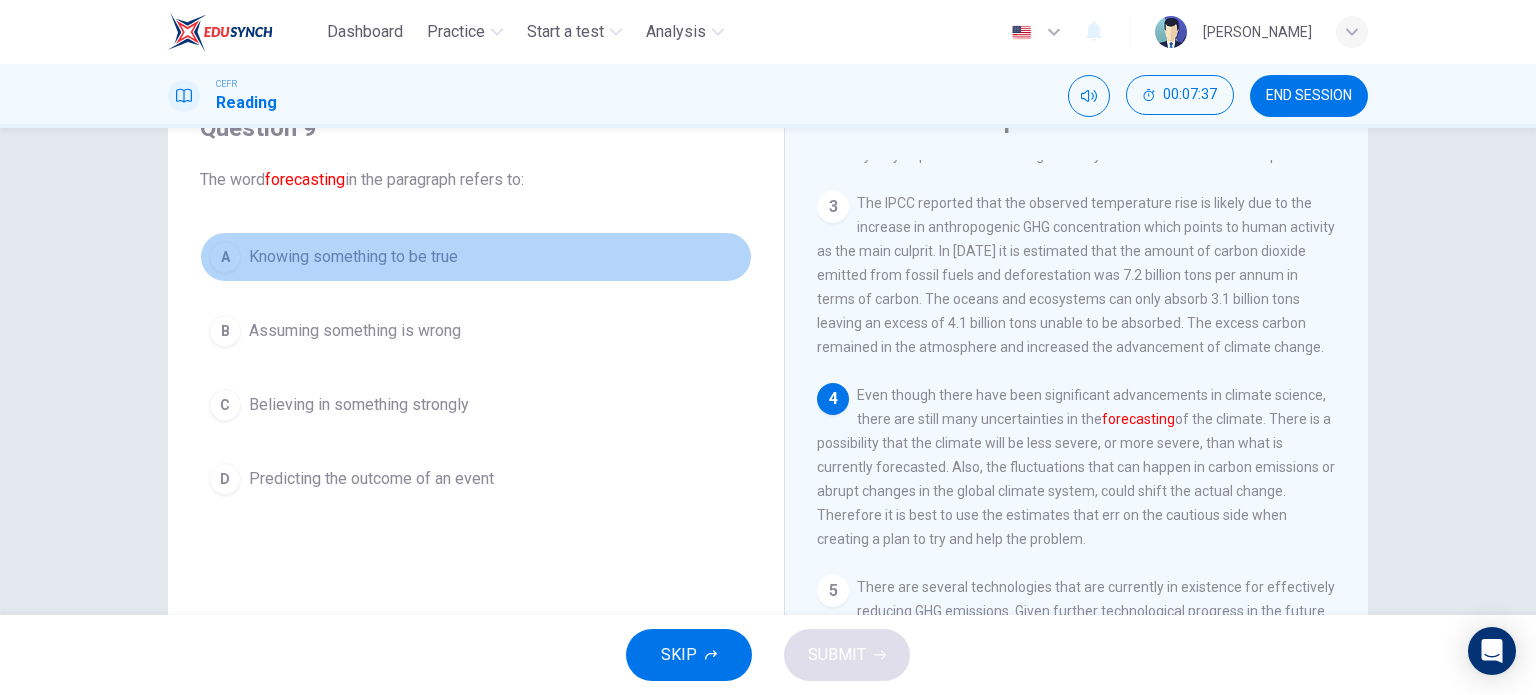 click on "Knowing something to be true" at bounding box center (353, 257) 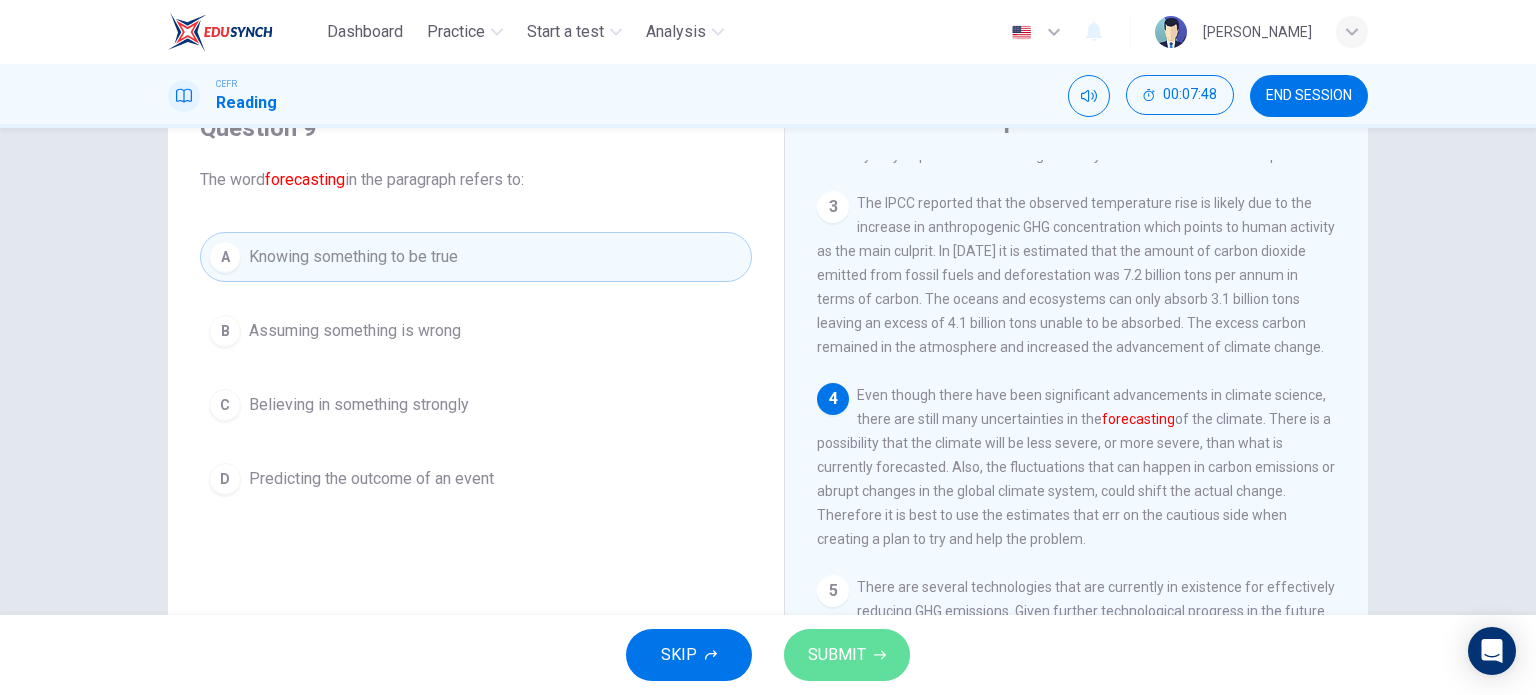 click on "SUBMIT" at bounding box center [837, 655] 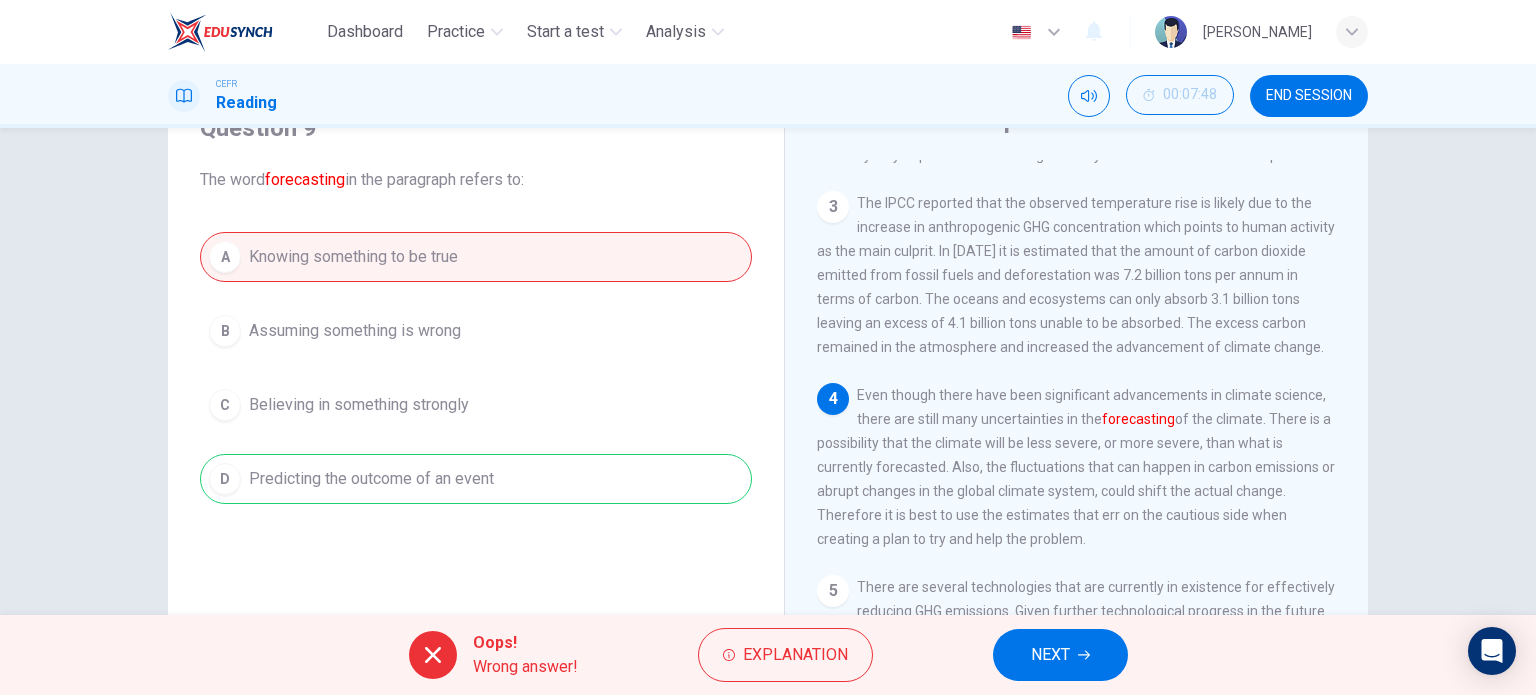 click on "Explanation" at bounding box center (795, 655) 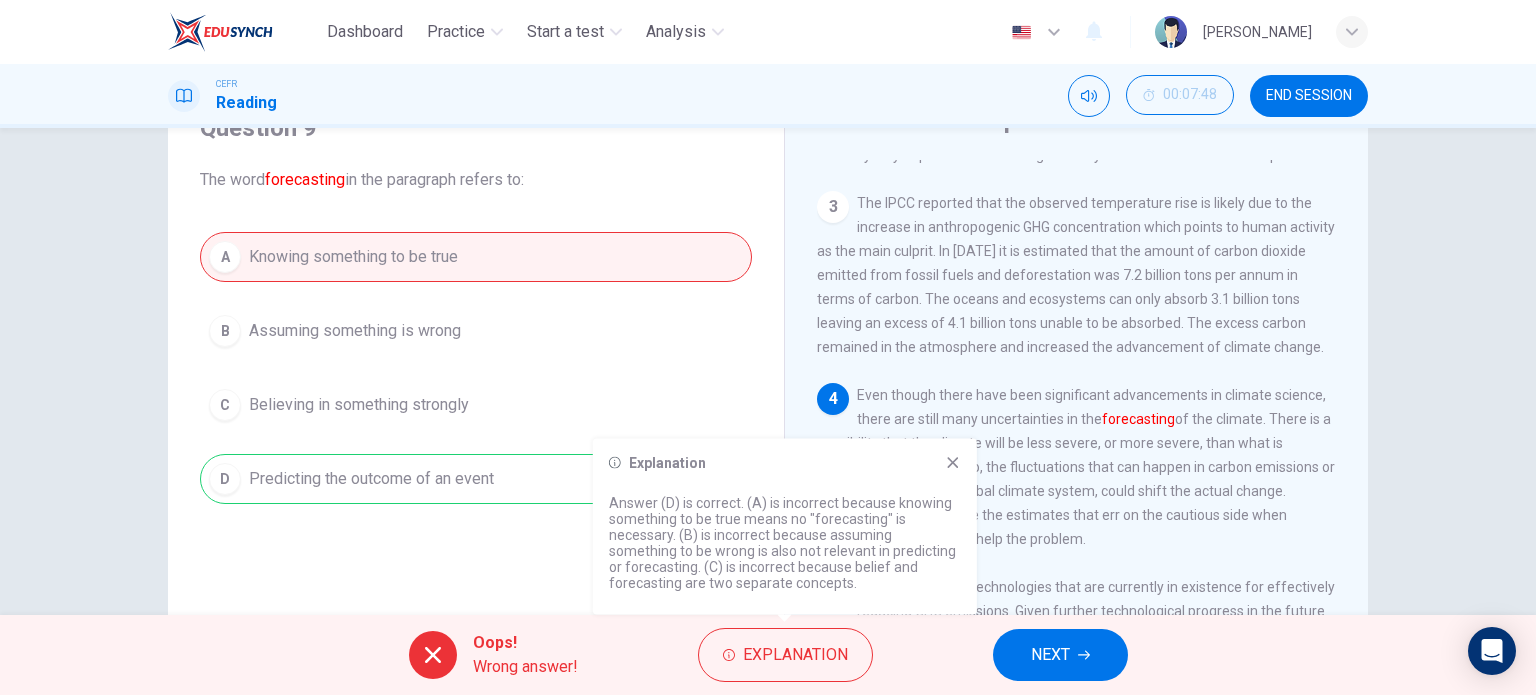 click 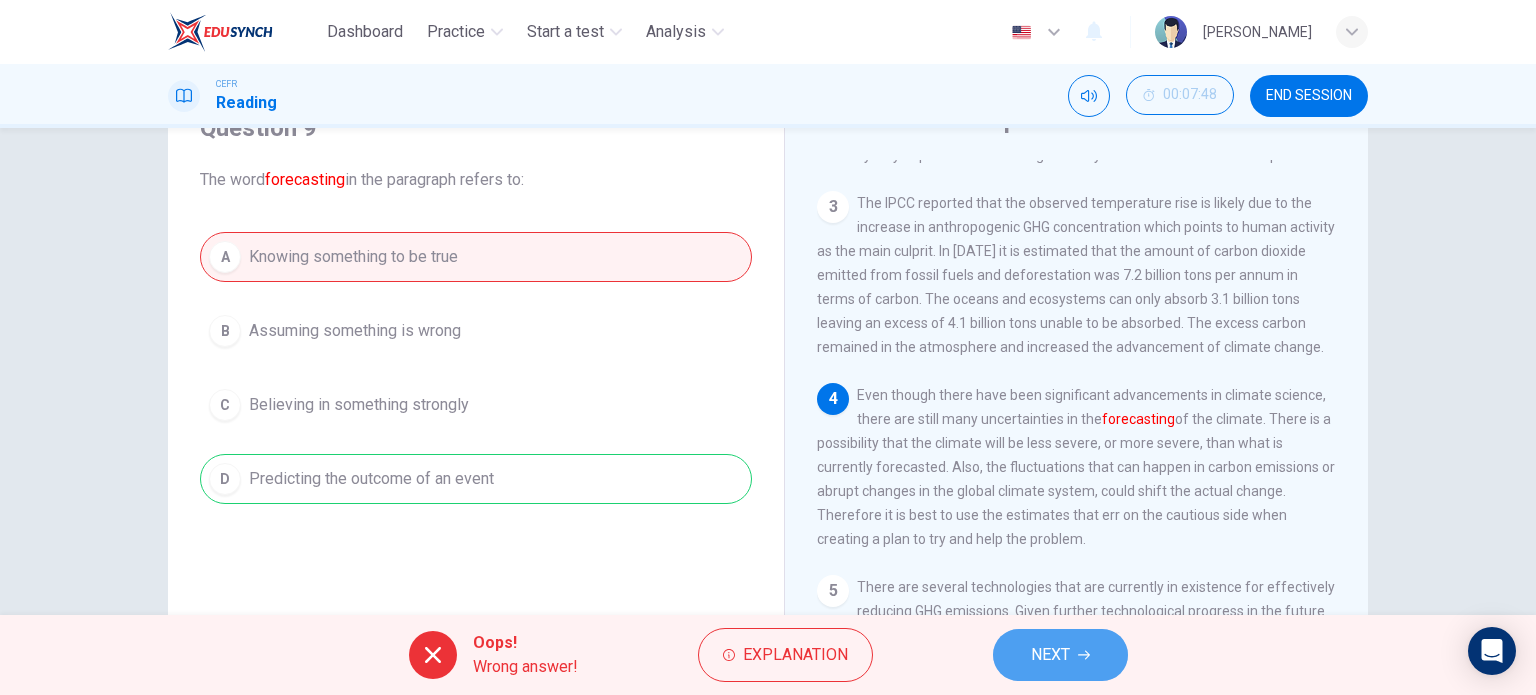 click on "NEXT" at bounding box center [1060, 655] 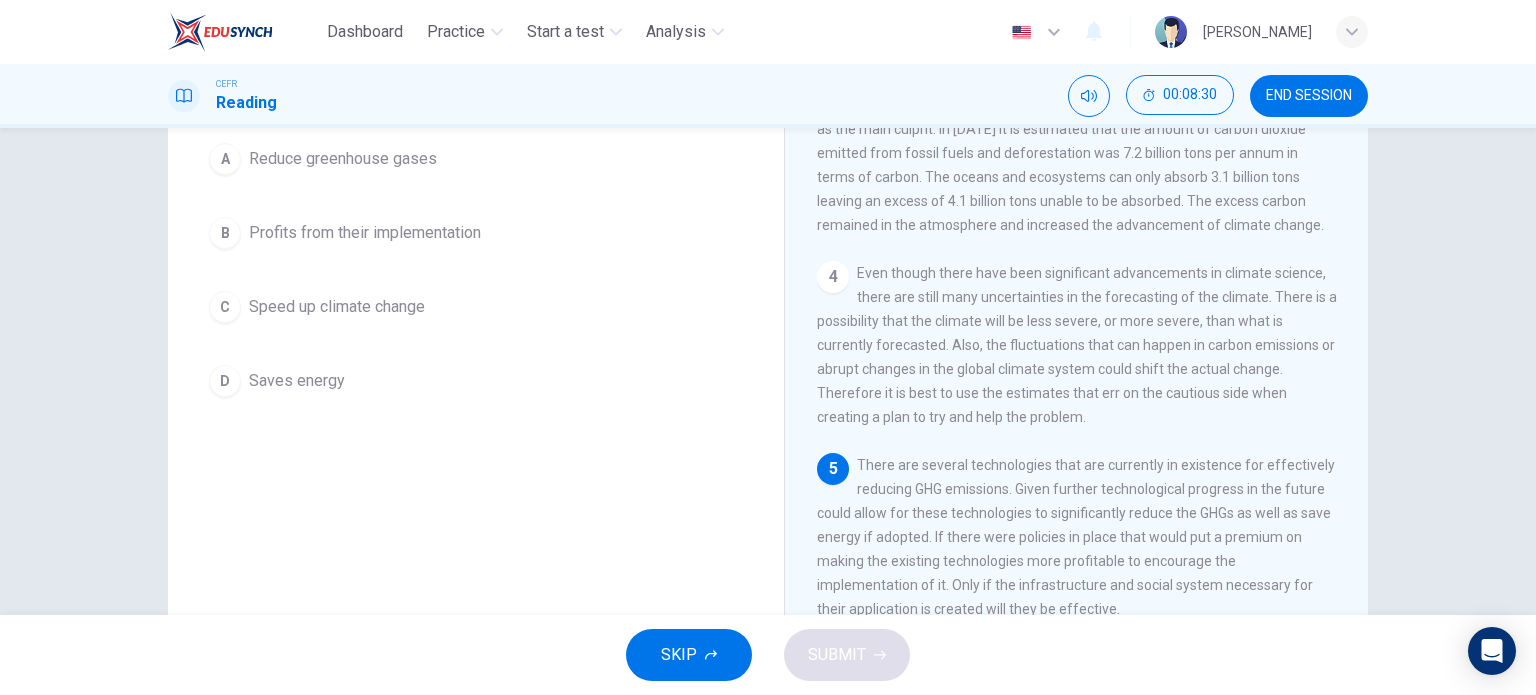 scroll, scrollTop: 219, scrollLeft: 0, axis: vertical 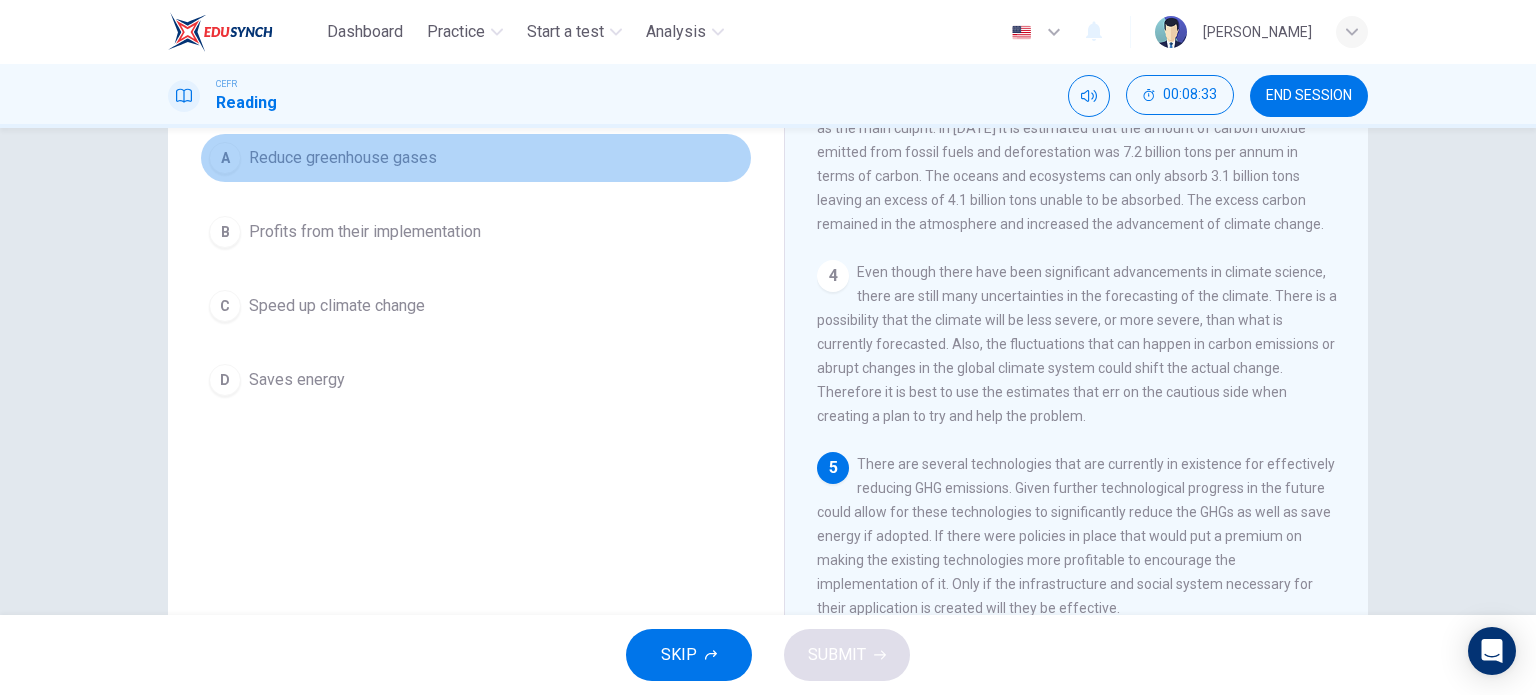 click on "A" at bounding box center (225, 158) 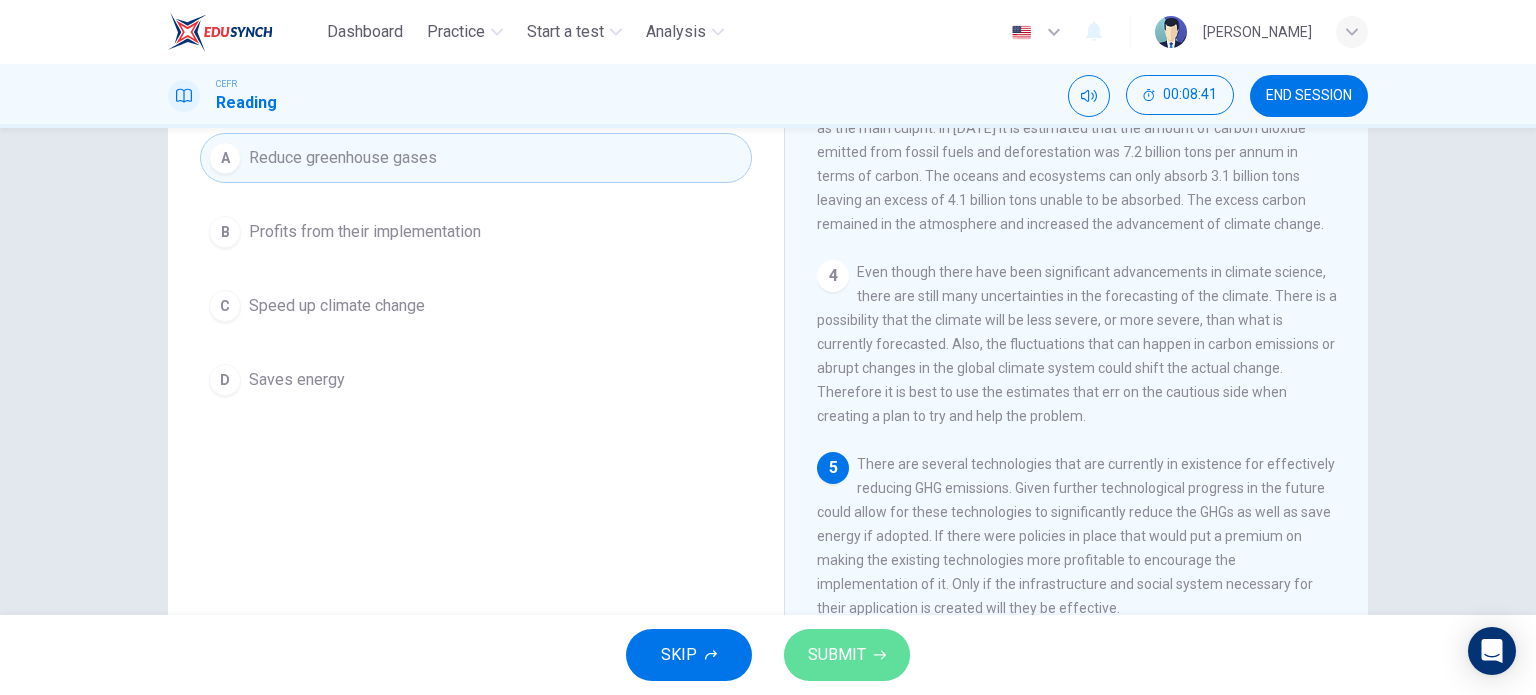 click on "SUBMIT" at bounding box center [837, 655] 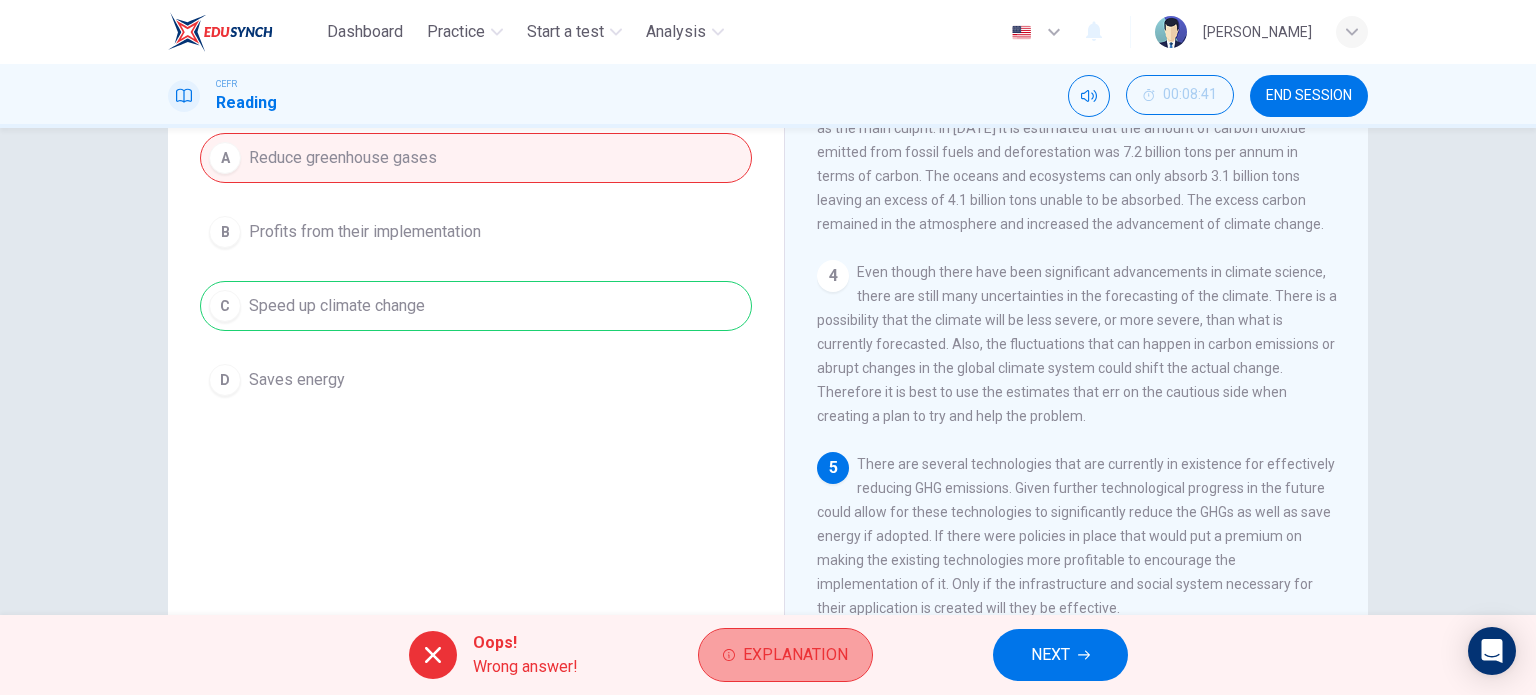 click on "Explanation" at bounding box center [795, 655] 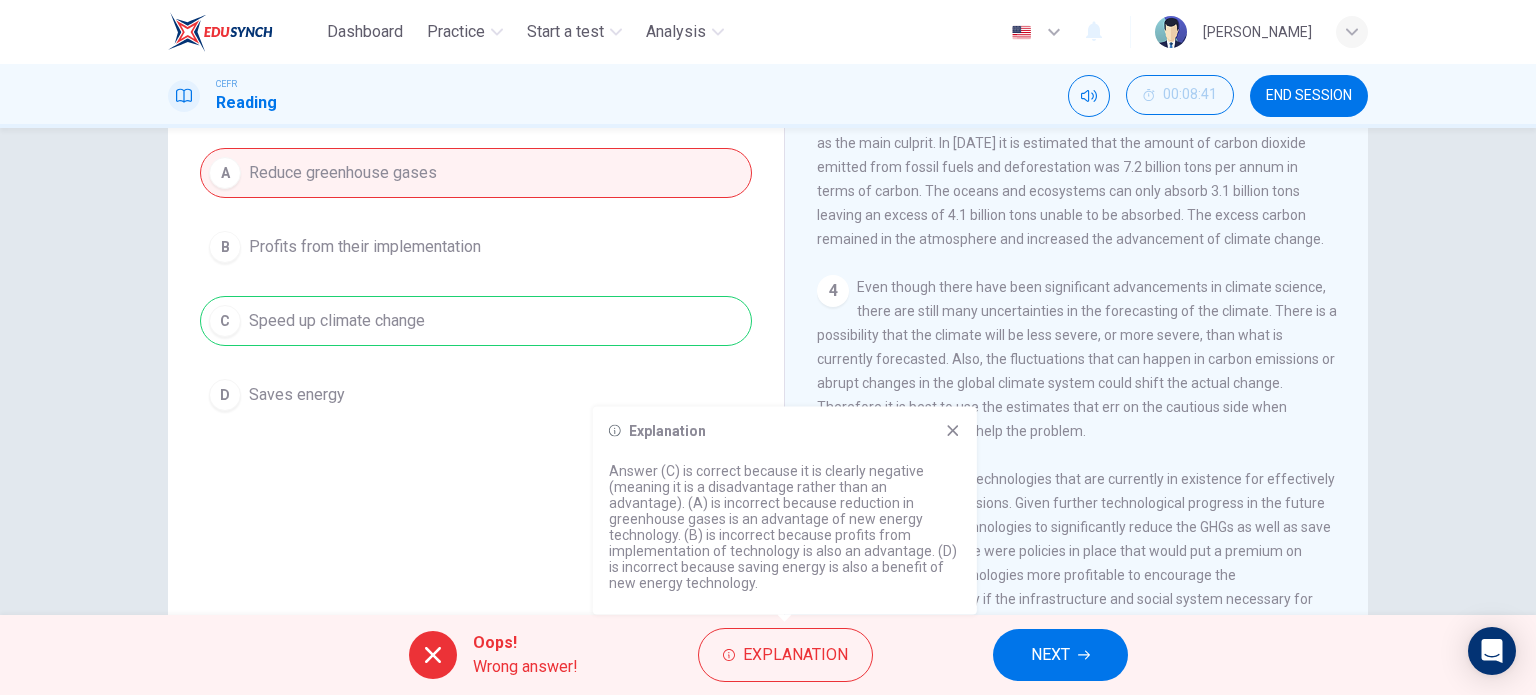 scroll, scrollTop: 230, scrollLeft: 0, axis: vertical 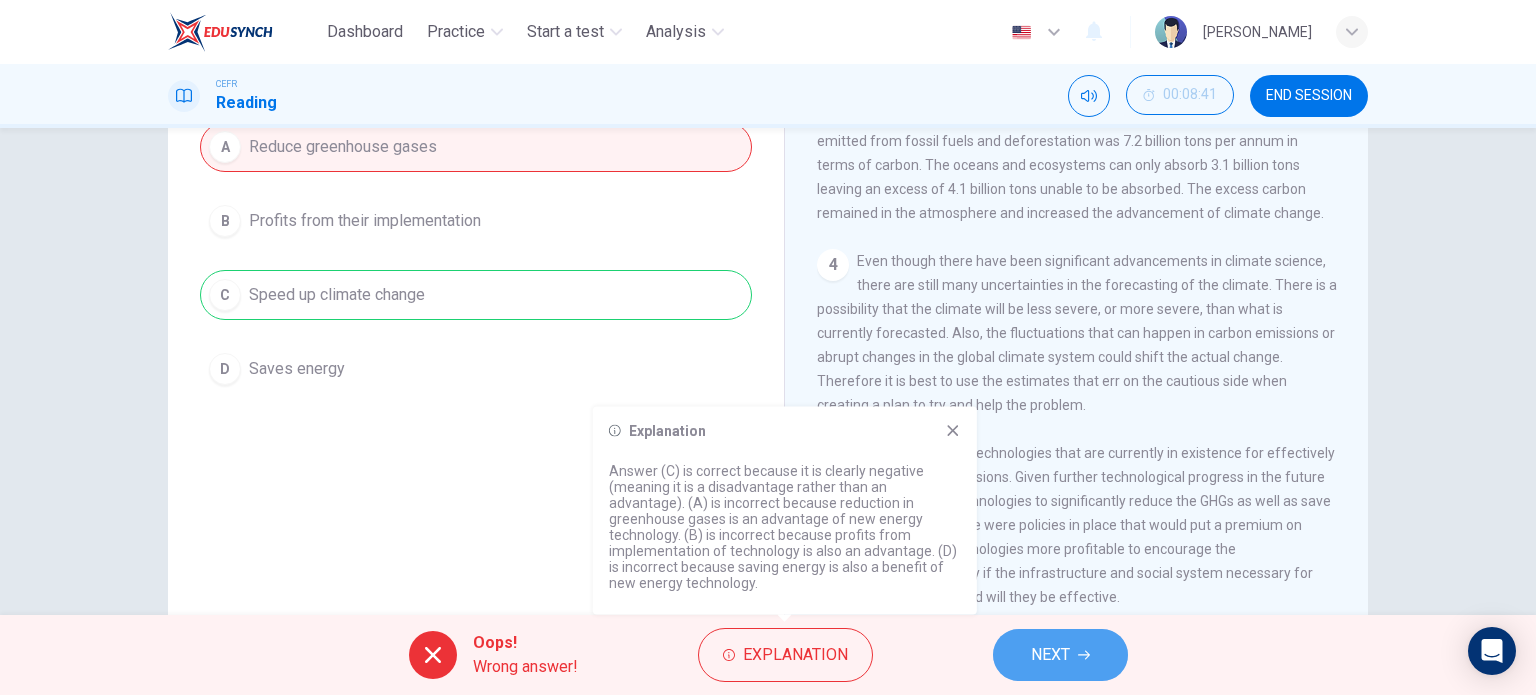 click on "NEXT" at bounding box center (1050, 655) 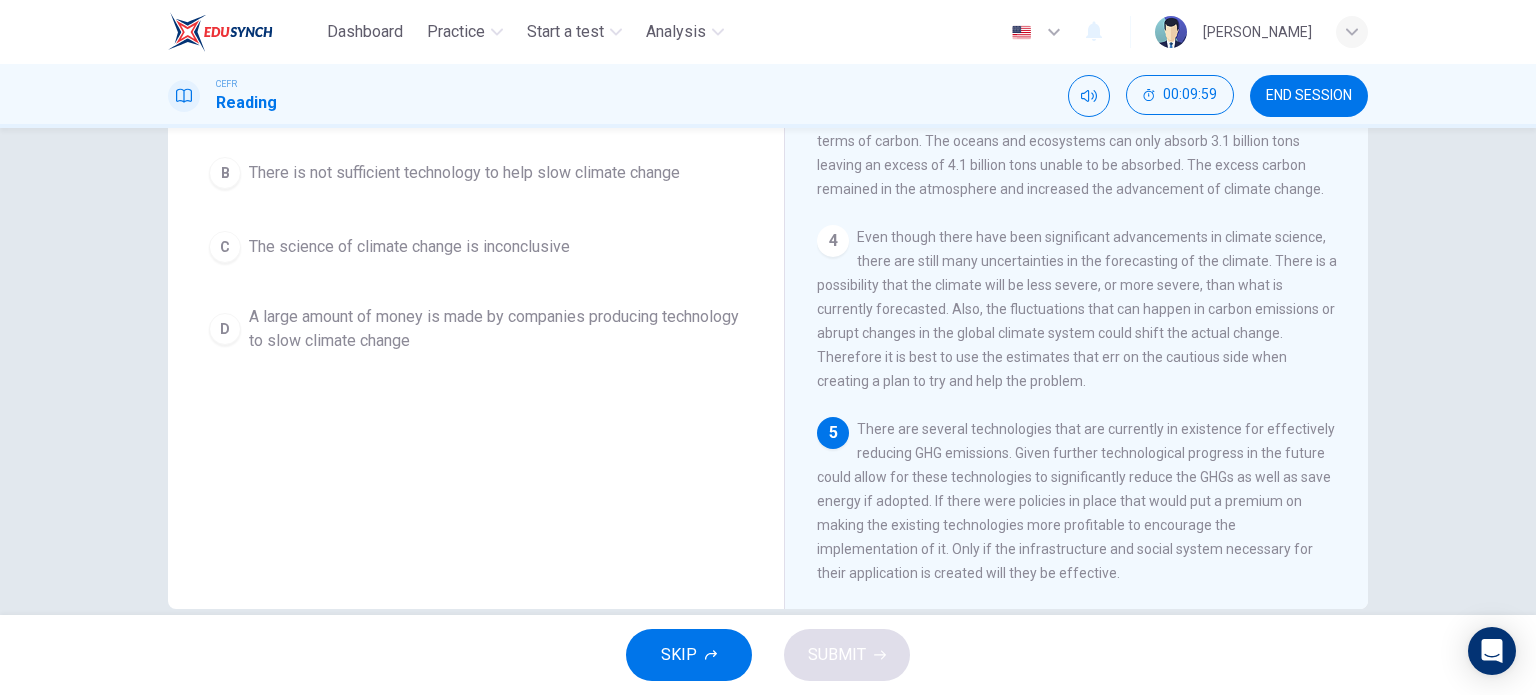 scroll, scrollTop: 150, scrollLeft: 0, axis: vertical 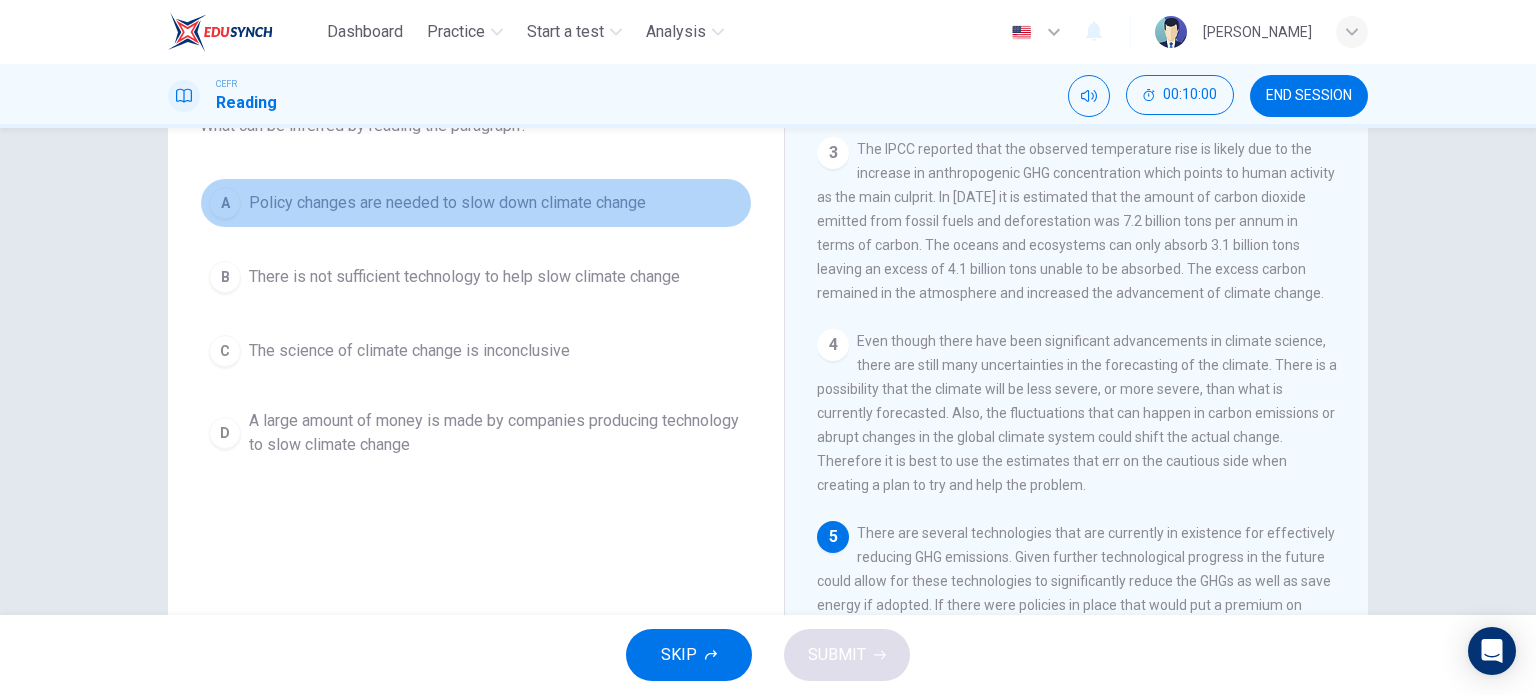 click on "Policy changes are needed to slow down climate change" at bounding box center (447, 203) 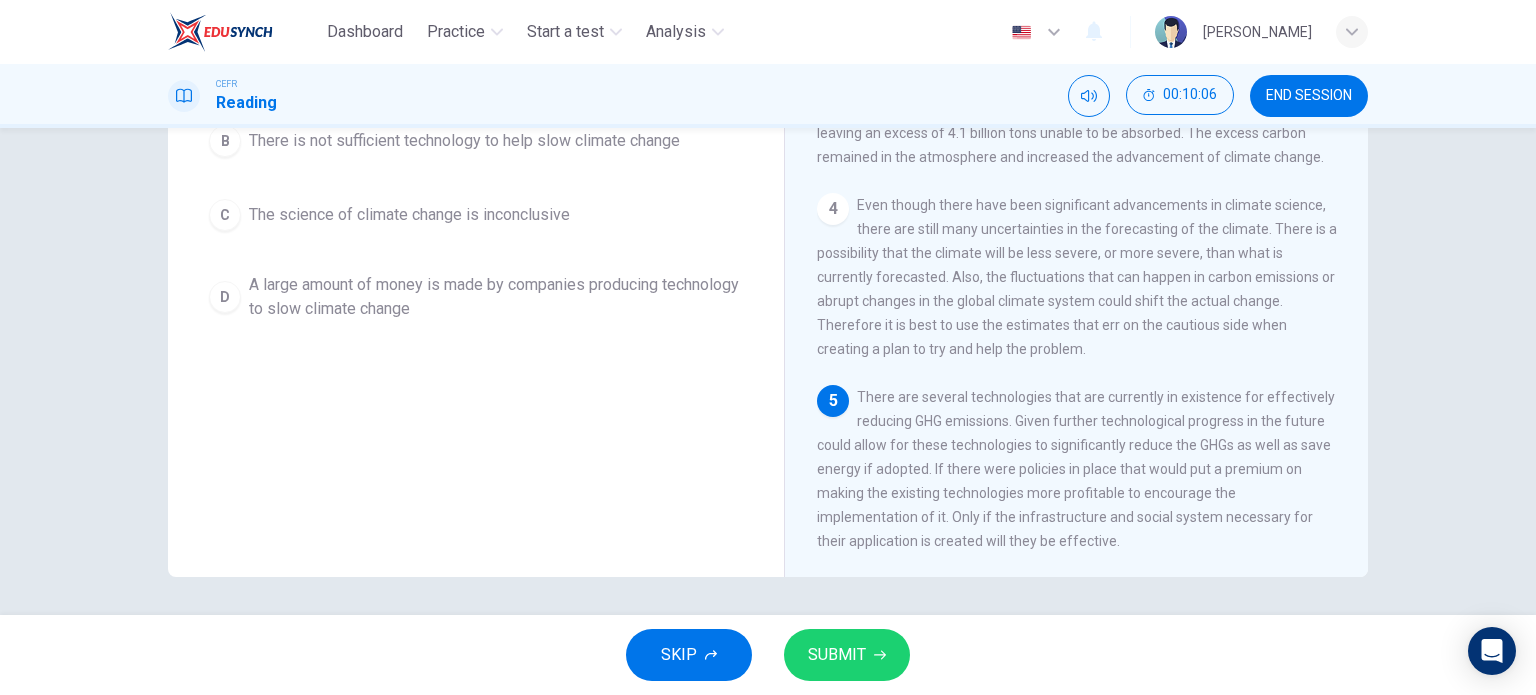 scroll, scrollTop: 287, scrollLeft: 0, axis: vertical 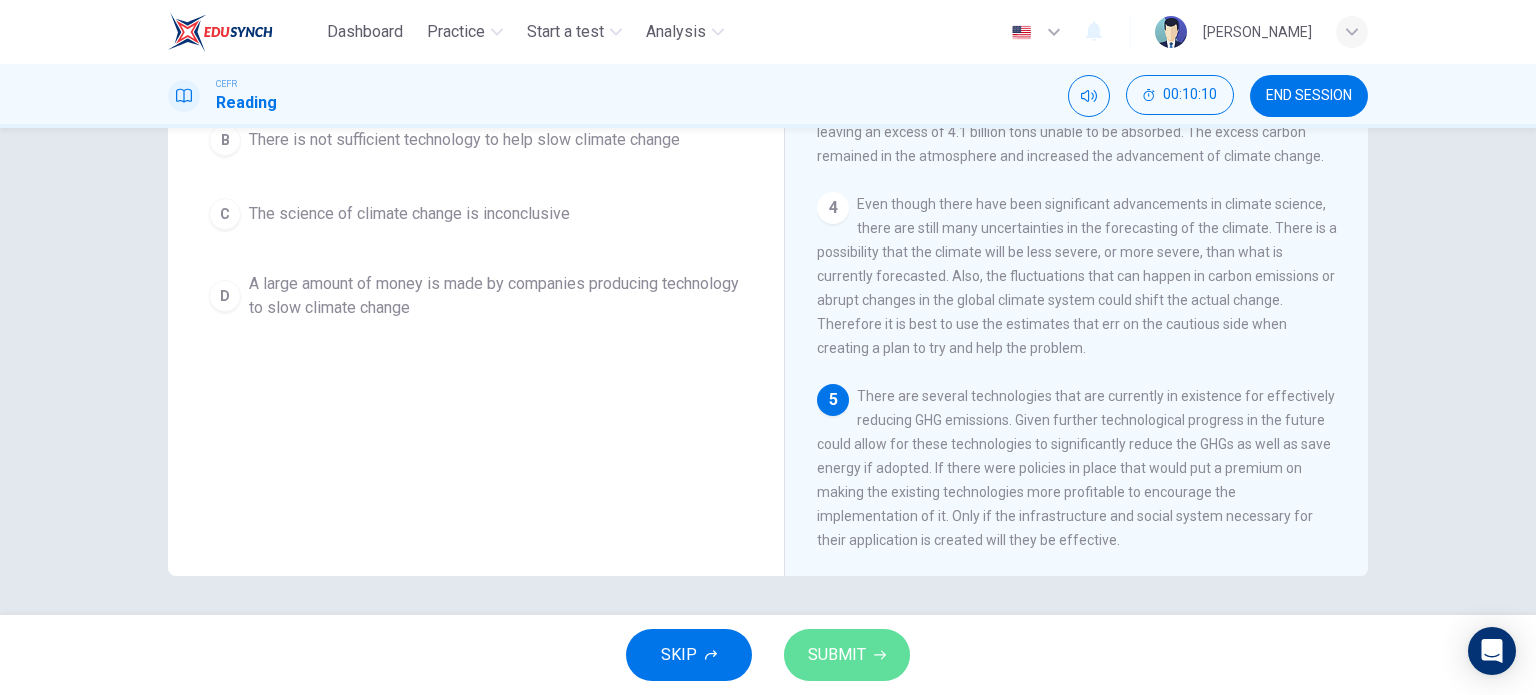 click on "SUBMIT" at bounding box center (837, 655) 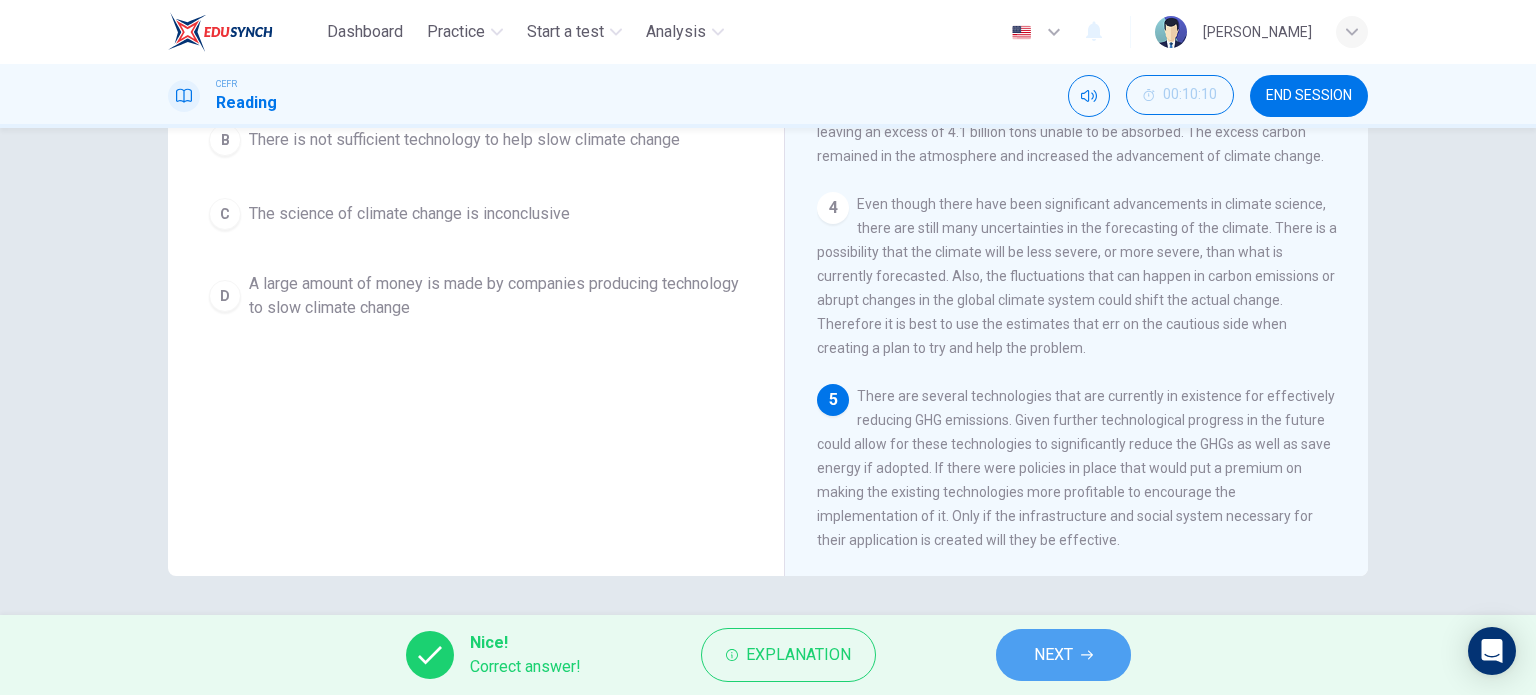 click on "NEXT" at bounding box center [1053, 655] 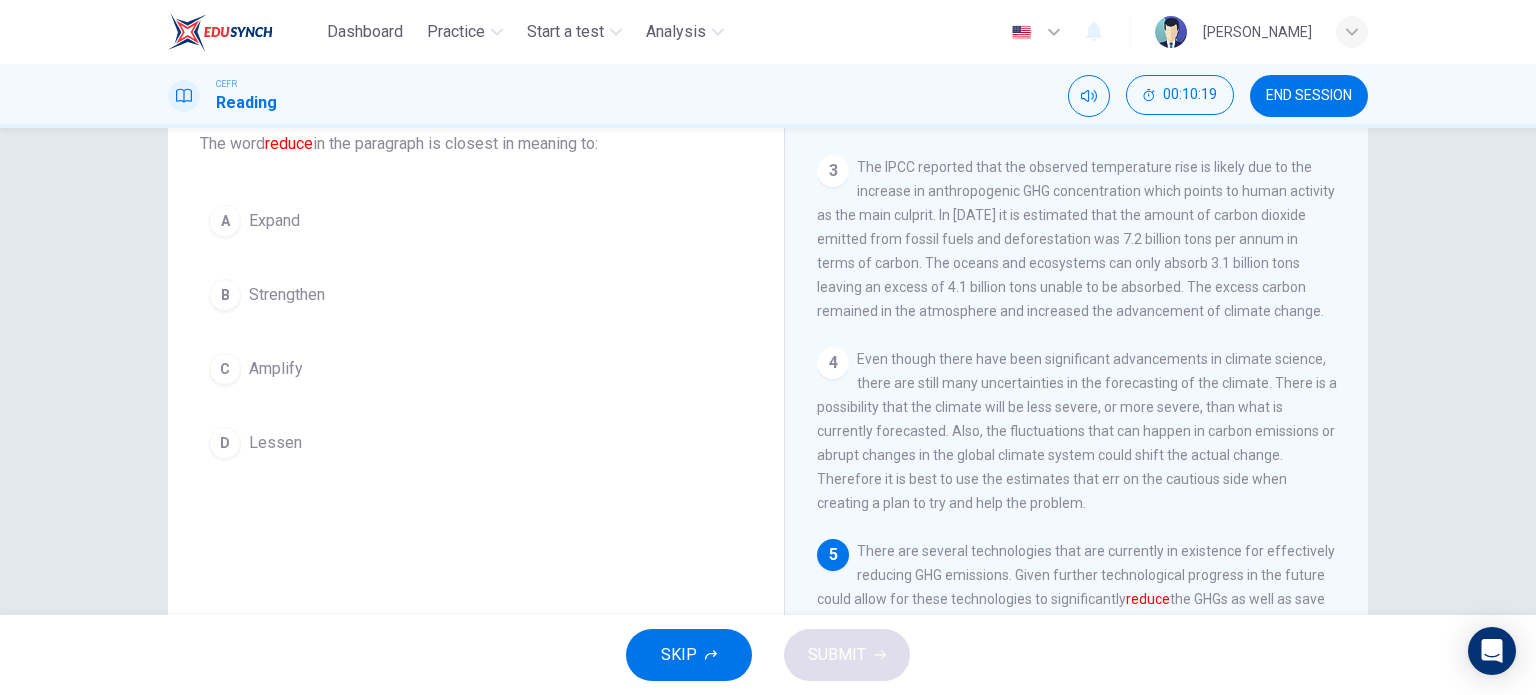 scroll, scrollTop: 131, scrollLeft: 0, axis: vertical 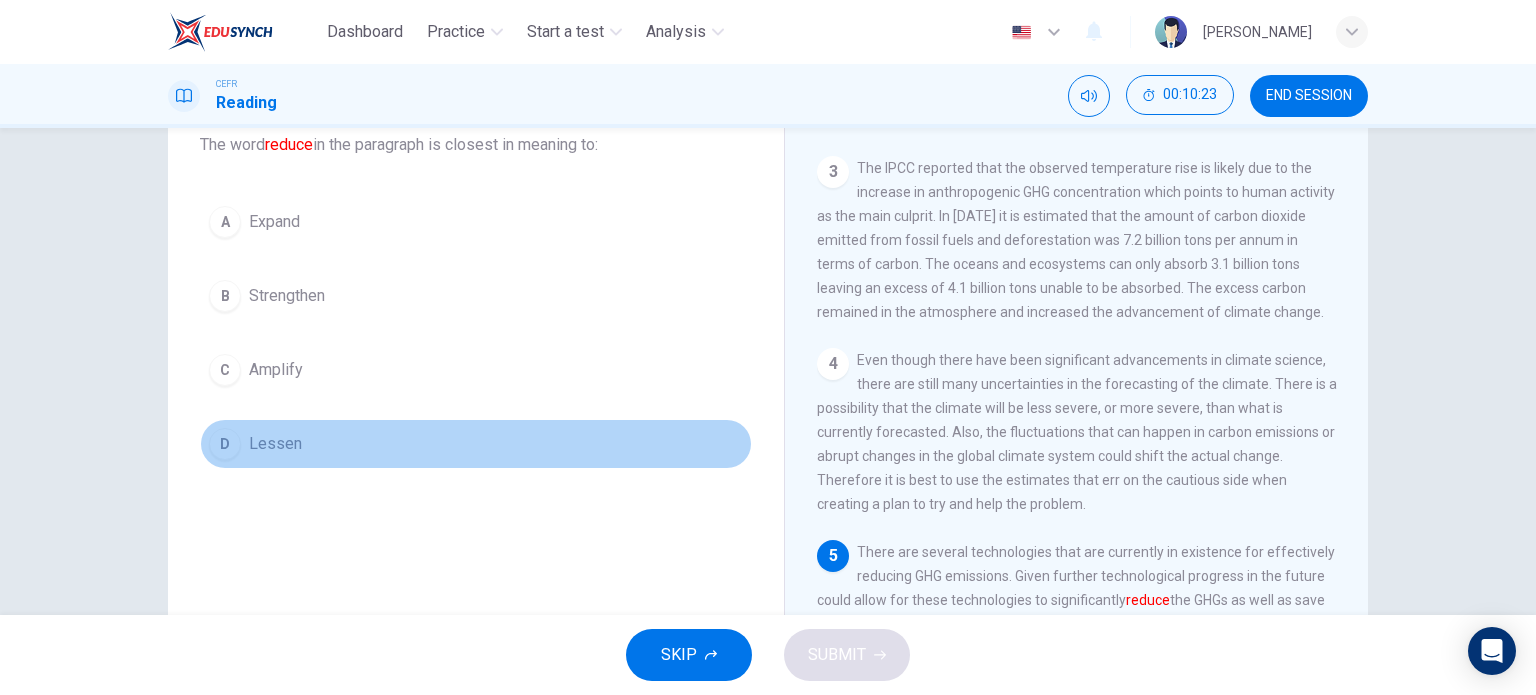 click on "D Lessen" at bounding box center (476, 444) 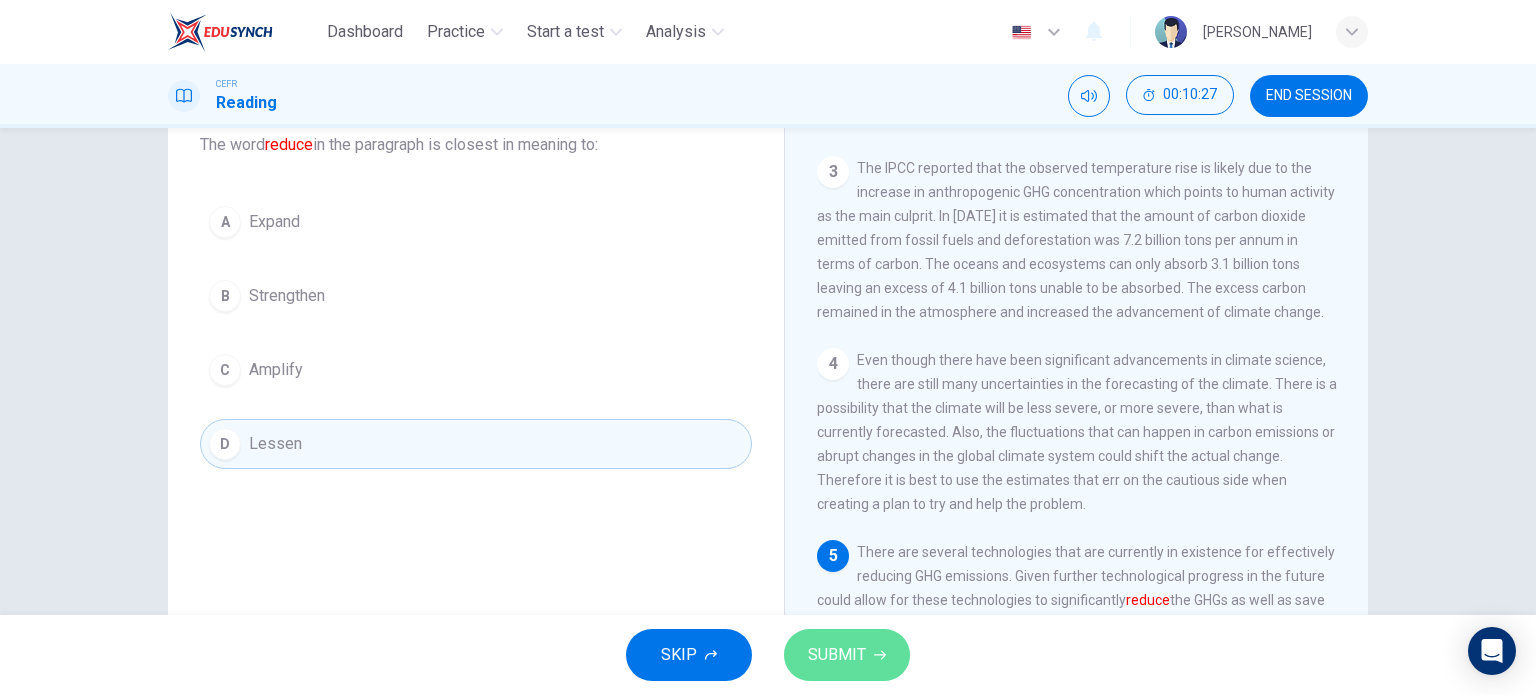 click on "SUBMIT" at bounding box center [837, 655] 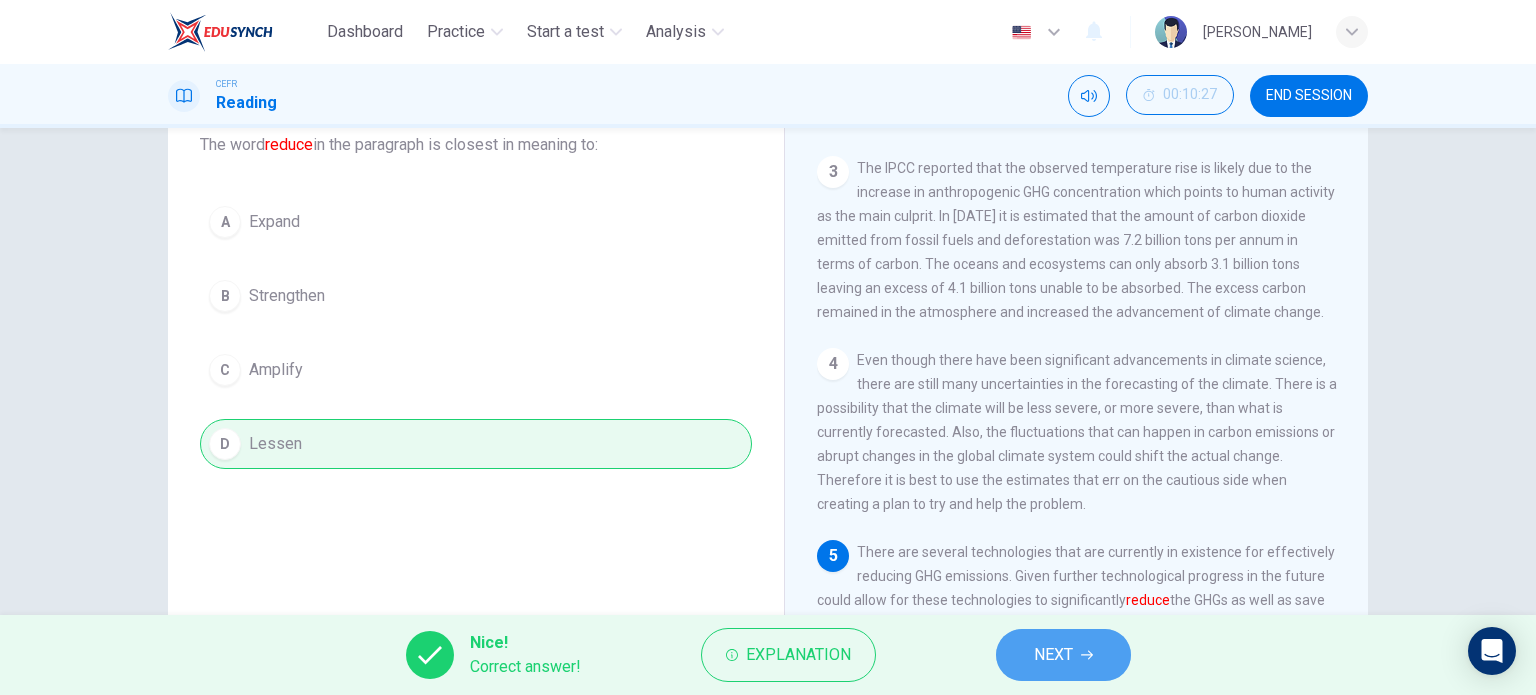 click on "NEXT" at bounding box center [1063, 655] 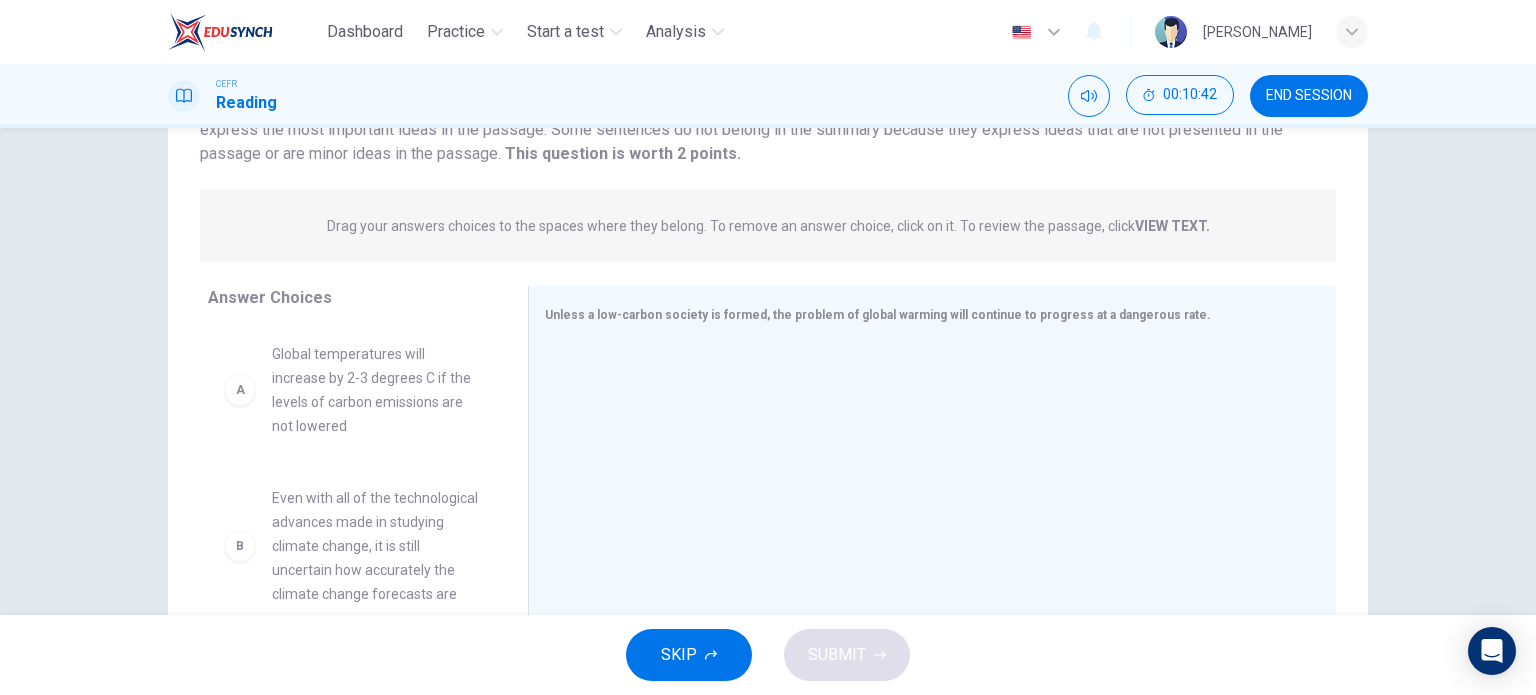 scroll, scrollTop: 288, scrollLeft: 0, axis: vertical 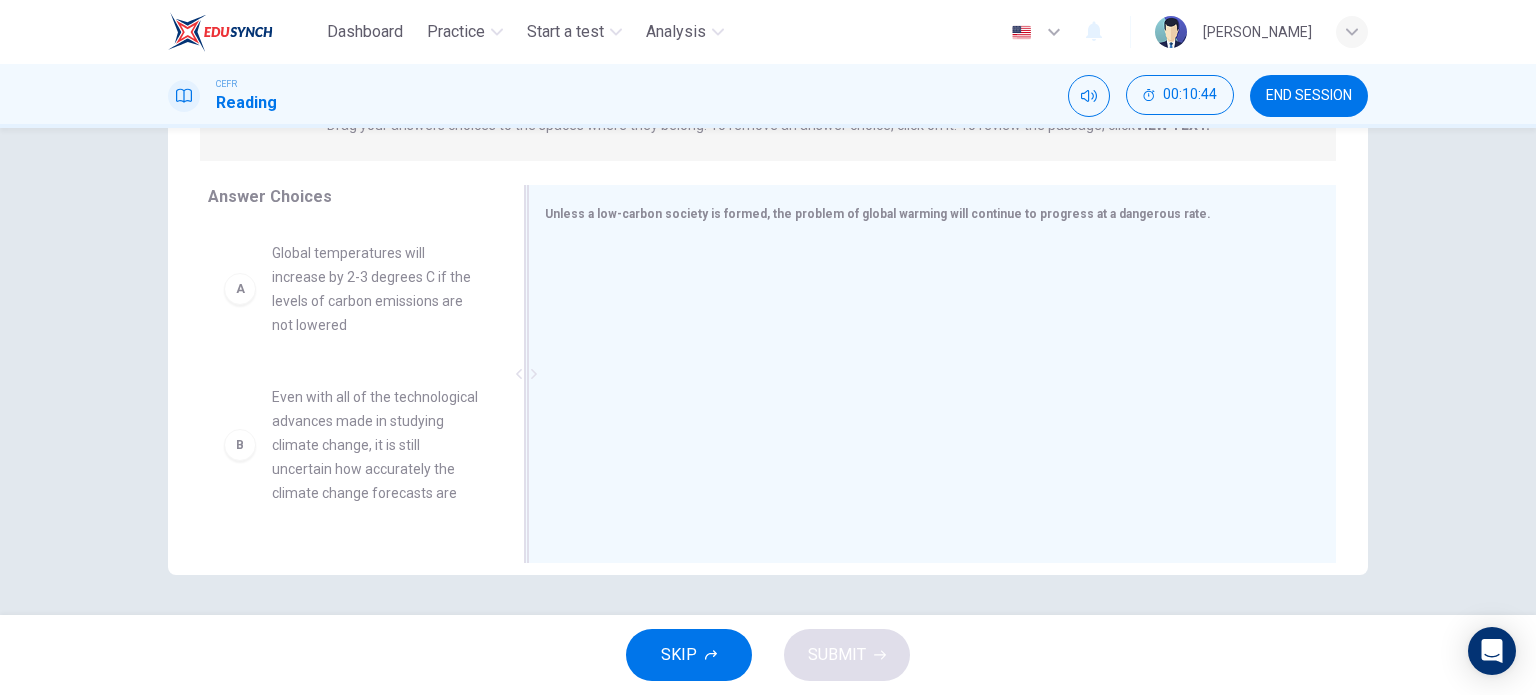 click 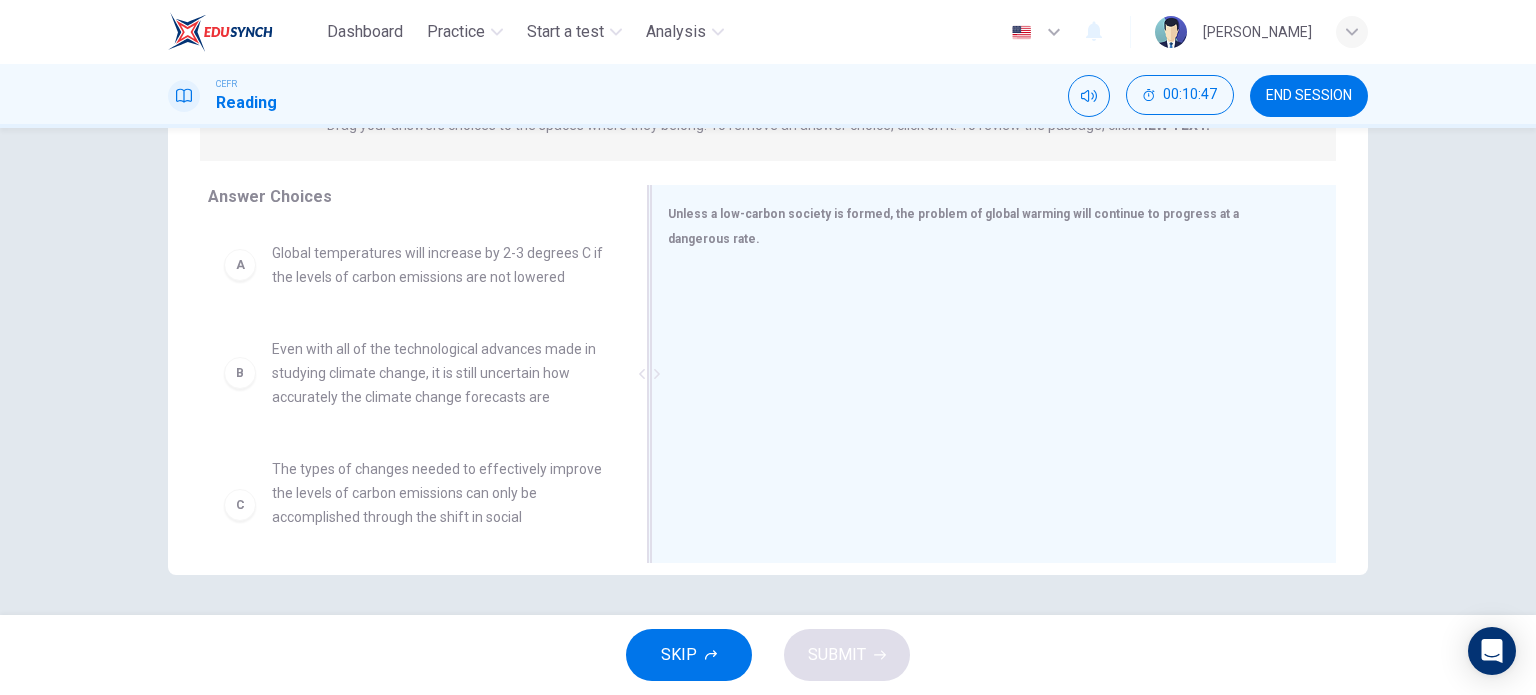 drag, startPoint x: 523, startPoint y: 372, endPoint x: 667, endPoint y: 381, distance: 144.28098 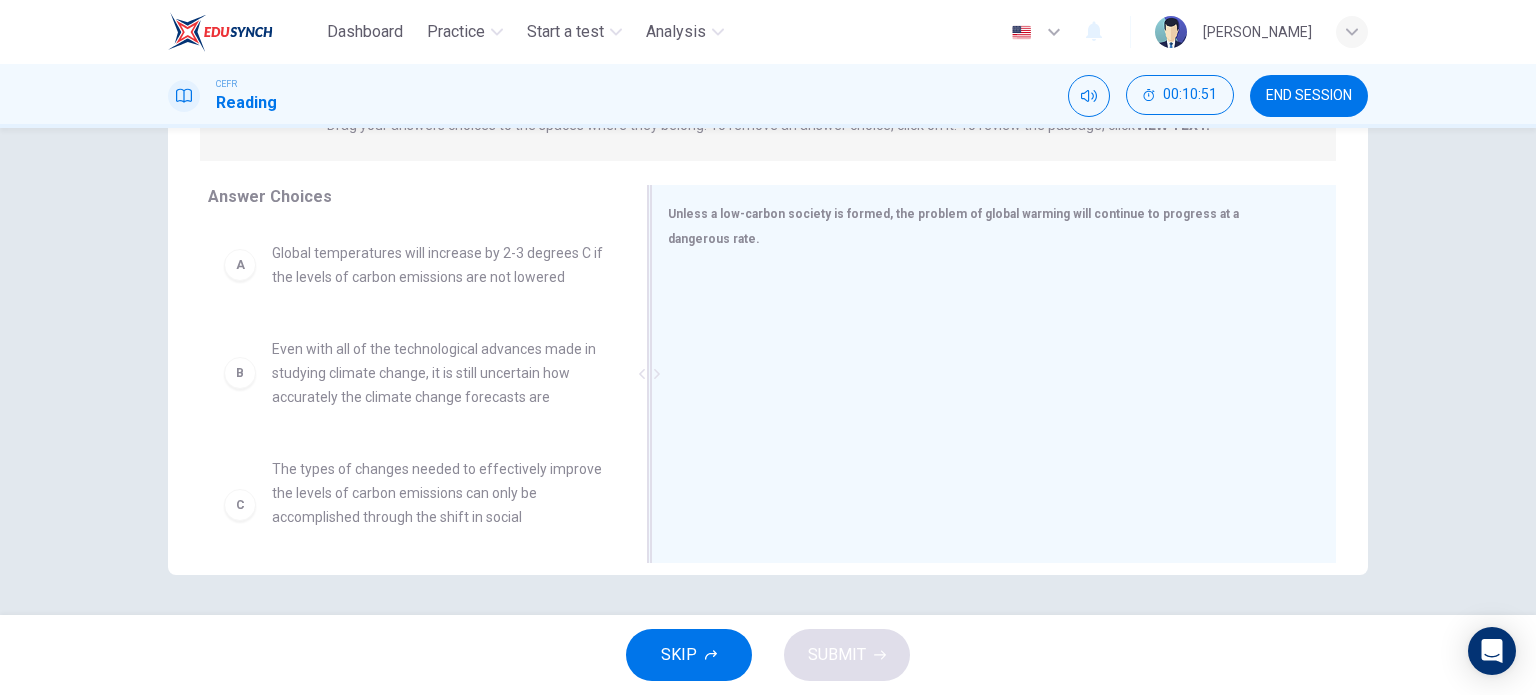 scroll, scrollTop: 148, scrollLeft: 0, axis: vertical 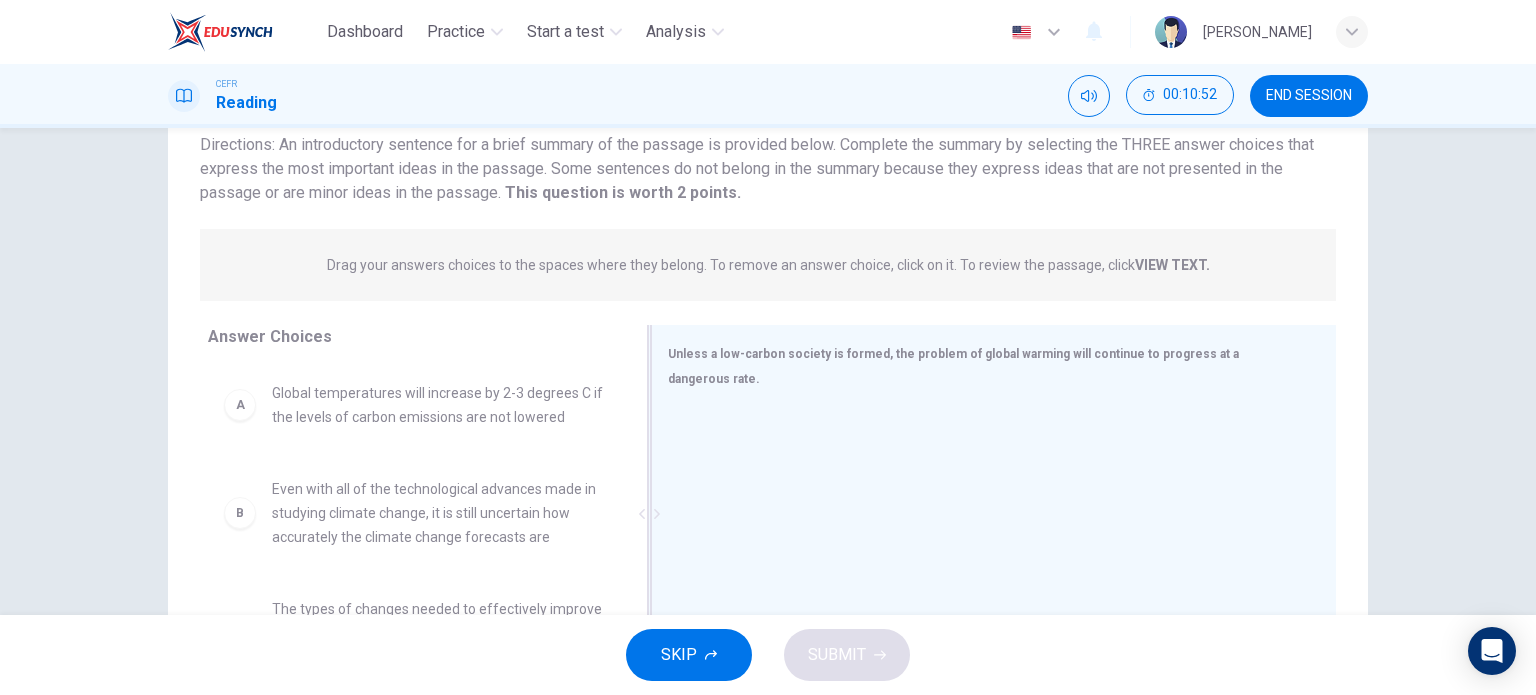 click on "Unless a low-carbon society is formed, the problem of global warming will continue to progress at a dangerous rate." at bounding box center [993, 514] 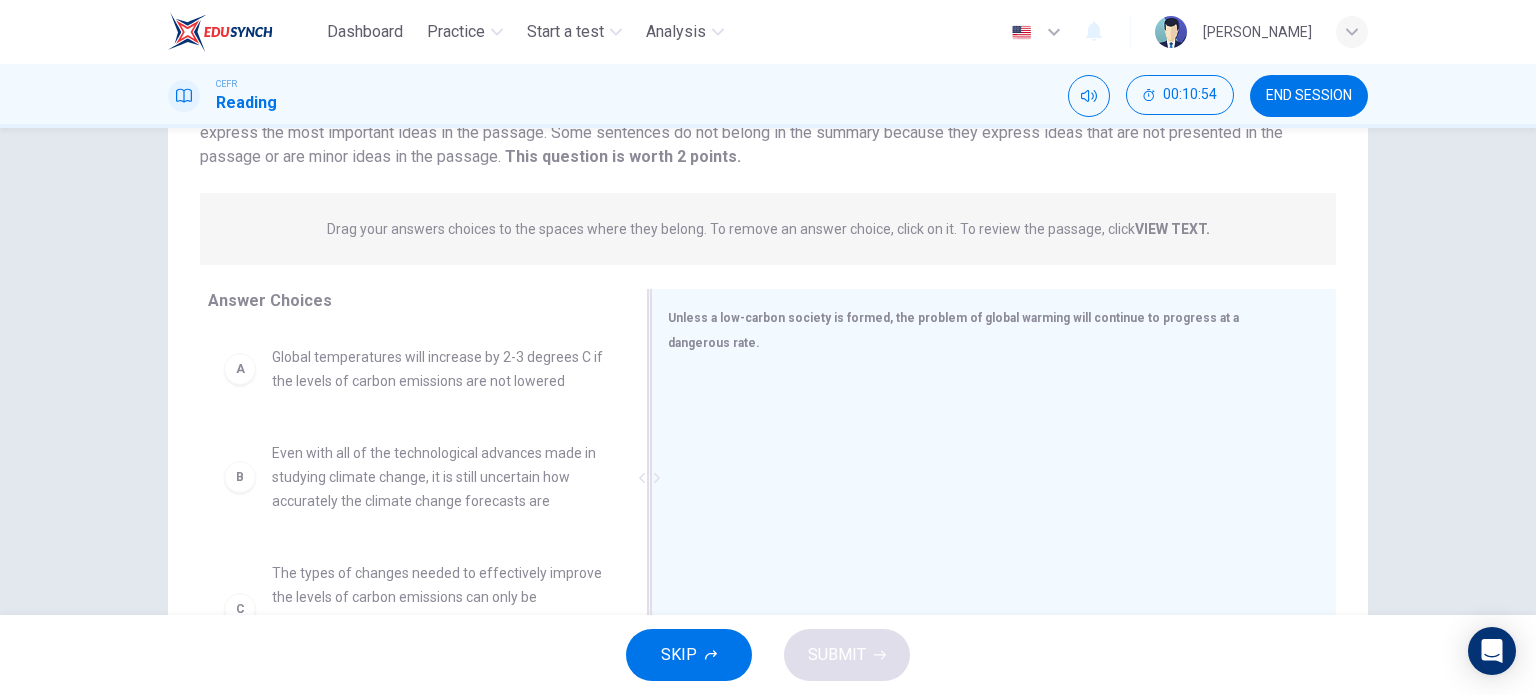 scroll, scrollTop: 236, scrollLeft: 0, axis: vertical 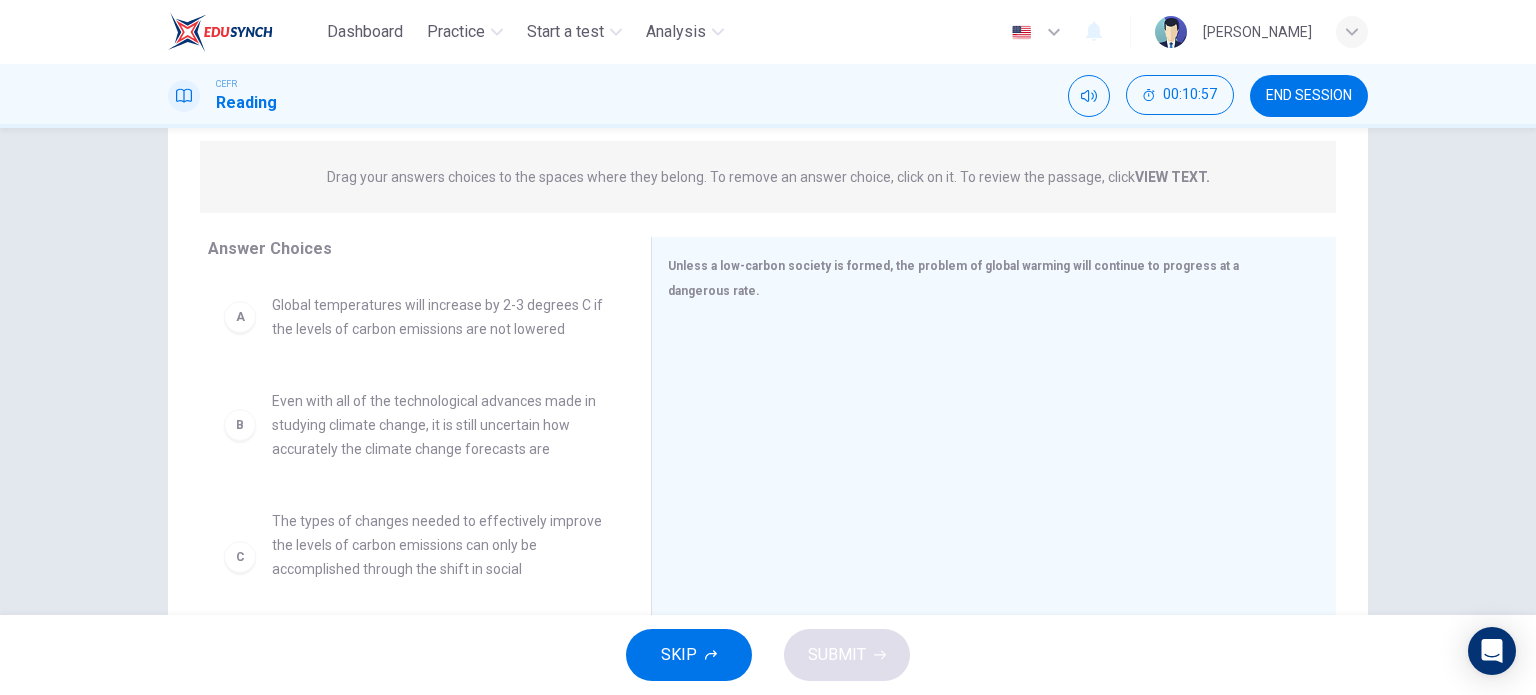 click on "Global temperatures will increase by 2-3 degrees C if the levels of carbon emissions are not lowered" at bounding box center [437, 317] 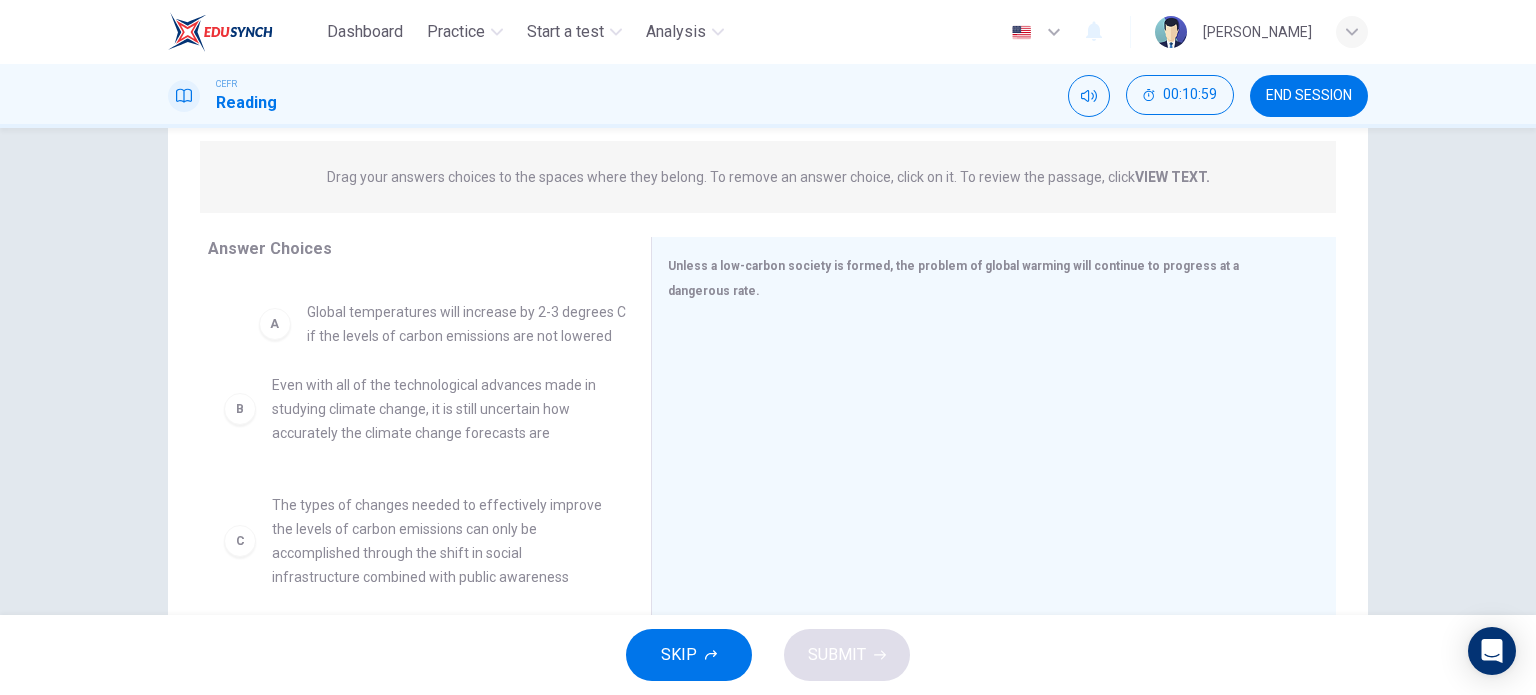 drag, startPoint x: 493, startPoint y: 323, endPoint x: 573, endPoint y: 338, distance: 81.394104 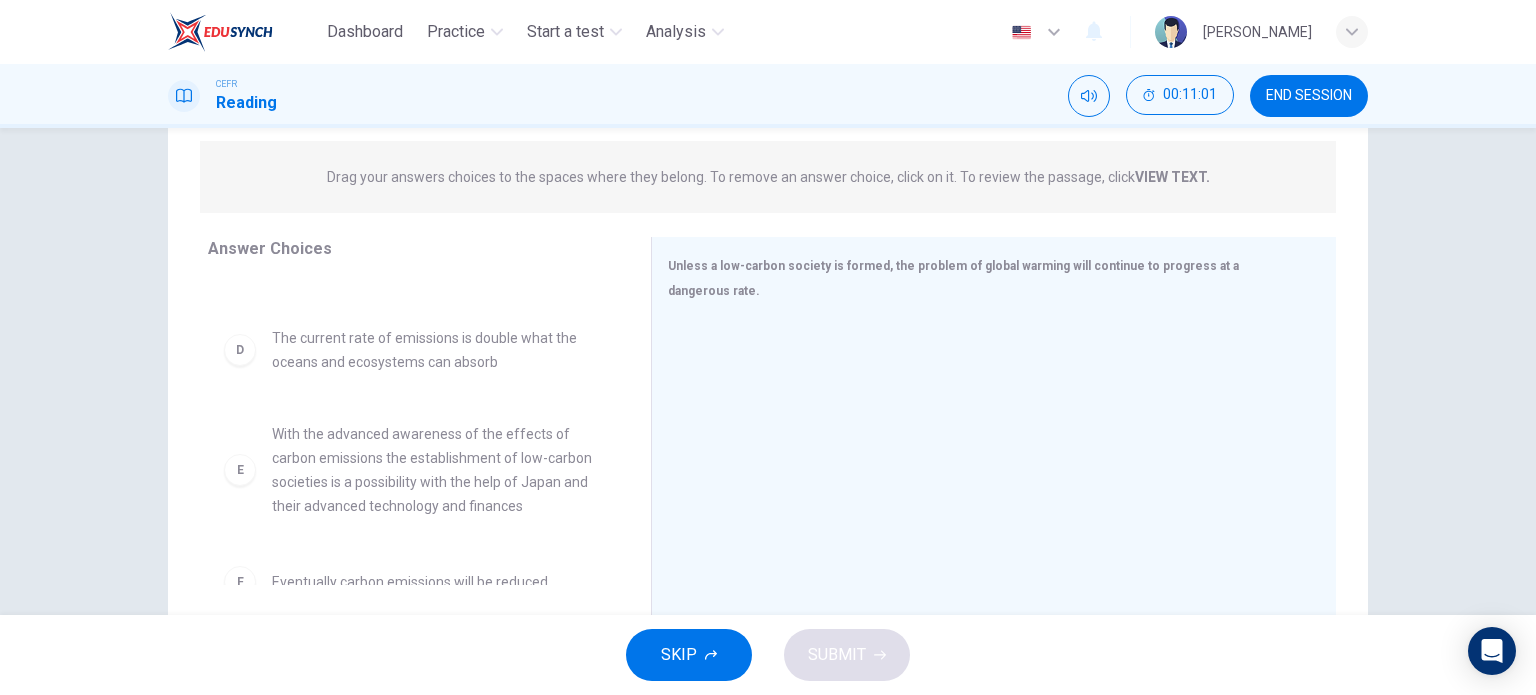 scroll, scrollTop: 356, scrollLeft: 0, axis: vertical 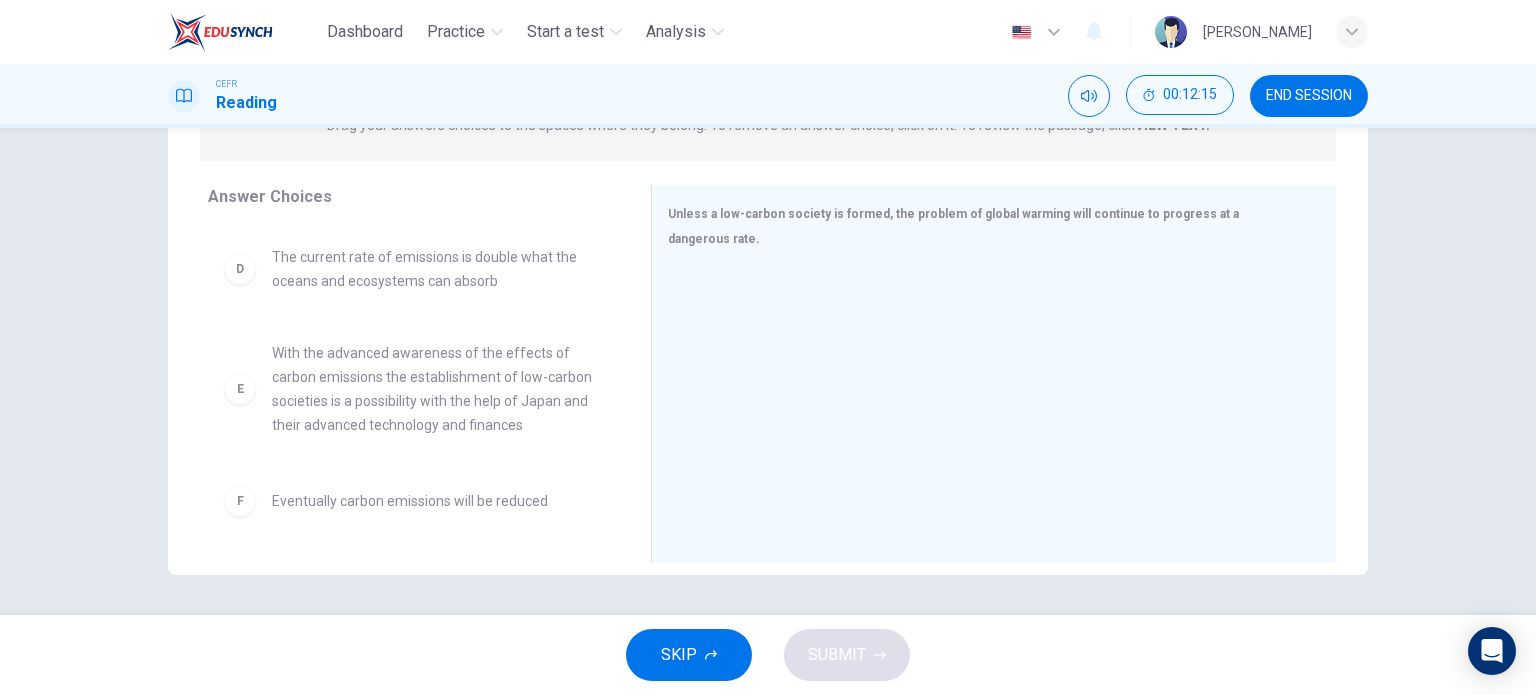 click on "With the advanced awareness of the effects of carbon emissions the establishment of low-carbon societies is a possibility with the help of Japan and their advanced technology and finances" at bounding box center [437, 389] 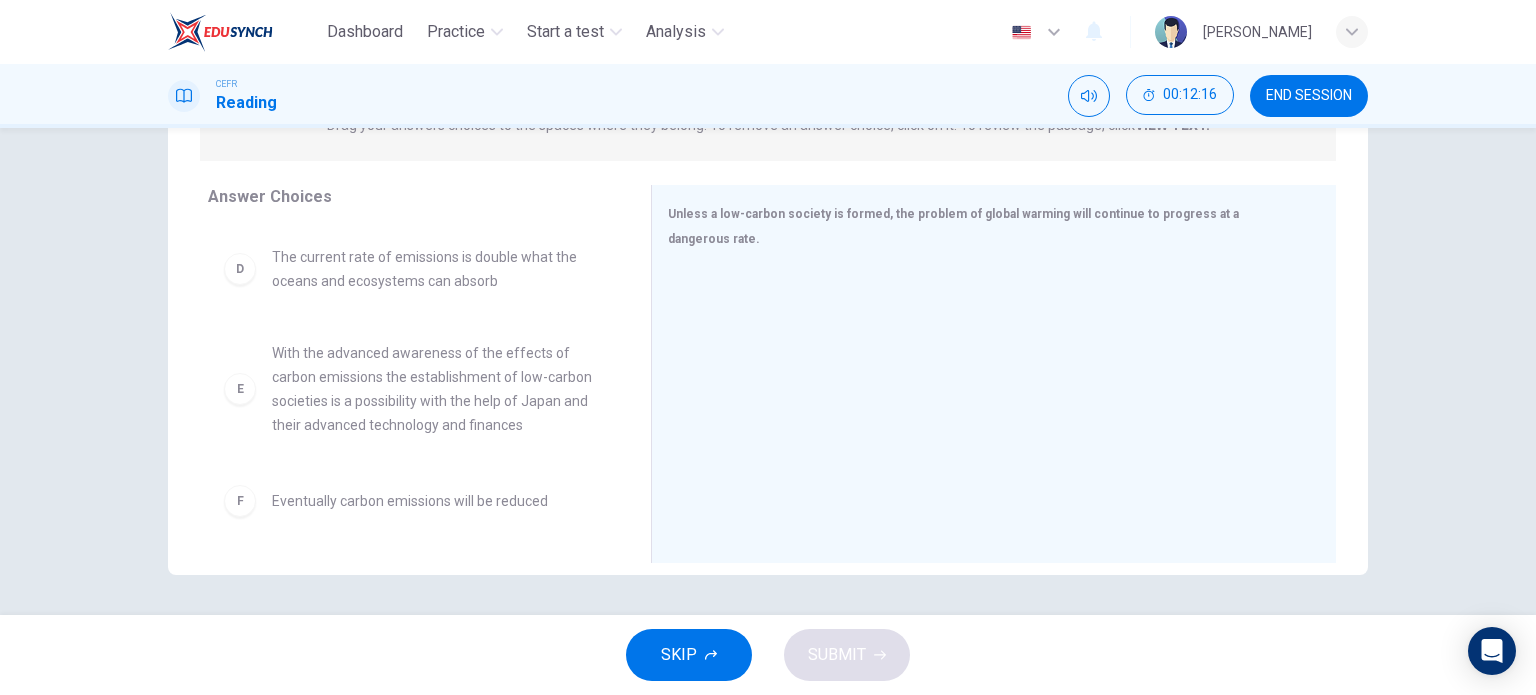 click on "With the advanced awareness of the effects of carbon emissions the establishment of low-carbon societies is a possibility with the help of Japan and their advanced technology and finances" at bounding box center (437, 389) 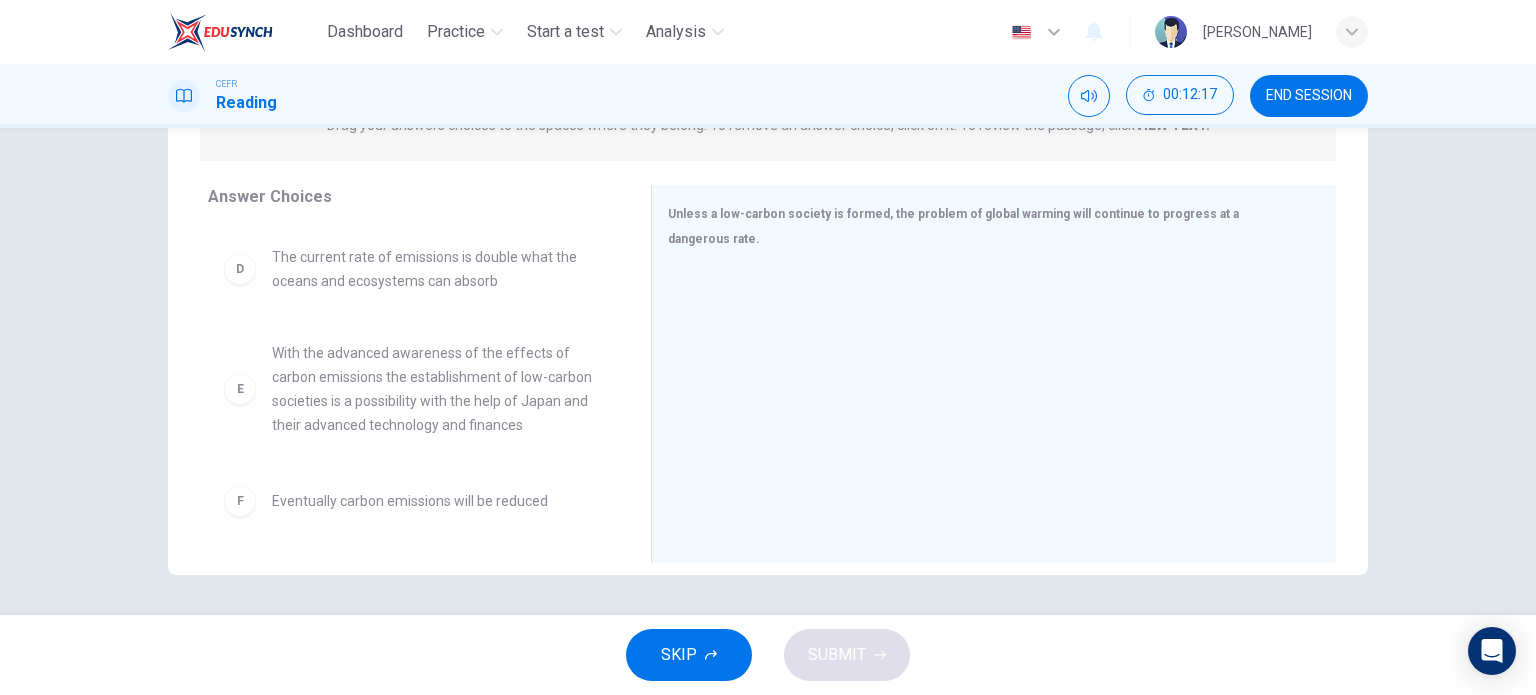 click on "With the advanced awareness of the effects of carbon emissions the establishment of low-carbon societies is a possibility with the help of Japan and their advanced technology and finances" at bounding box center [437, 389] 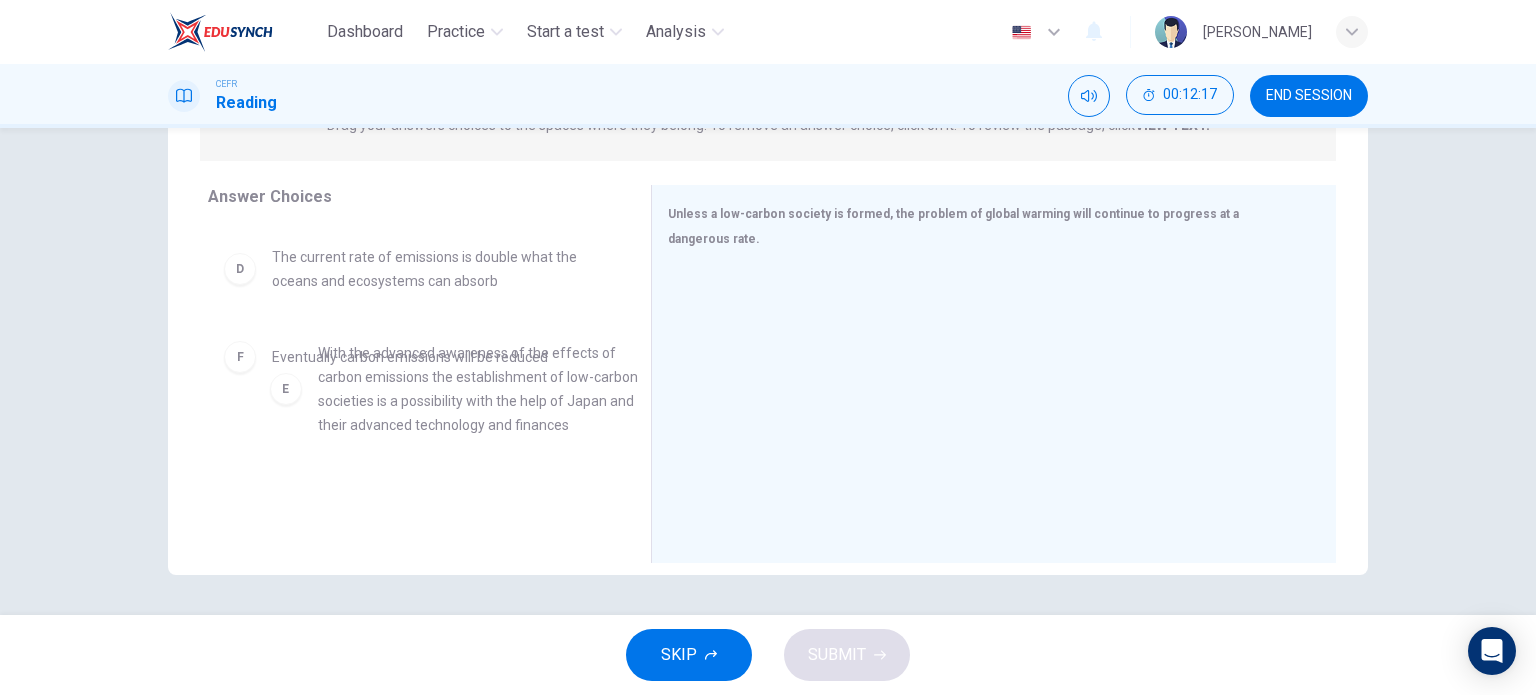 drag, startPoint x: 464, startPoint y: 387, endPoint x: 521, endPoint y: 387, distance: 57 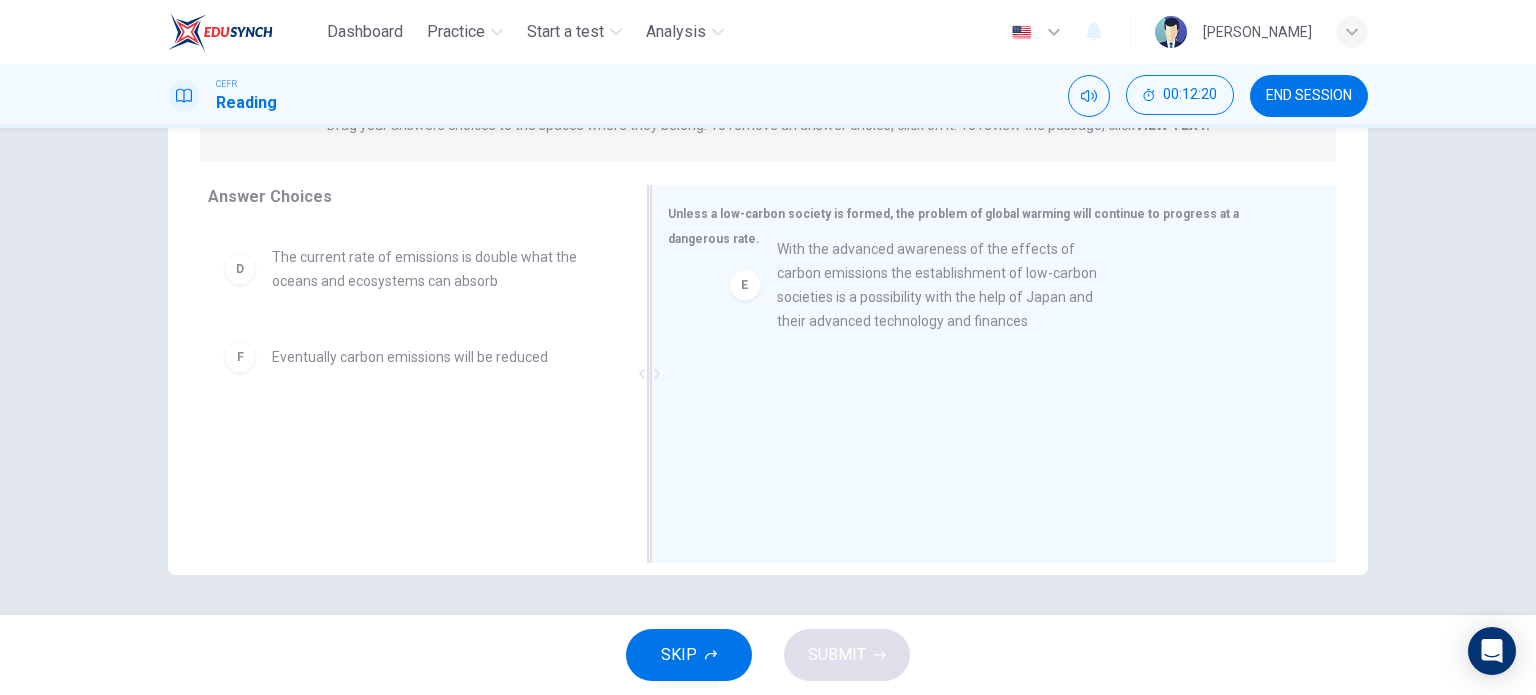 drag, startPoint x: 510, startPoint y: 391, endPoint x: 1026, endPoint y: 288, distance: 526.1796 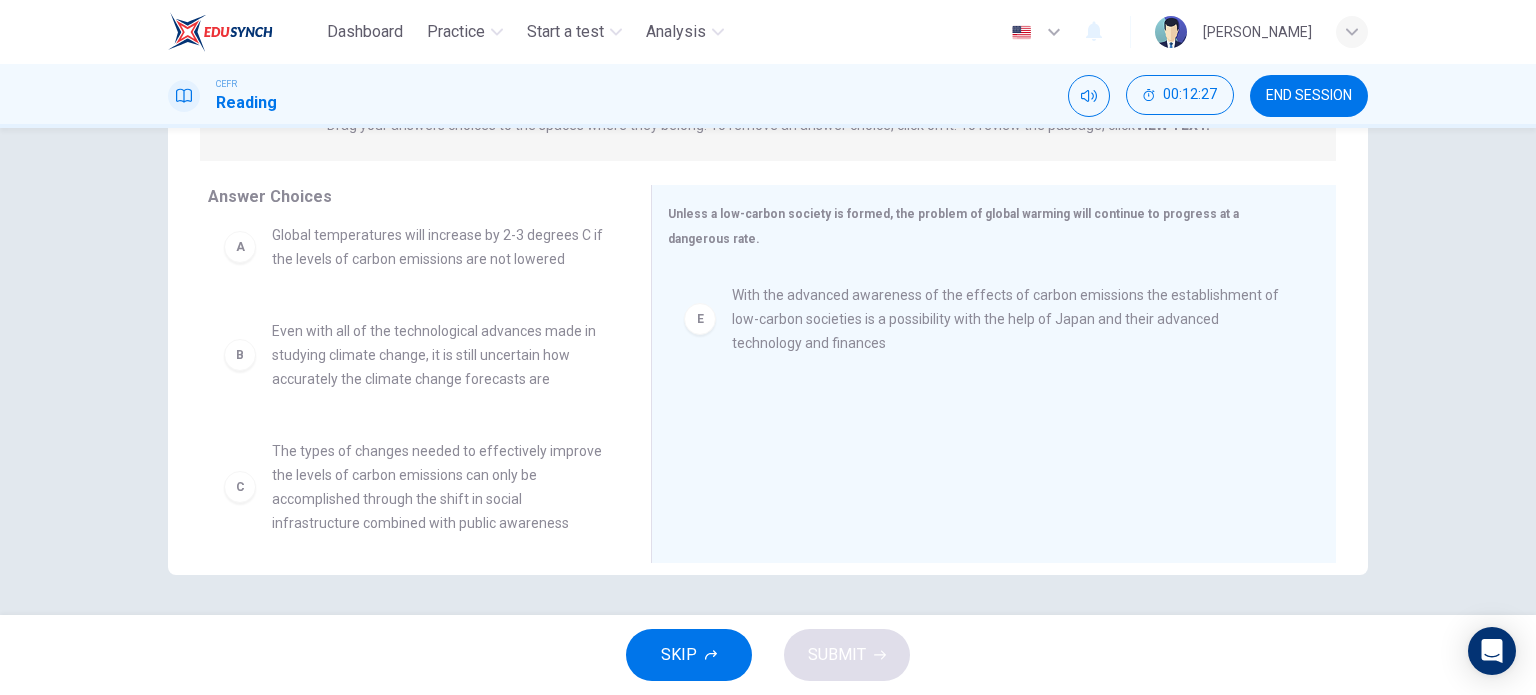 scroll, scrollTop: 0, scrollLeft: 0, axis: both 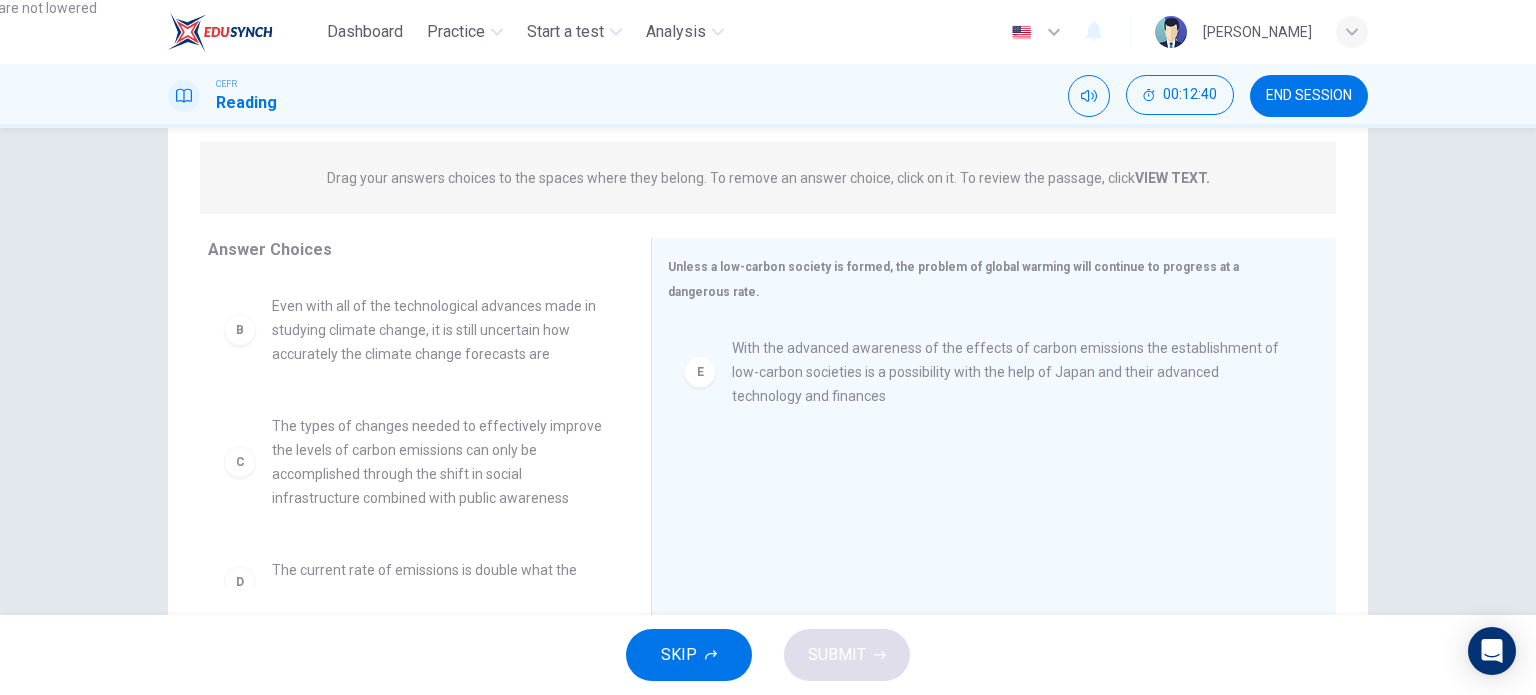 drag, startPoint x: 470, startPoint y: 333, endPoint x: 0, endPoint y: 19, distance: 565.23975 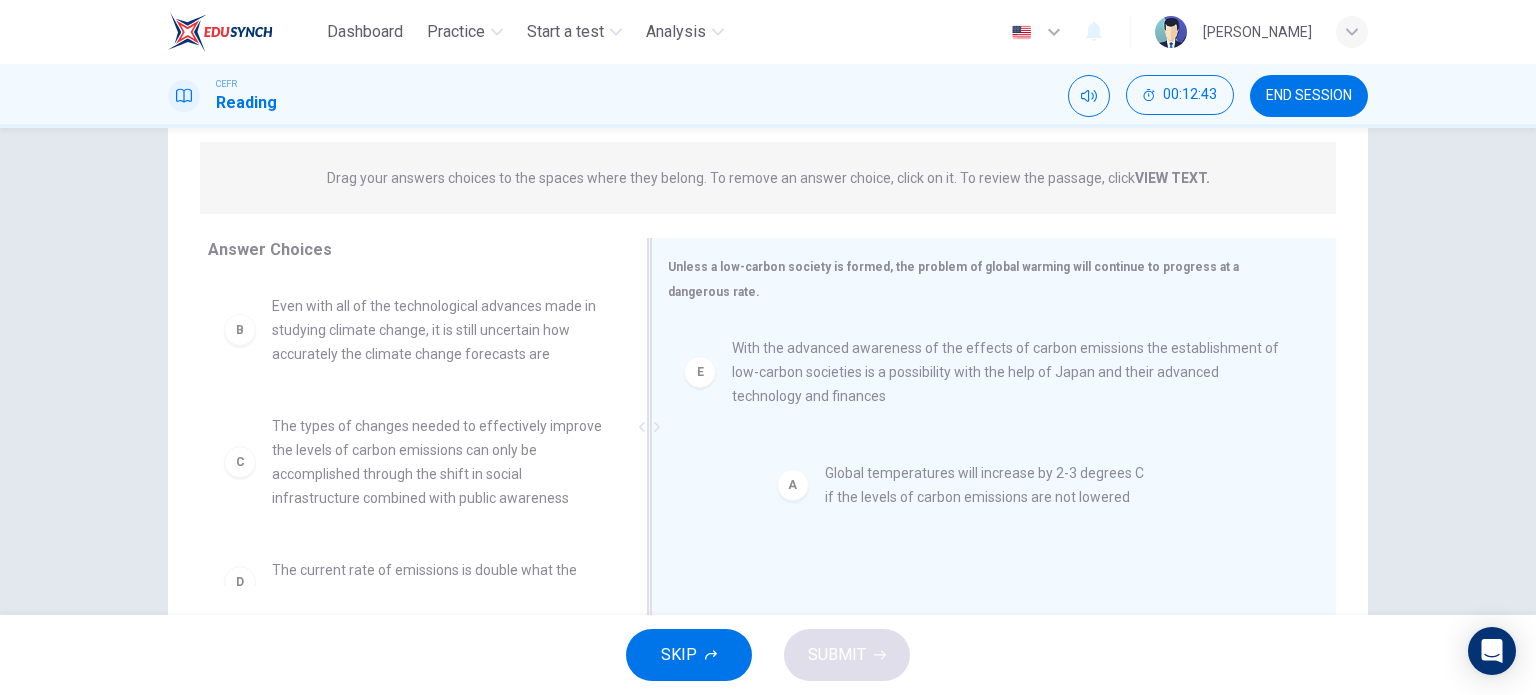 drag, startPoint x: 296, startPoint y: 318, endPoint x: 860, endPoint y: 487, distance: 588.7759 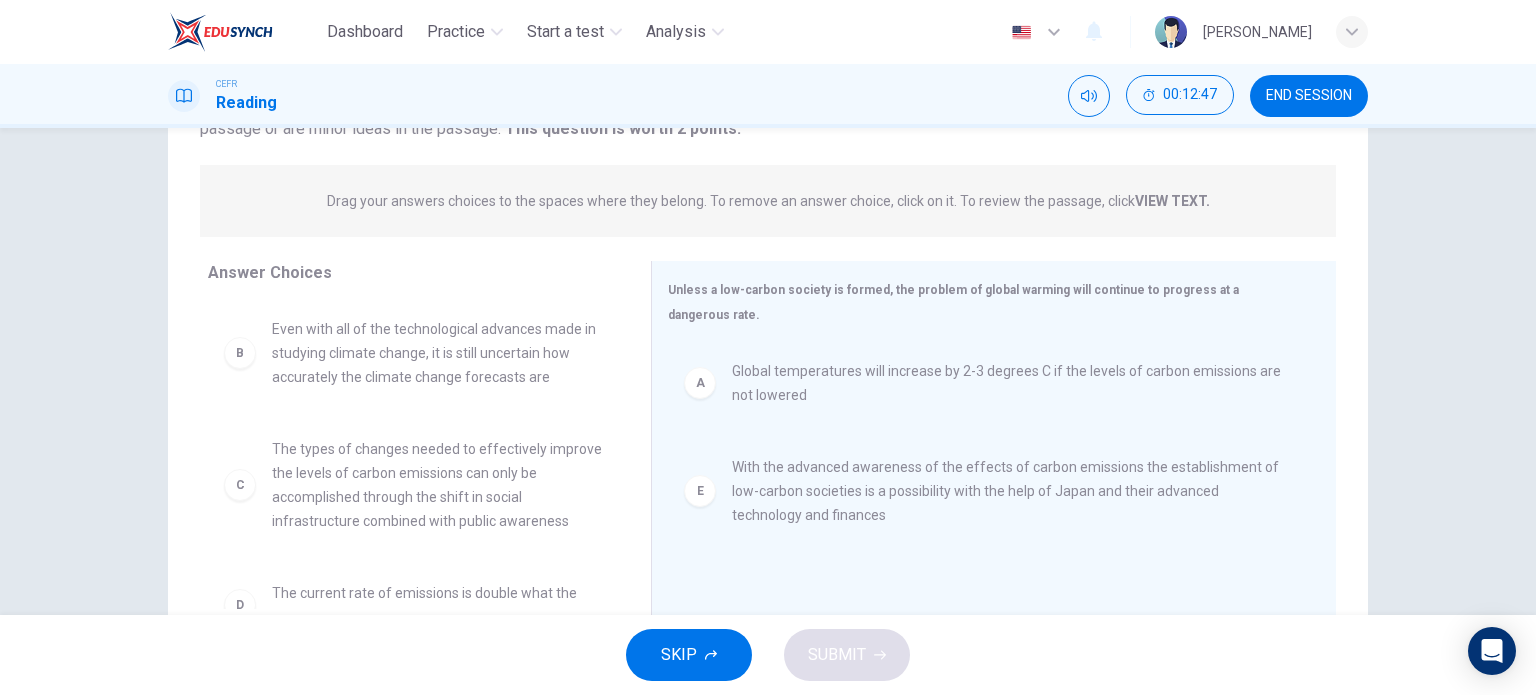 scroll, scrollTop: 208, scrollLeft: 0, axis: vertical 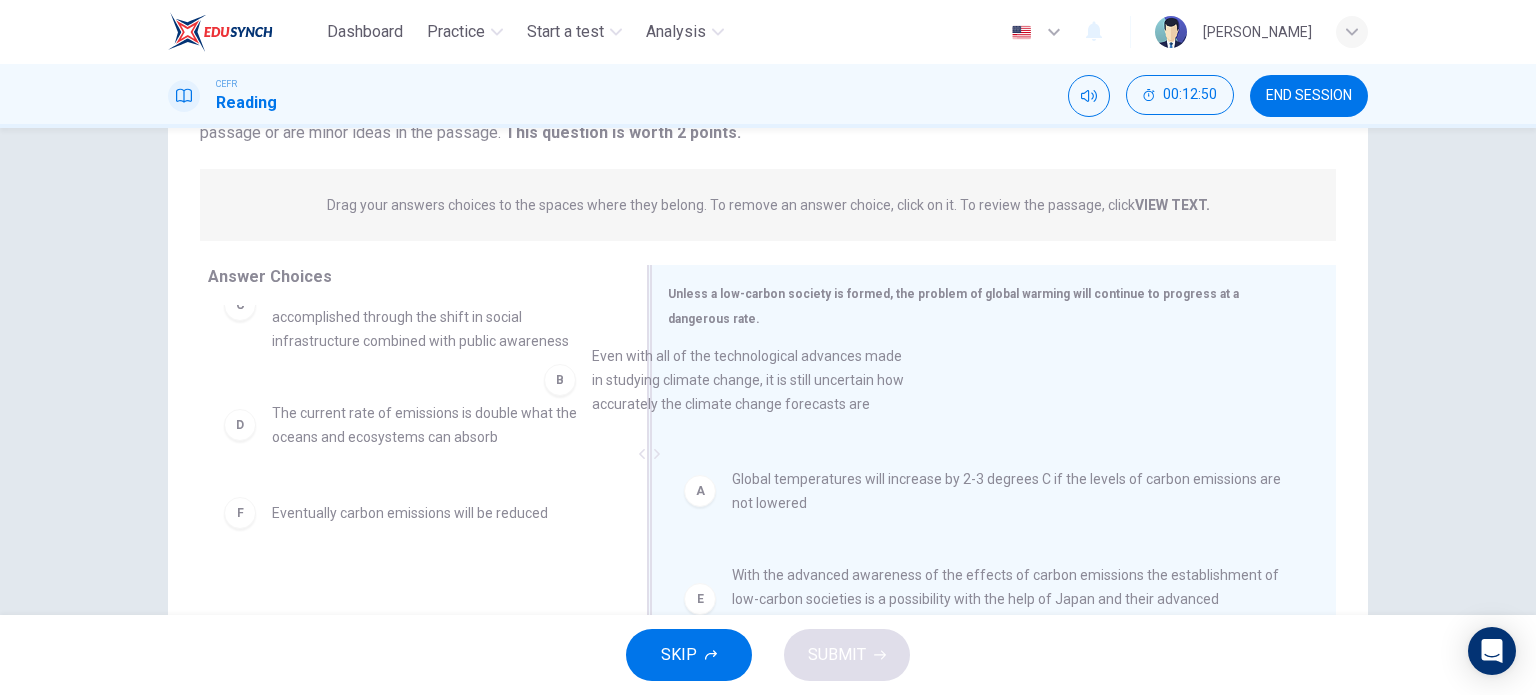 drag, startPoint x: 460, startPoint y: 330, endPoint x: 820, endPoint y: 443, distance: 377.31818 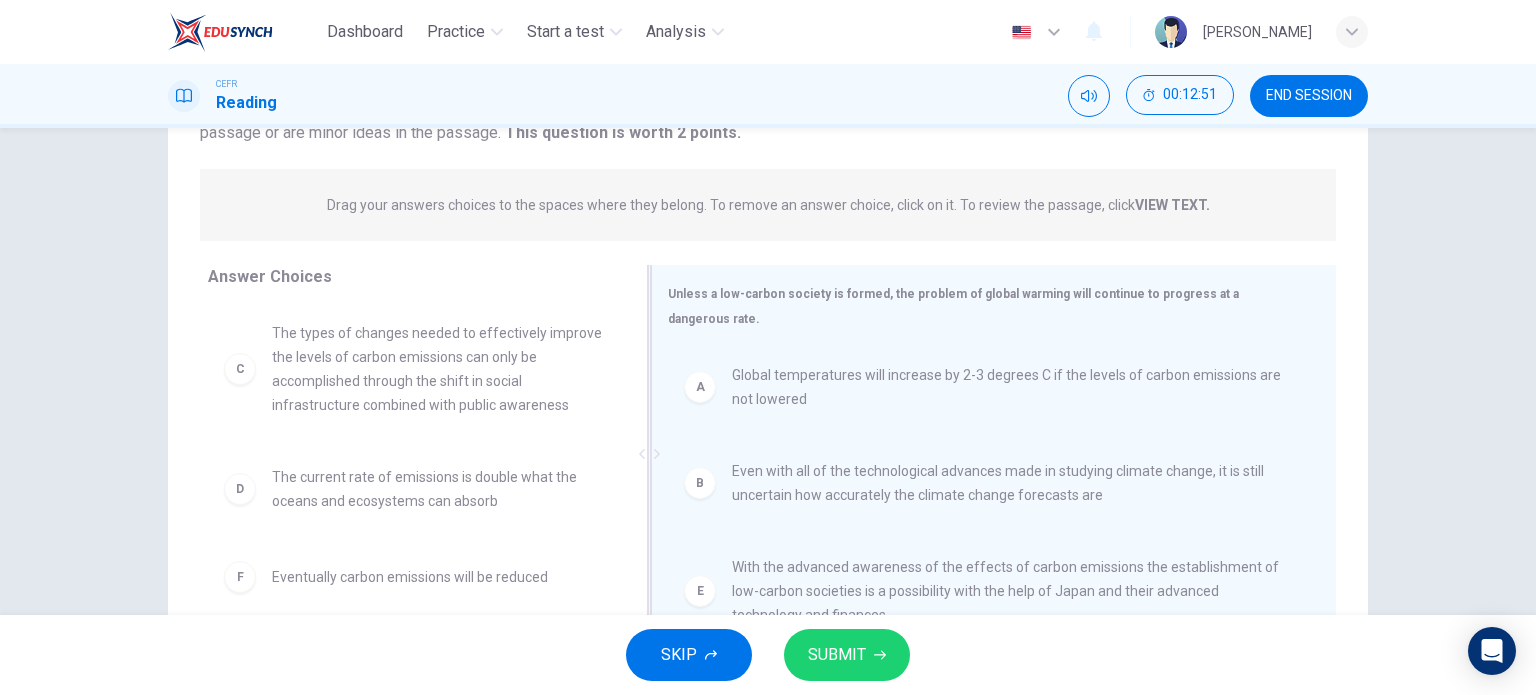 scroll, scrollTop: 0, scrollLeft: 0, axis: both 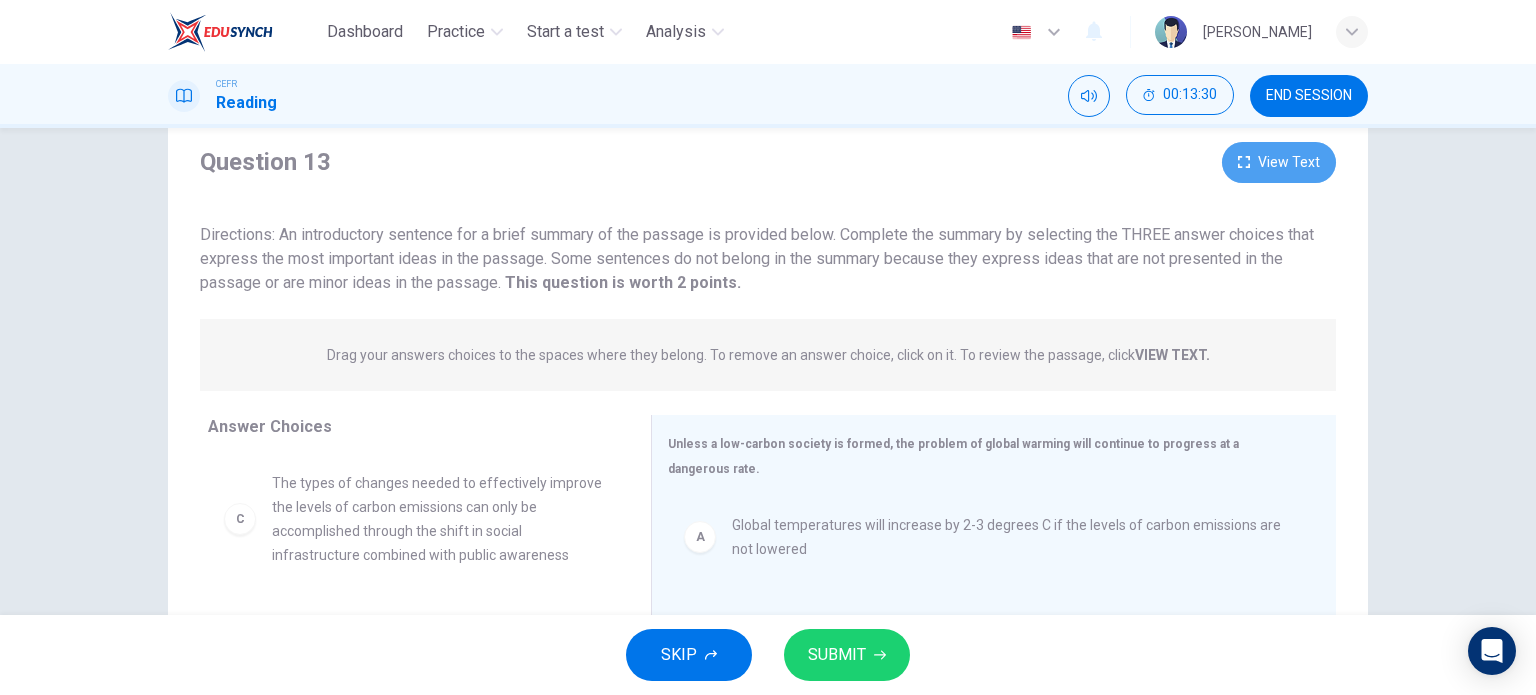 click on "View Text" at bounding box center [1279, 162] 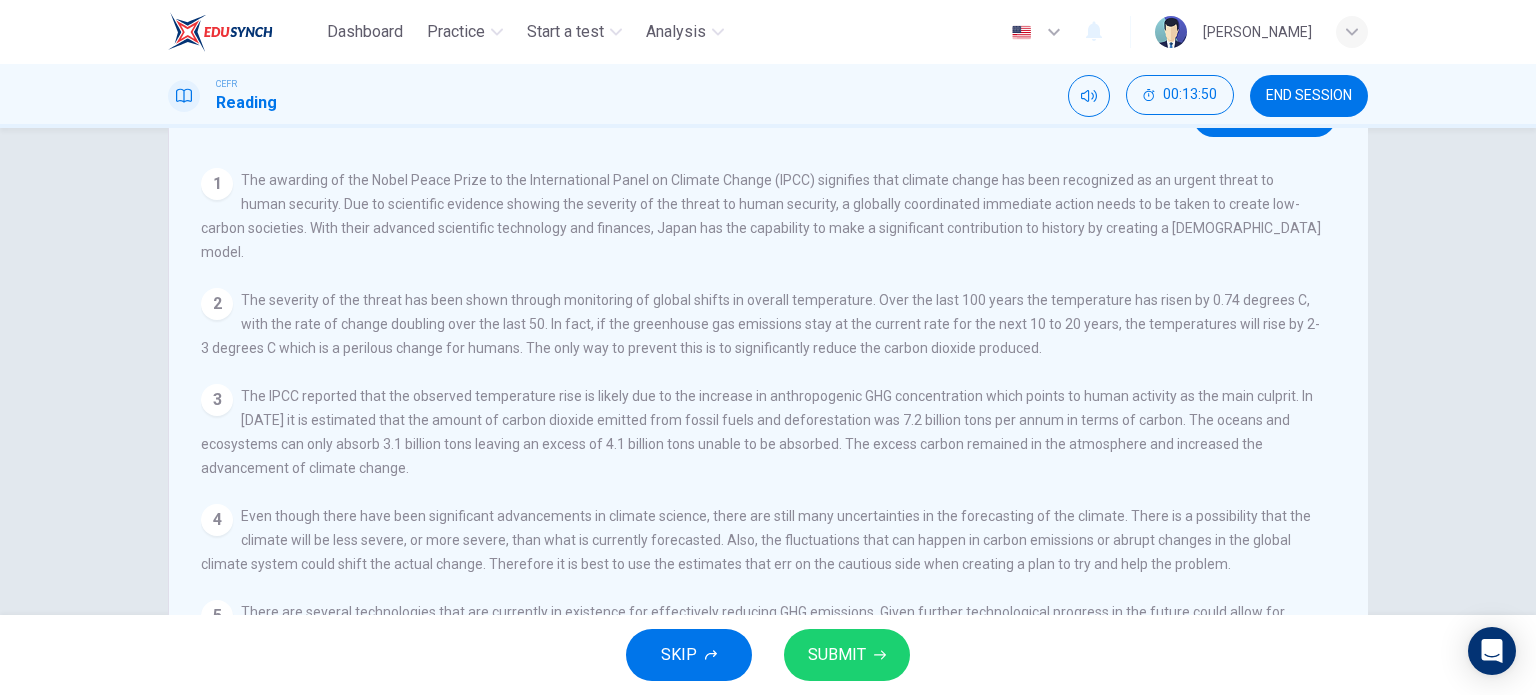 scroll, scrollTop: 0, scrollLeft: 0, axis: both 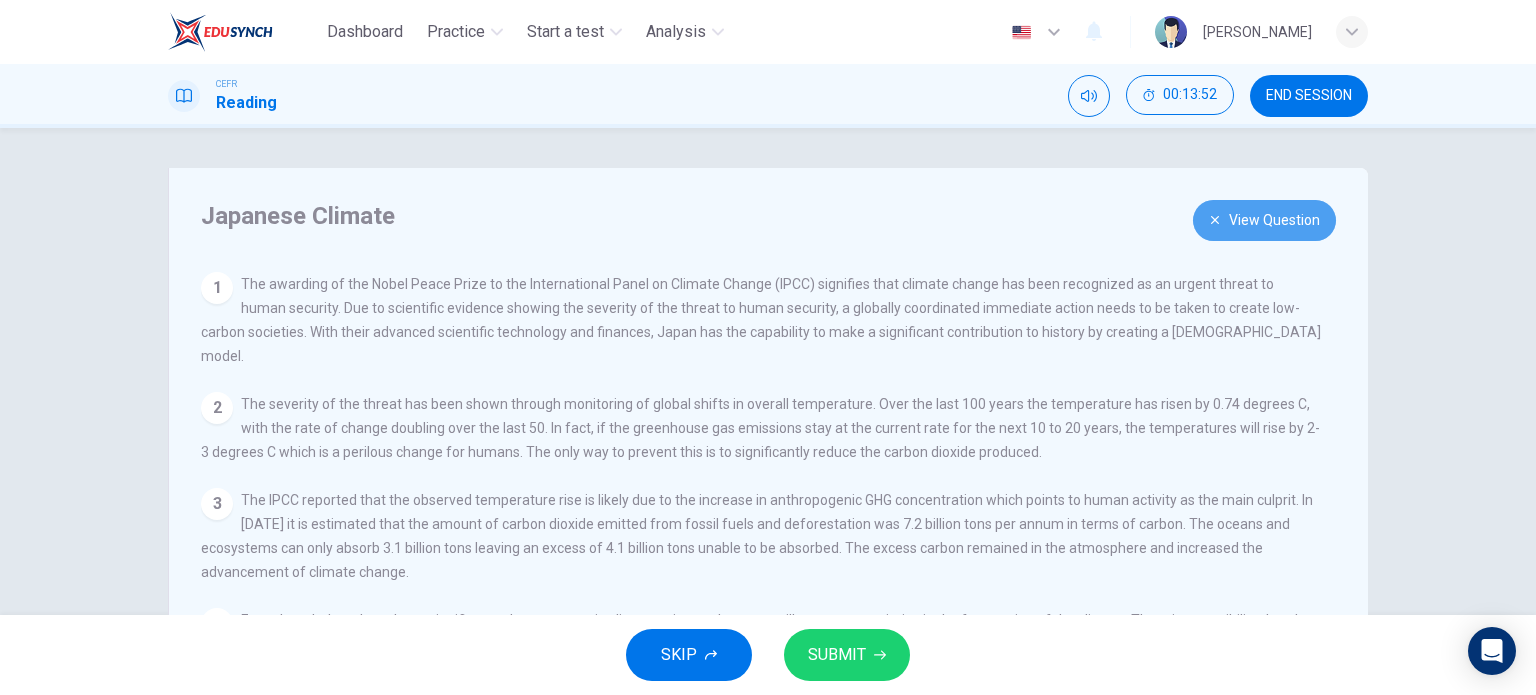 click on "View Question" at bounding box center [1264, 220] 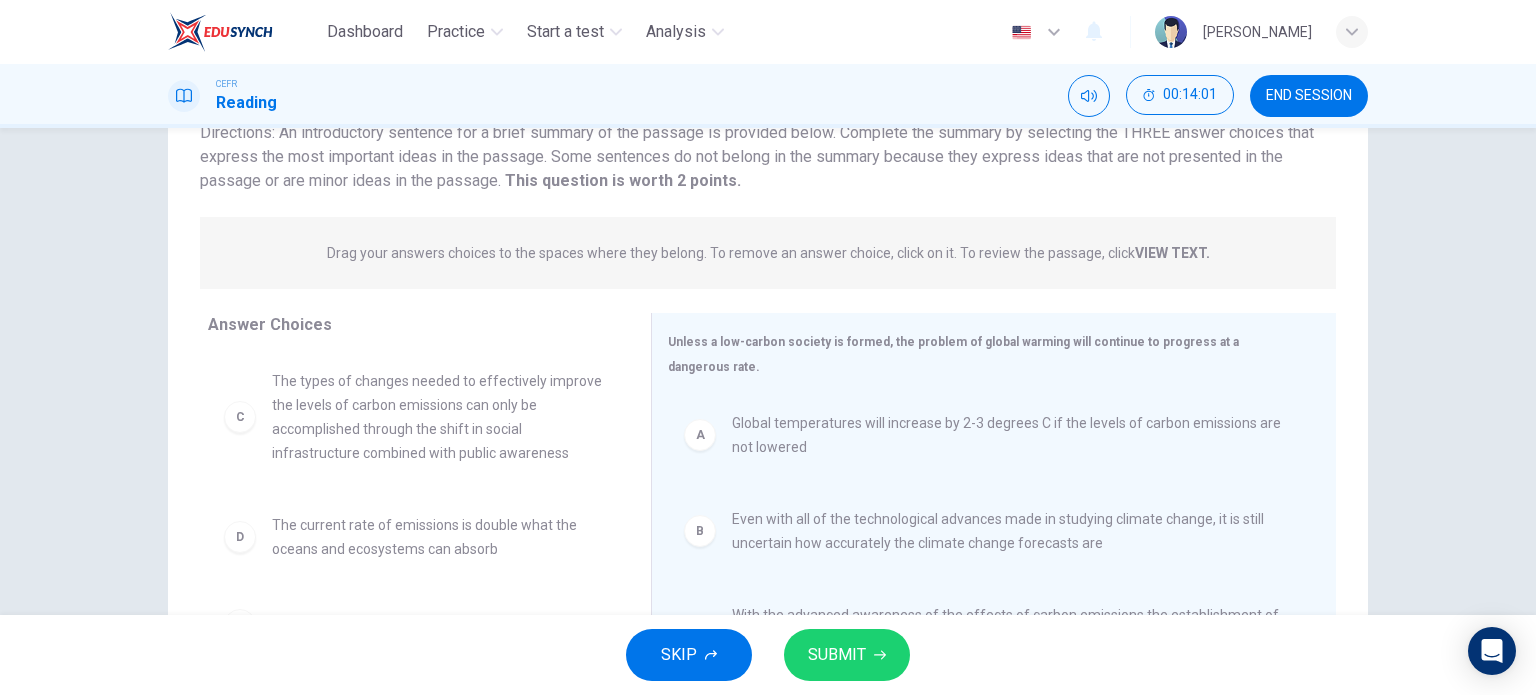 scroll, scrollTop: 0, scrollLeft: 0, axis: both 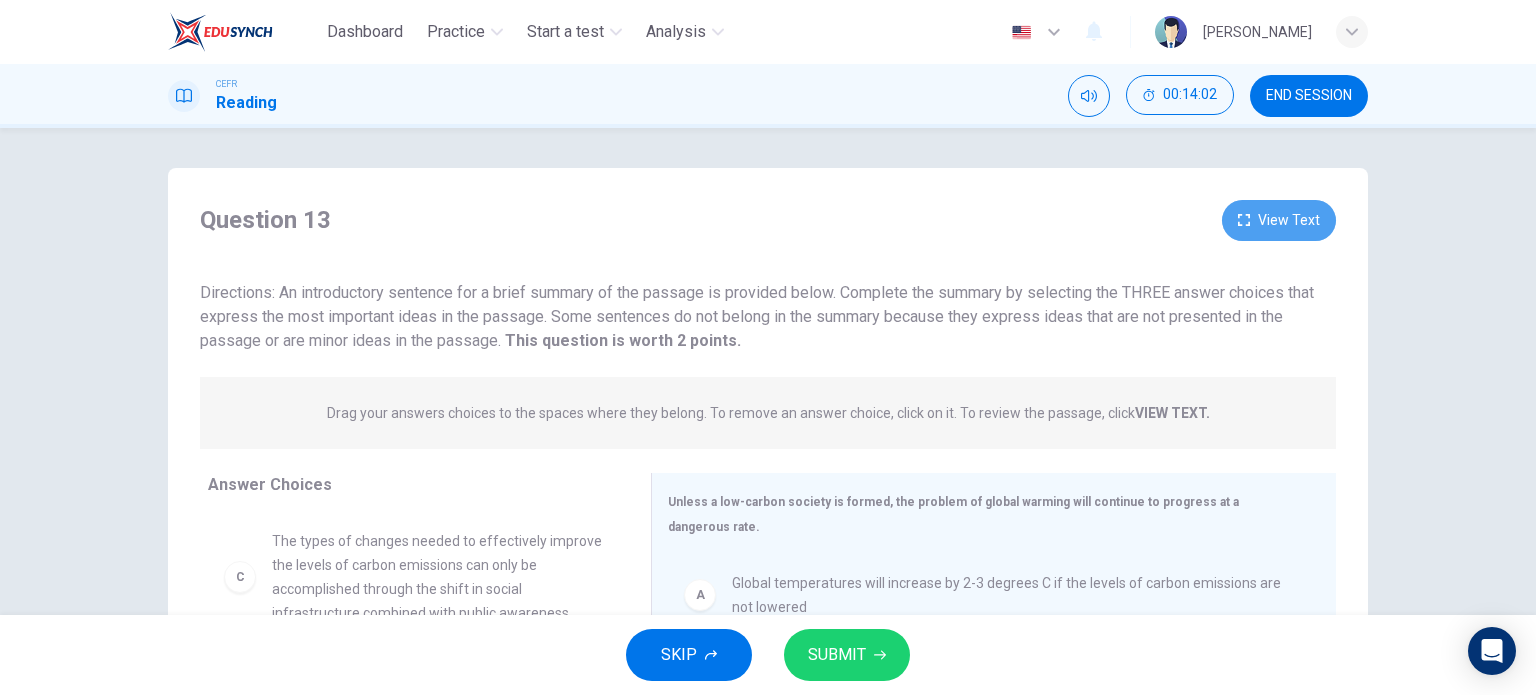 click on "View Text" at bounding box center [1279, 220] 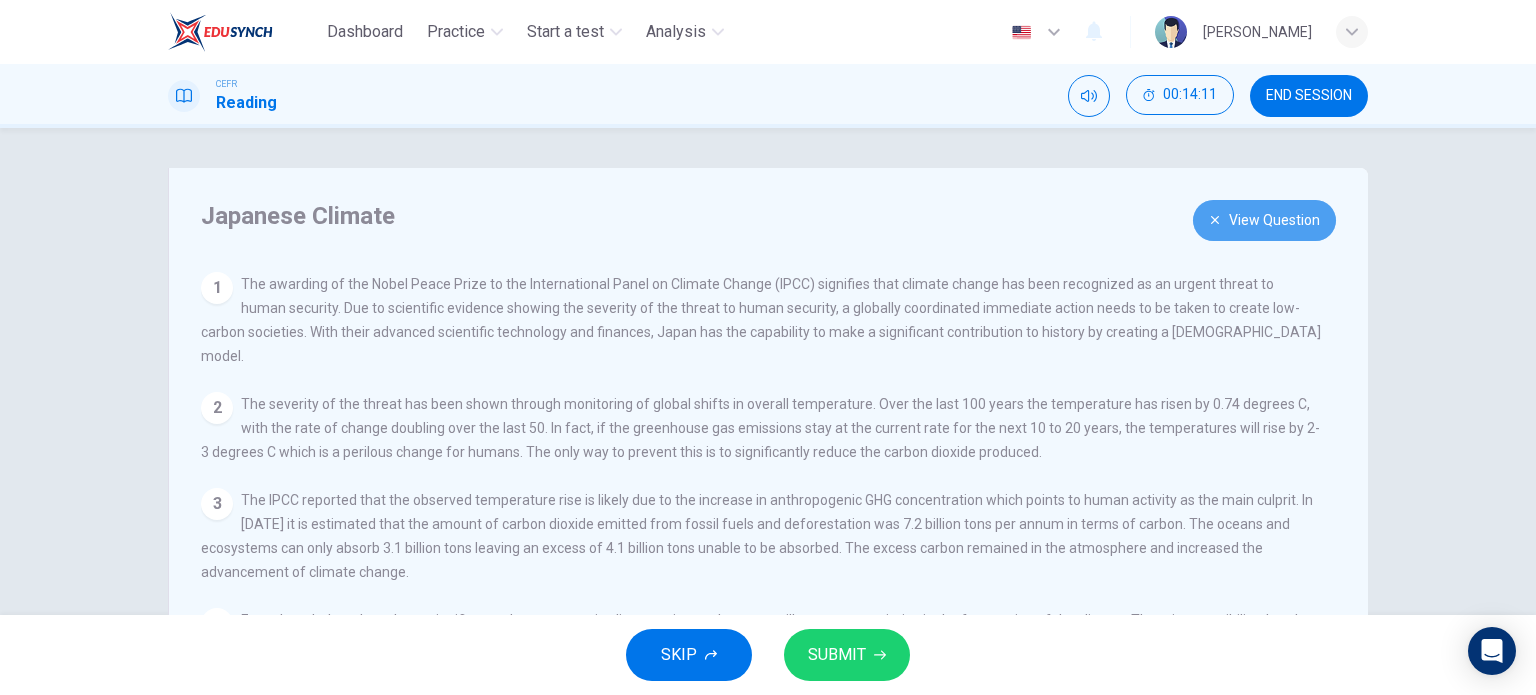 click on "View Question" at bounding box center (1264, 220) 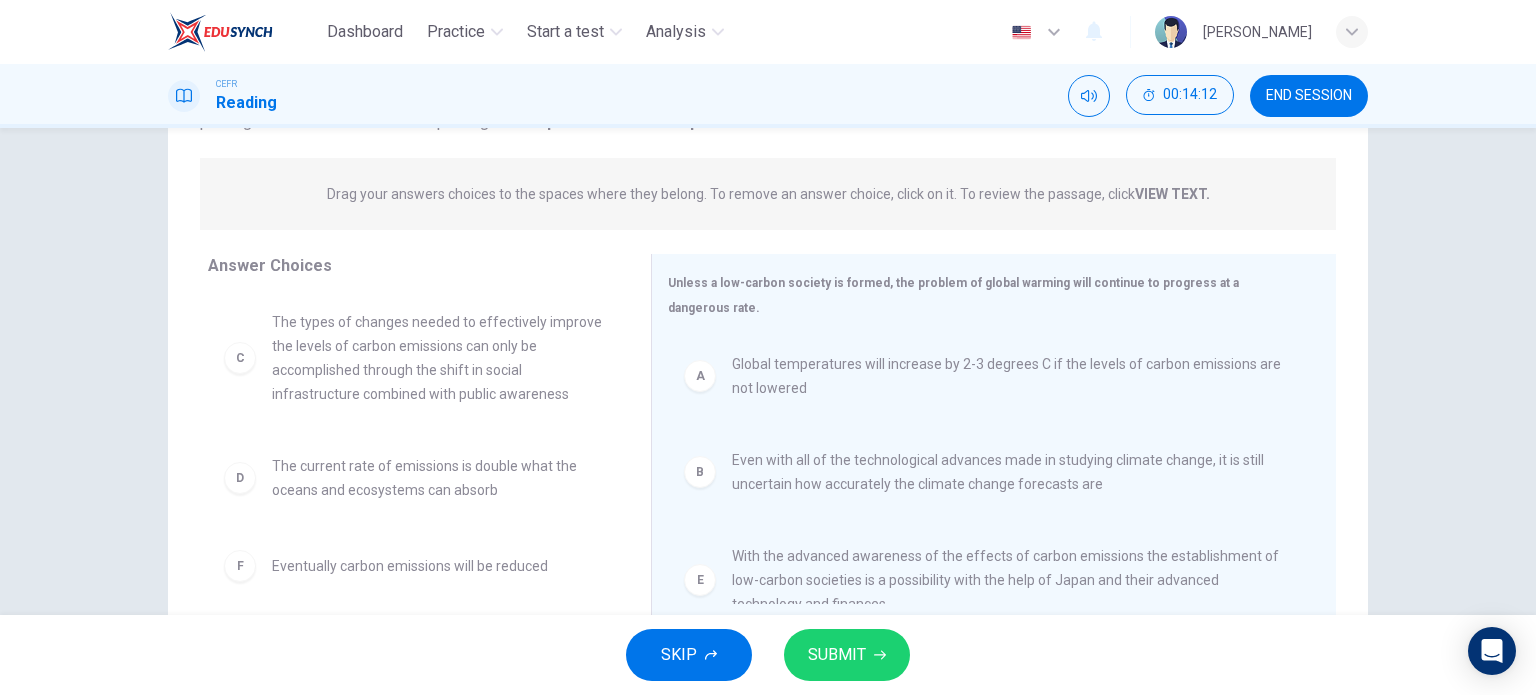 scroll, scrollTop: 223, scrollLeft: 0, axis: vertical 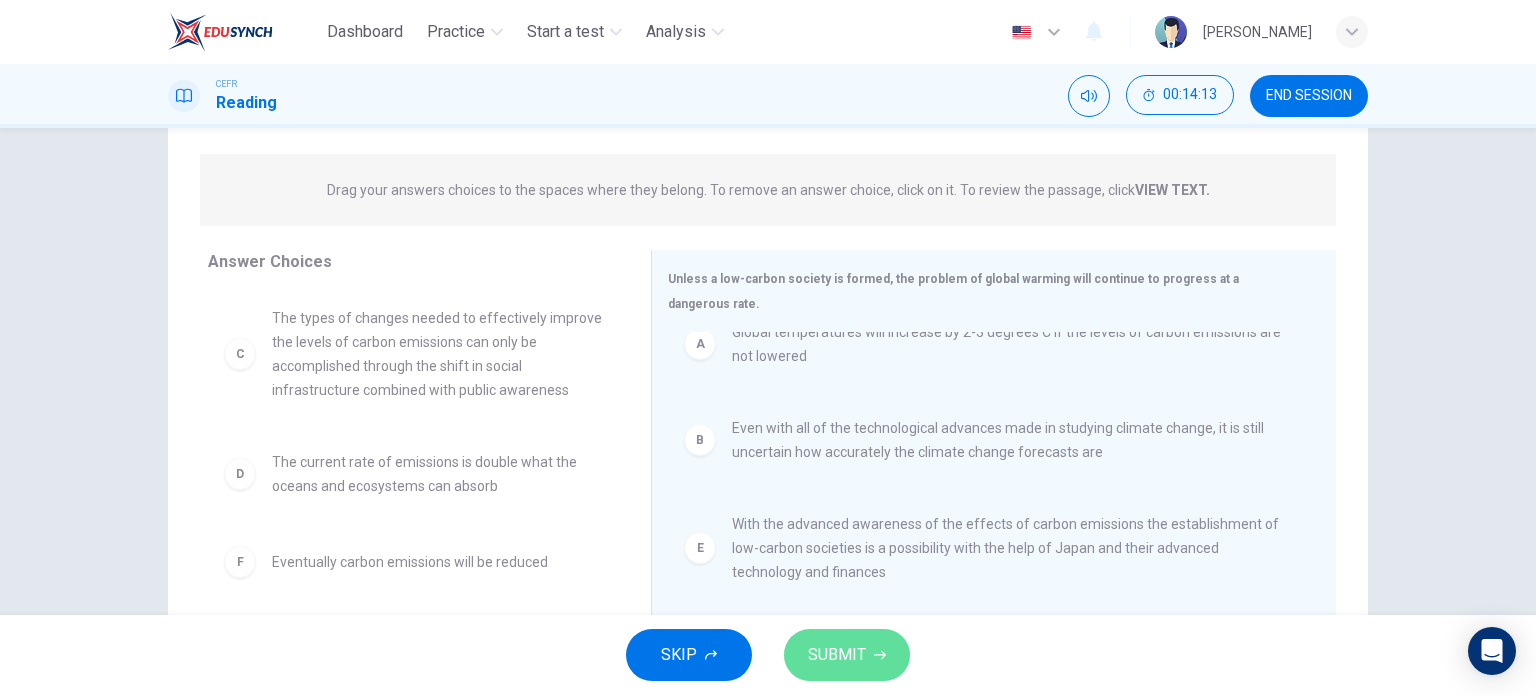 click on "SUBMIT" at bounding box center (837, 655) 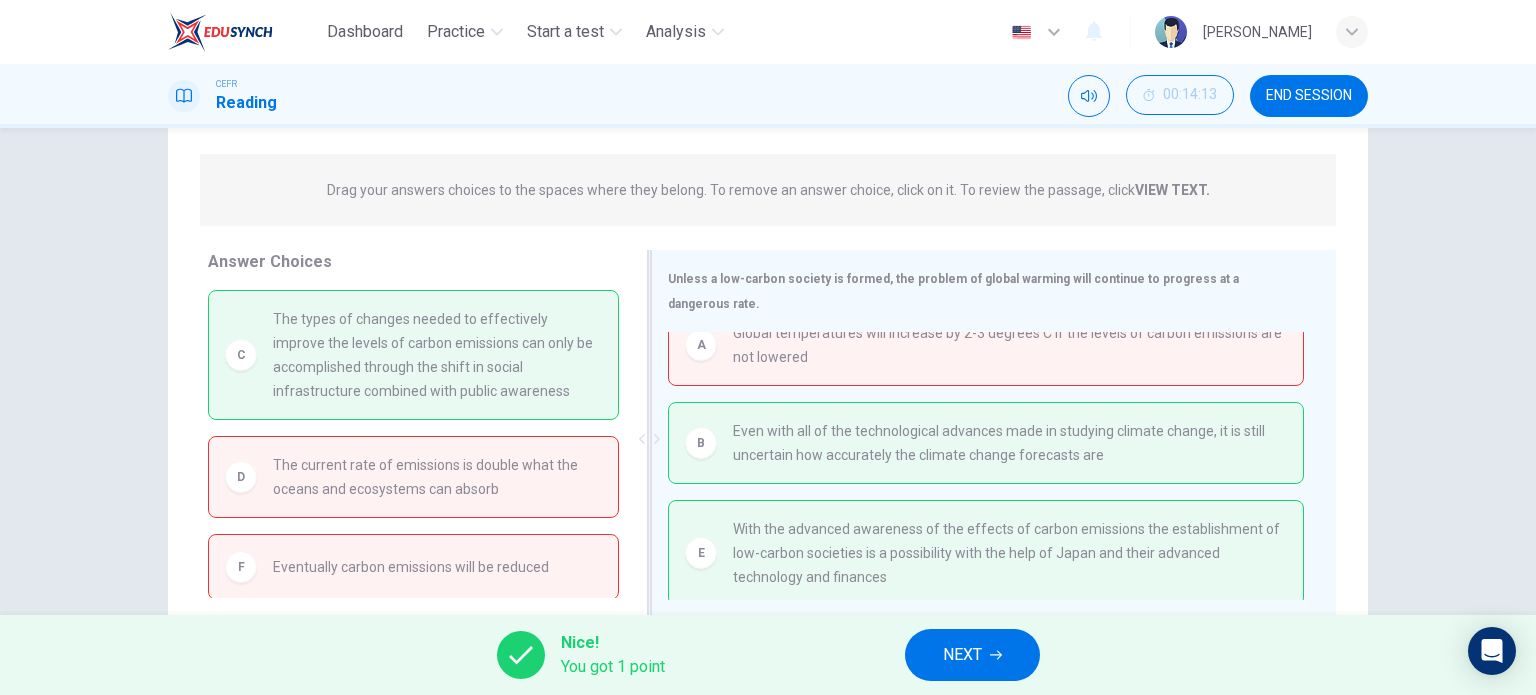 scroll, scrollTop: 32, scrollLeft: 0, axis: vertical 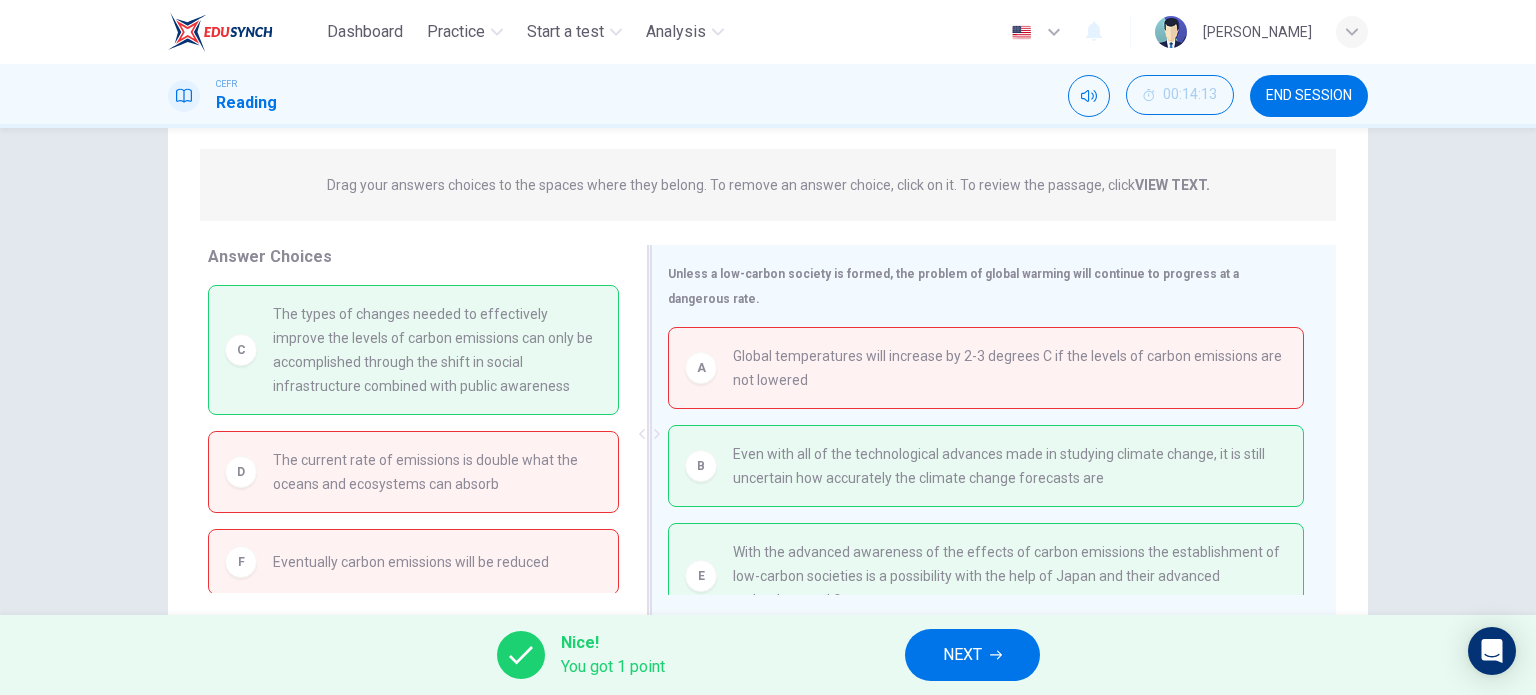 drag, startPoint x: 558, startPoint y: 363, endPoint x: 814, endPoint y: 352, distance: 256.2362 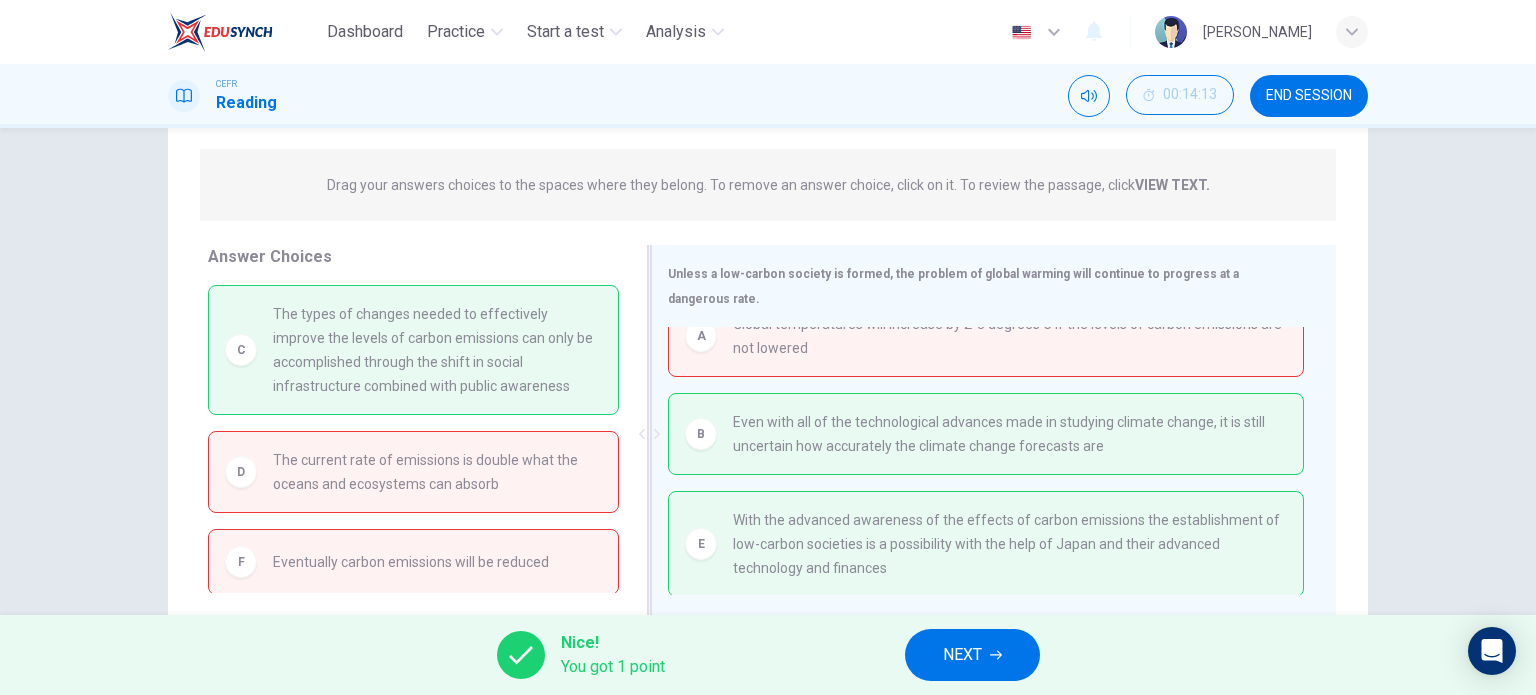 scroll, scrollTop: 0, scrollLeft: 0, axis: both 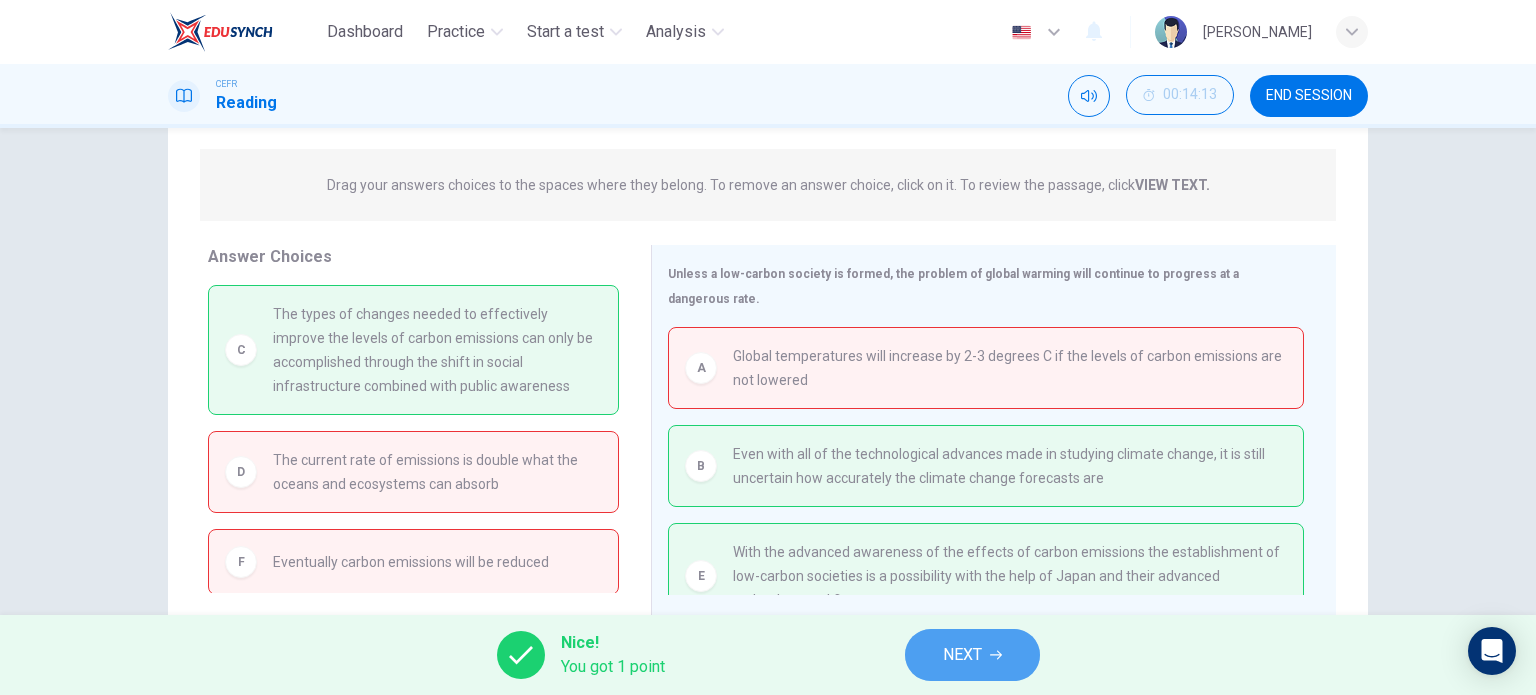 click on "NEXT" at bounding box center [962, 655] 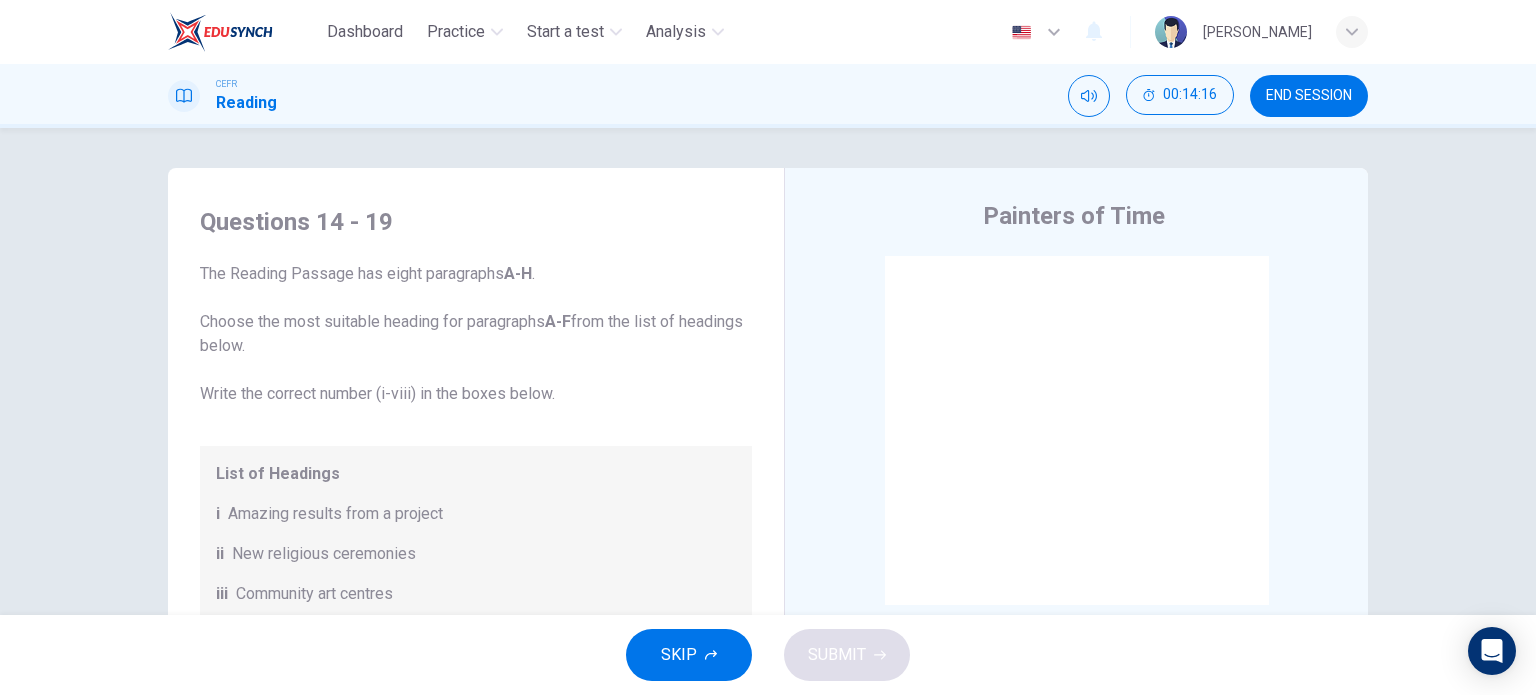 scroll, scrollTop: 0, scrollLeft: 0, axis: both 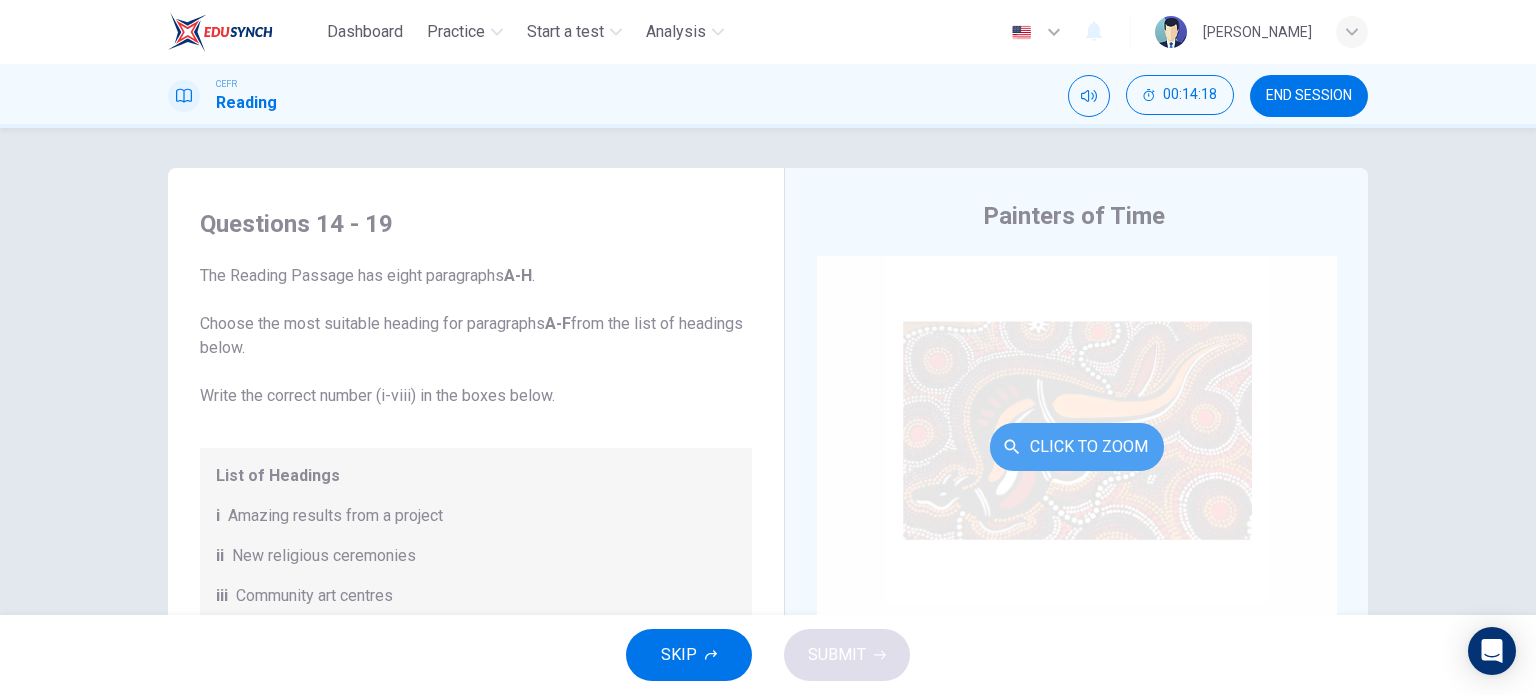 click on "Click to Zoom" at bounding box center (1077, 447) 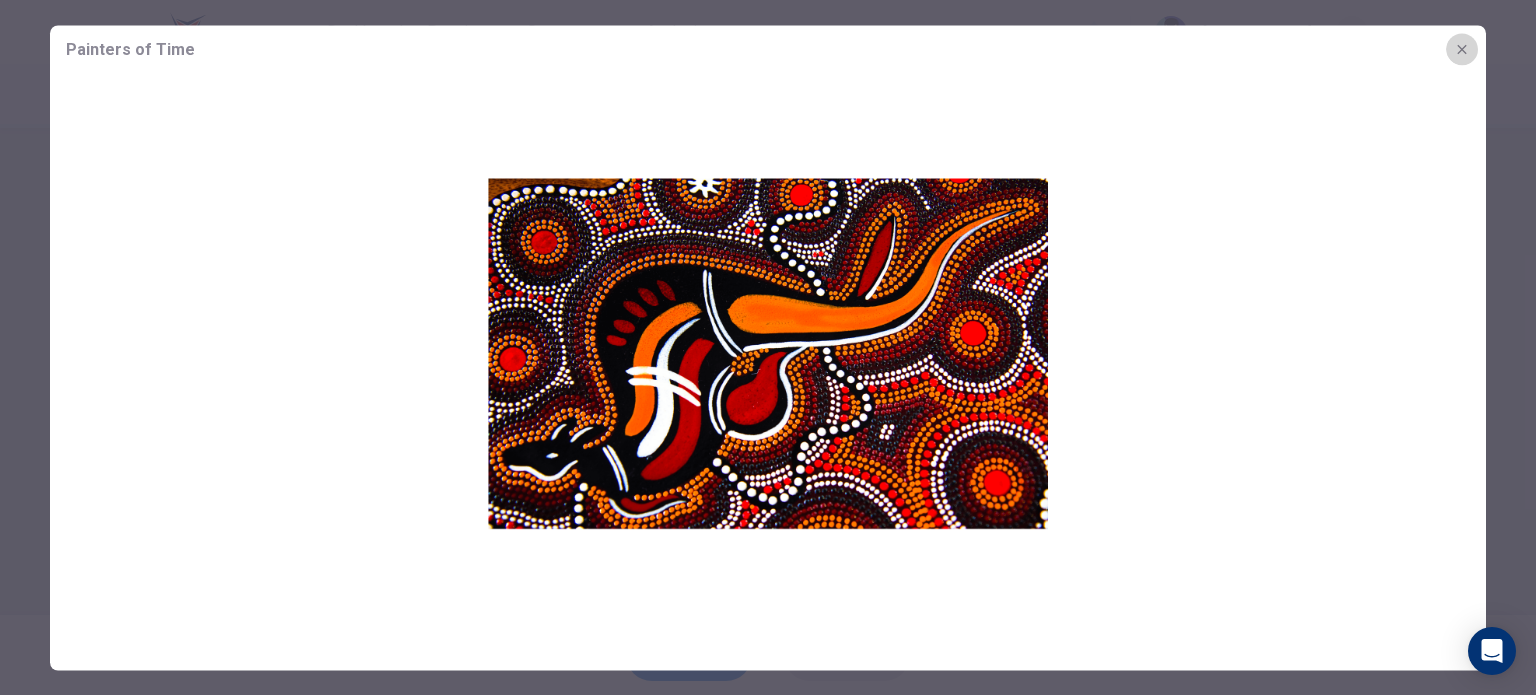 click at bounding box center (1462, 49) 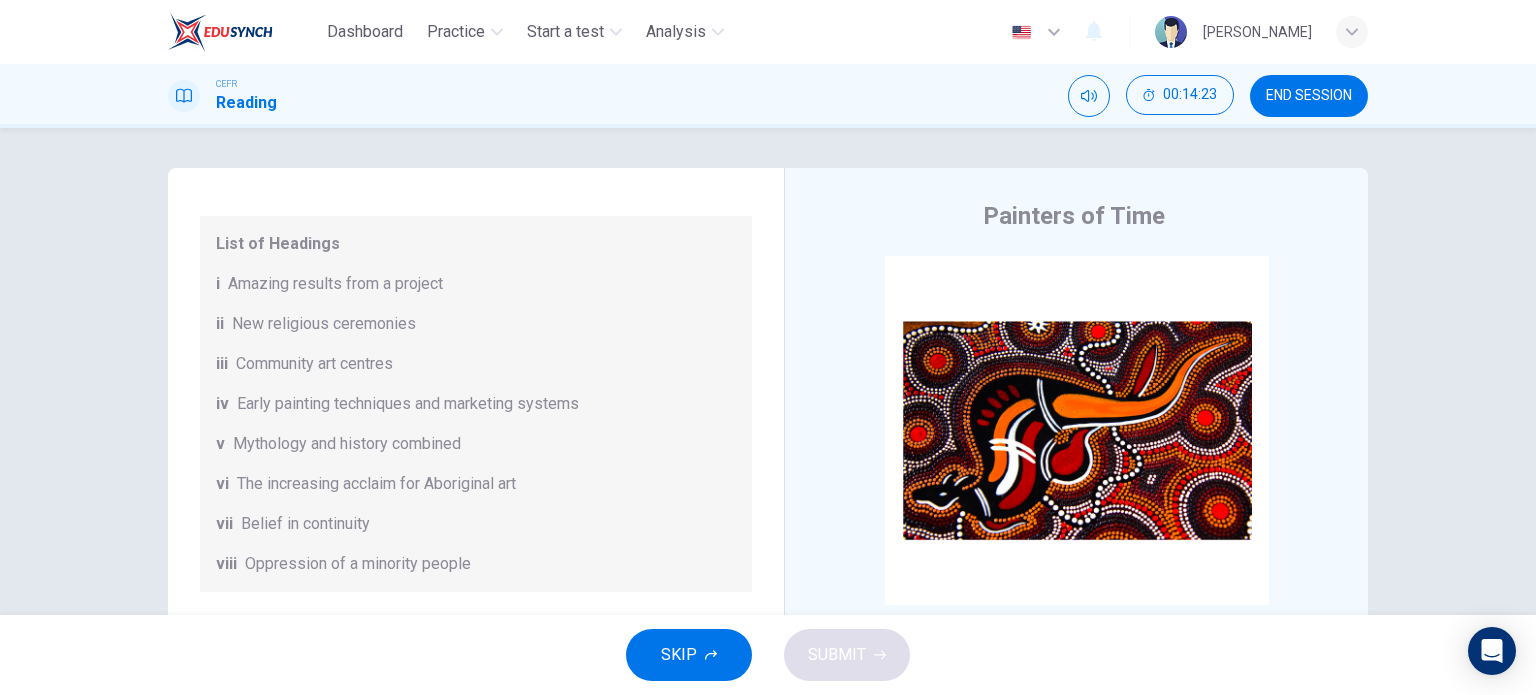 scroll, scrollTop: 352, scrollLeft: 0, axis: vertical 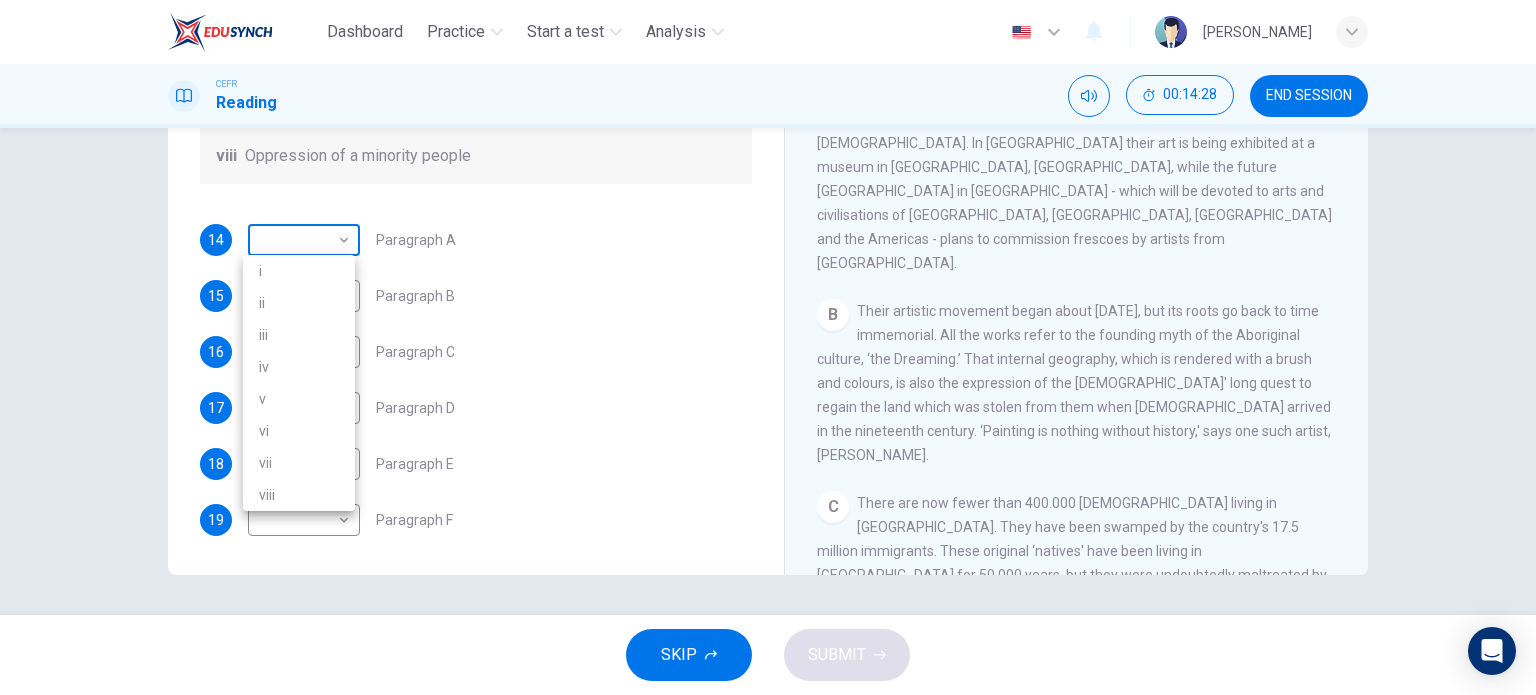 click on "Dashboard Practice Start a test Analysis English en ​ [PERSON_NAME] Reading 00:14:28 END SESSION Questions 14 - 19 The Reading Passage has eight paragraphs  A-H .
Choose the most suitable heading for paragraphs  A-F  from the list of headings below.
Write the correct number (i-viii) in the boxes below. List of Headings i Amazing results from a project ii New religious ceremonies iii Community art centres iv Early painting techniques and marketing systems v Mythology and history combined vi The increasing acclaim for Aboriginal art vii Belief in continuity viii Oppression of a minority people 14 ​ ​ Paragraph A 15 ​ ​ Paragraph B 16 ​ ​ Paragraph C 17 ​ ​ Paragraph D 18 ​ ​ Paragraph E 19 ​ ​ Paragraph F Painters of Time CLICK TO ZOOM Click to Zoom A B C D E F G H  [DATE], Aboriginal painting has become a great success. Some works sell for more than $25,000, and exceptional items may fetch as much as $180,000 in [GEOGRAPHIC_DATA]. SKIP SUBMIT Dashboard Practice Analysis" at bounding box center [768, 347] 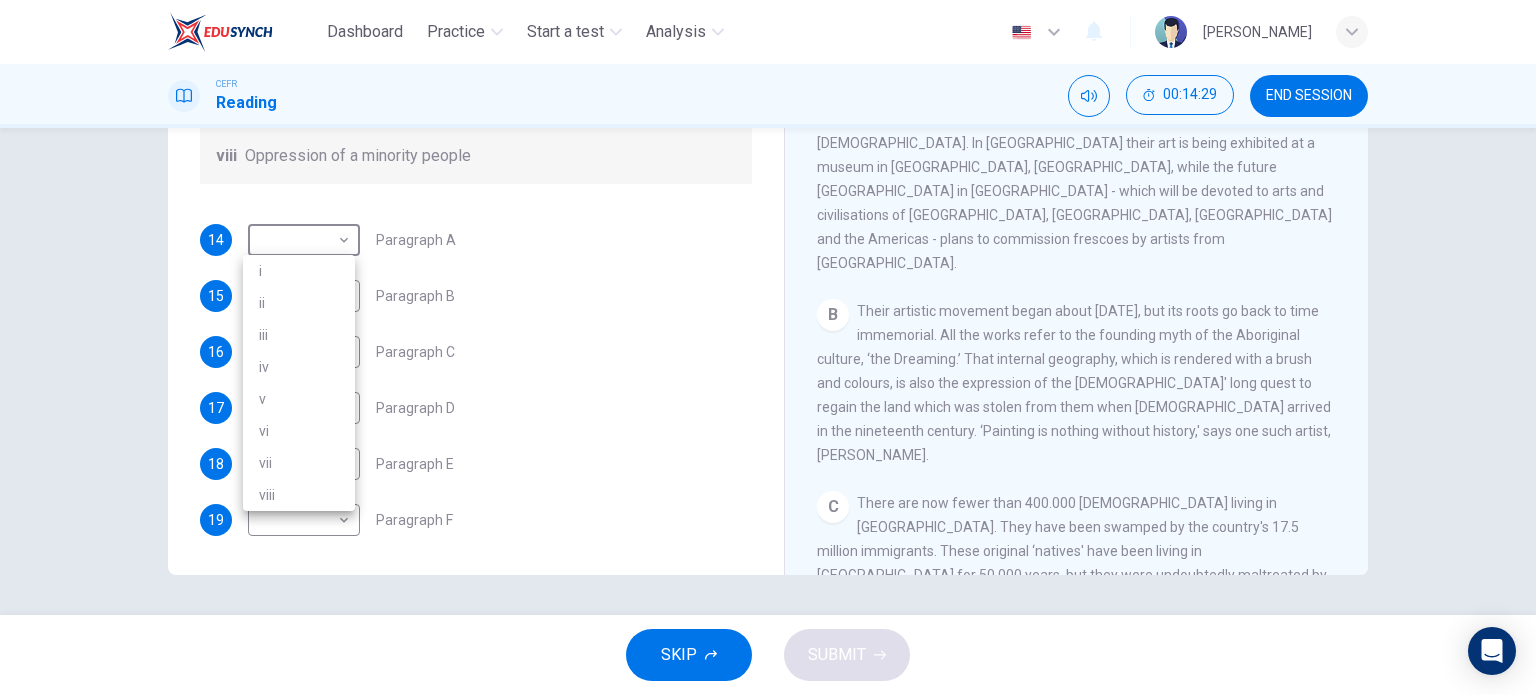 click at bounding box center (768, 347) 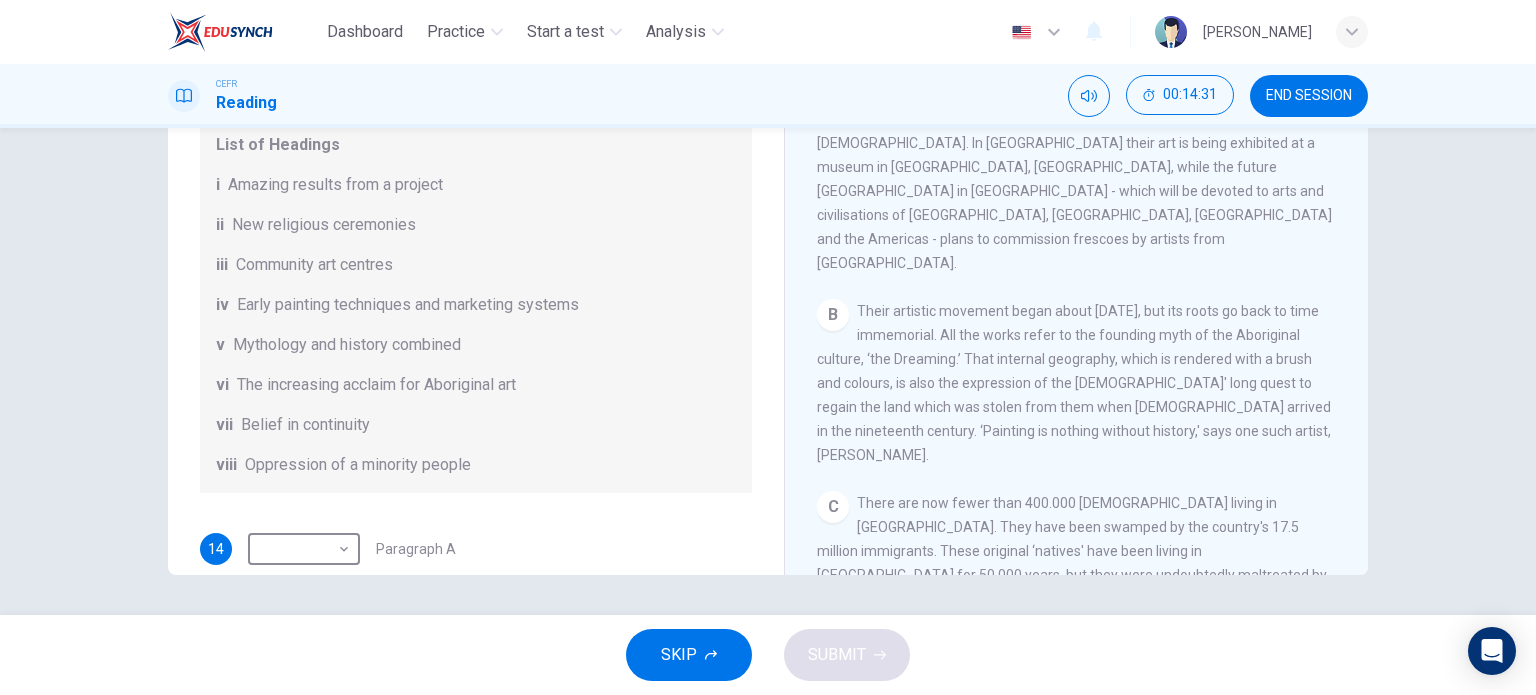 scroll, scrollTop: 0, scrollLeft: 0, axis: both 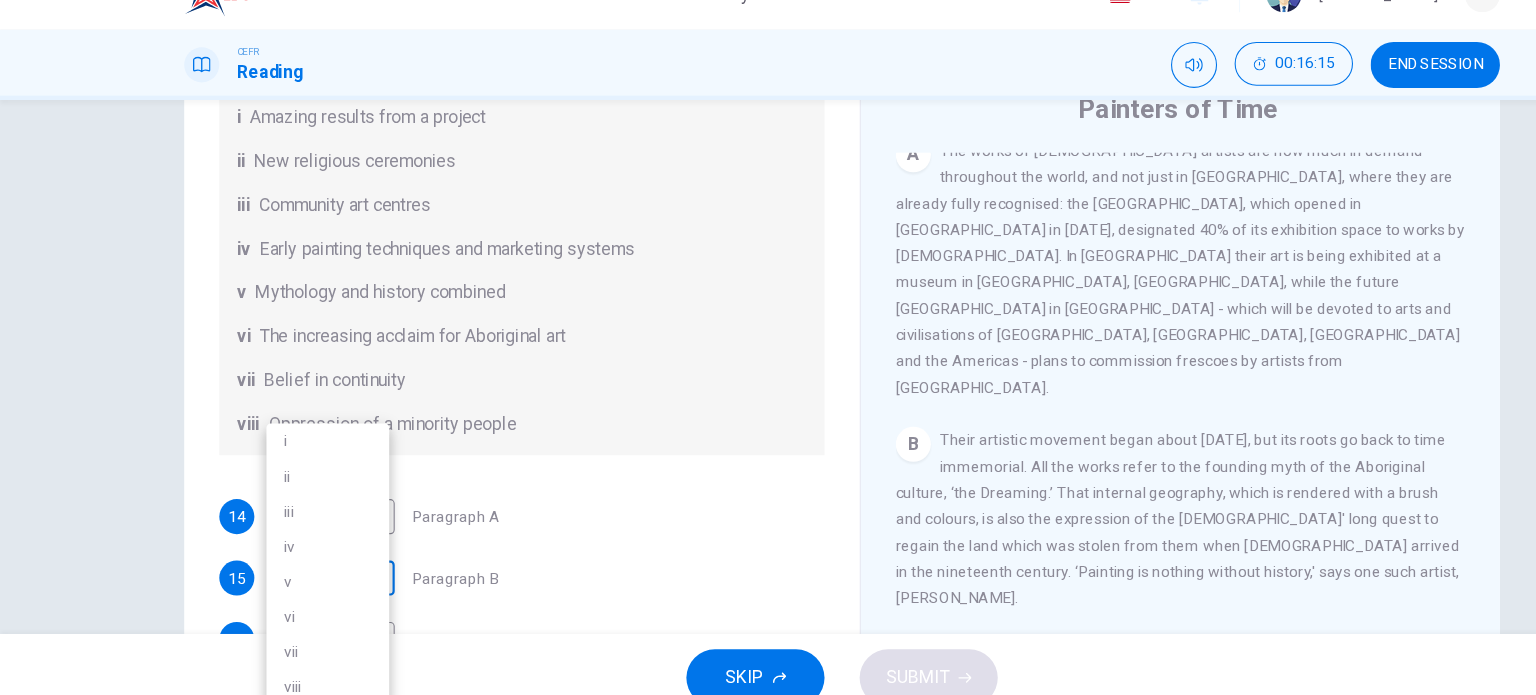 click on "Dashboard Practice Start a test Analysis English en ​ [PERSON_NAME] Reading 00:16:15 END SESSION Questions 14 - 19 The Reading Passage has eight paragraphs  A-H .
Choose the most suitable heading for paragraphs  A-F  from the list of headings below.
Write the correct number (i-viii) in the boxes below. List of Headings i Amazing results from a project ii New religious ceremonies iii Community art centres iv Early painting techniques and marketing systems v Mythology and history combined vi The increasing acclaim for Aboriginal art vii Belief in continuity viii Oppression of a minority people 14 ​ ​ Paragraph A 15 ​ ​ Paragraph B 16 ​ ​ Paragraph C 17 ​ ​ Paragraph D 18 ​ ​ Paragraph E 19 ​ ​ Paragraph F Painters of Time CLICK TO ZOOM Click to Zoom A B C D E F G H  [DATE], Aboriginal painting has become a great success. Some works sell for more than $25,000, and exceptional items may fetch as much as $180,000 in [GEOGRAPHIC_DATA]. SKIP SUBMIT Dashboard Practice Analysis" at bounding box center (768, 347) 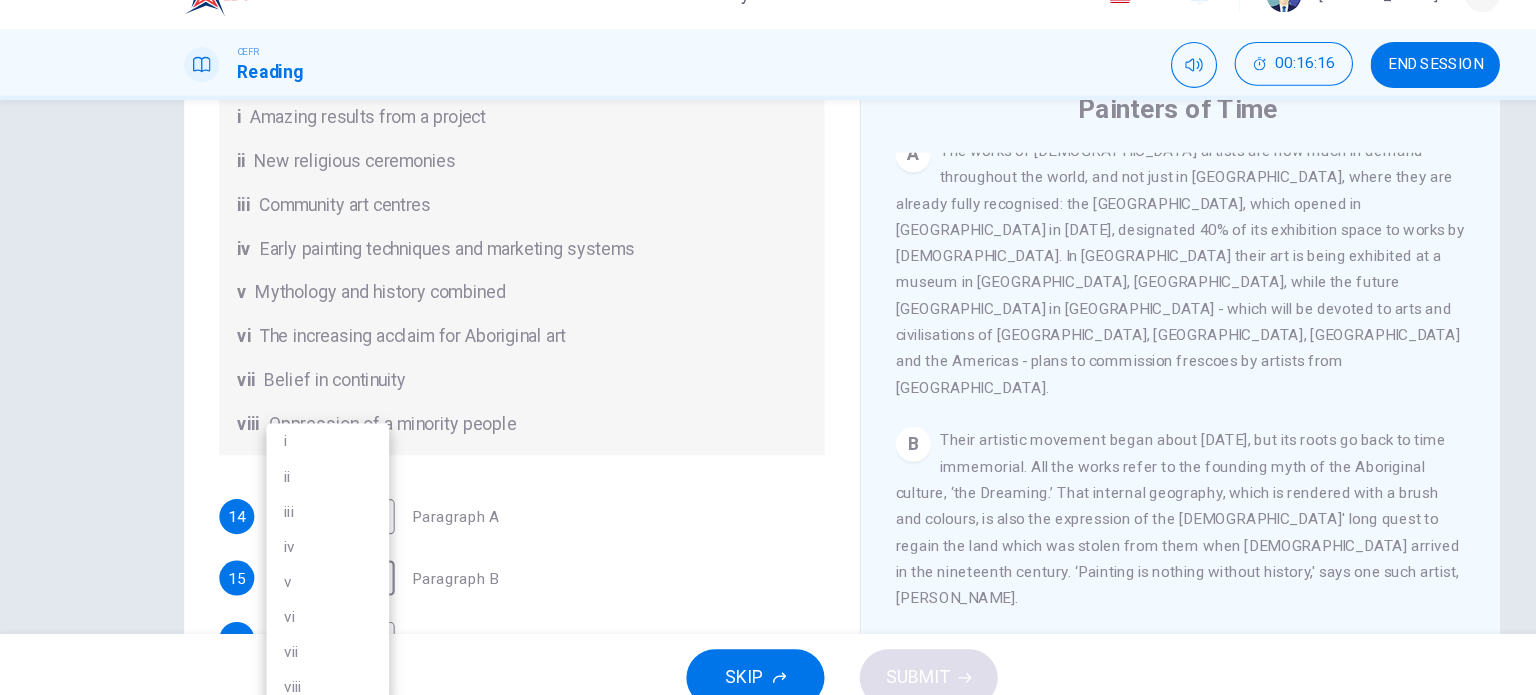 click on "v" at bounding box center [299, 567] 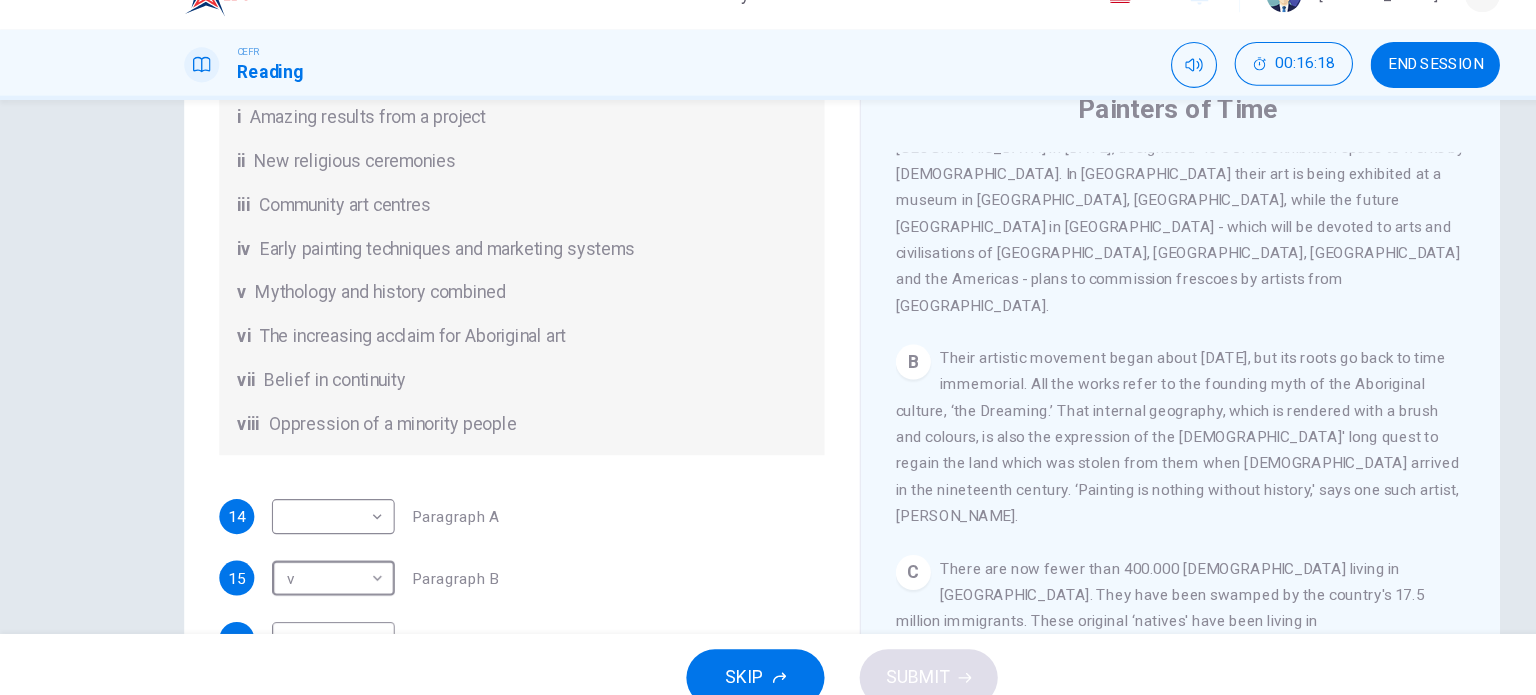 scroll, scrollTop: 533, scrollLeft: 0, axis: vertical 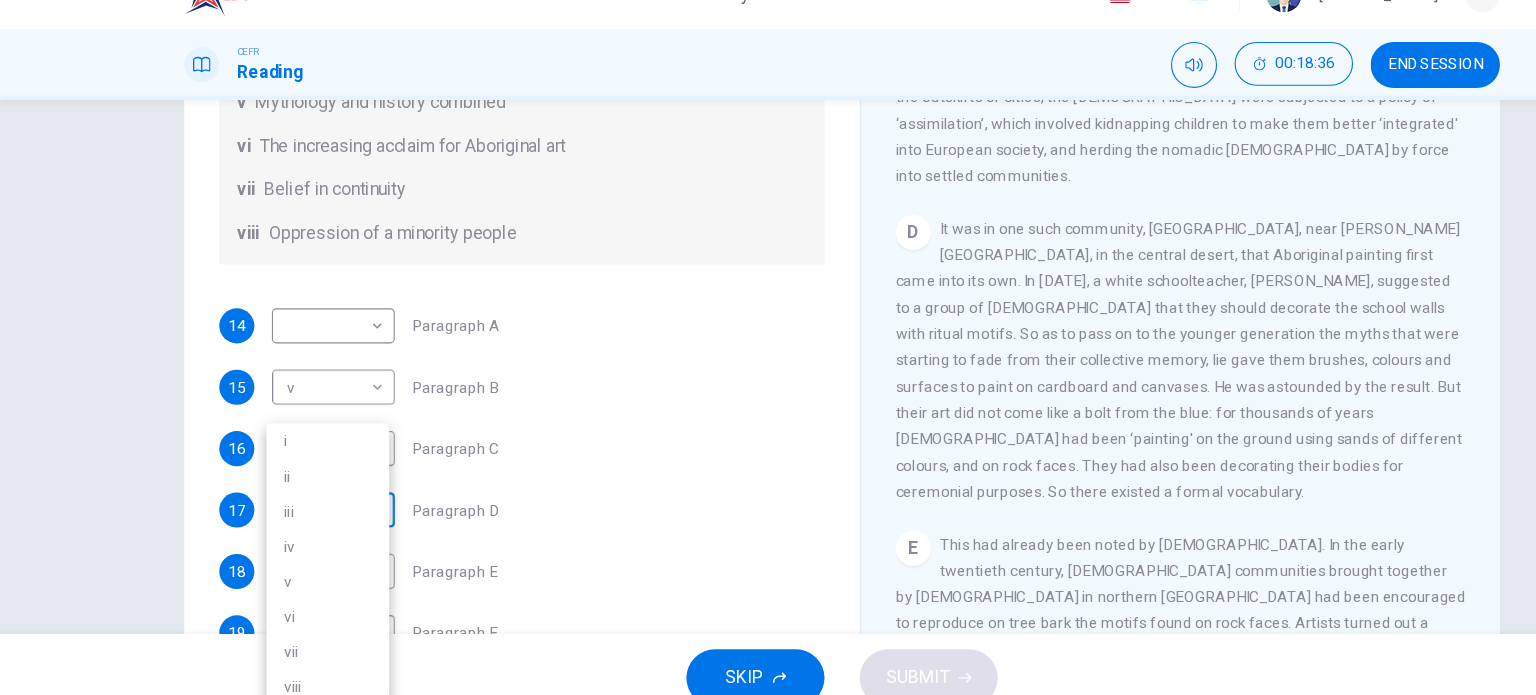 click on "Dashboard Practice Start a test Analysis English en ​ [PERSON_NAME] Reading 00:18:36 END SESSION Questions 14 - 19 The Reading Passage has eight paragraphs  A-H .
Choose the most suitable heading for paragraphs  A-F  from the list of headings below.
Write the correct number (i-viii) in the boxes below. List of Headings i Amazing results from a project ii New religious ceremonies iii Community art centres iv Early painting techniques and marketing systems v Mythology and history combined vi The increasing acclaim for Aboriginal art vii Belief in continuity viii Oppression of a minority people 14 ​ ​ Paragraph A 15 v v ​ Paragraph B 16 ​ ​ Paragraph C 17 ​ ​ Paragraph D 18 ​ ​ Paragraph E 19 ​ ​ Paragraph F Painters of Time CLICK TO ZOOM Click to Zoom A B C D E F G H  [DATE], Aboriginal painting has become a great success. Some works sell for more than $25,000, and exceptional items may fetch as much as $180,000 in [GEOGRAPHIC_DATA]. SKIP SUBMIT Dashboard Practice Analysis" at bounding box center (768, 347) 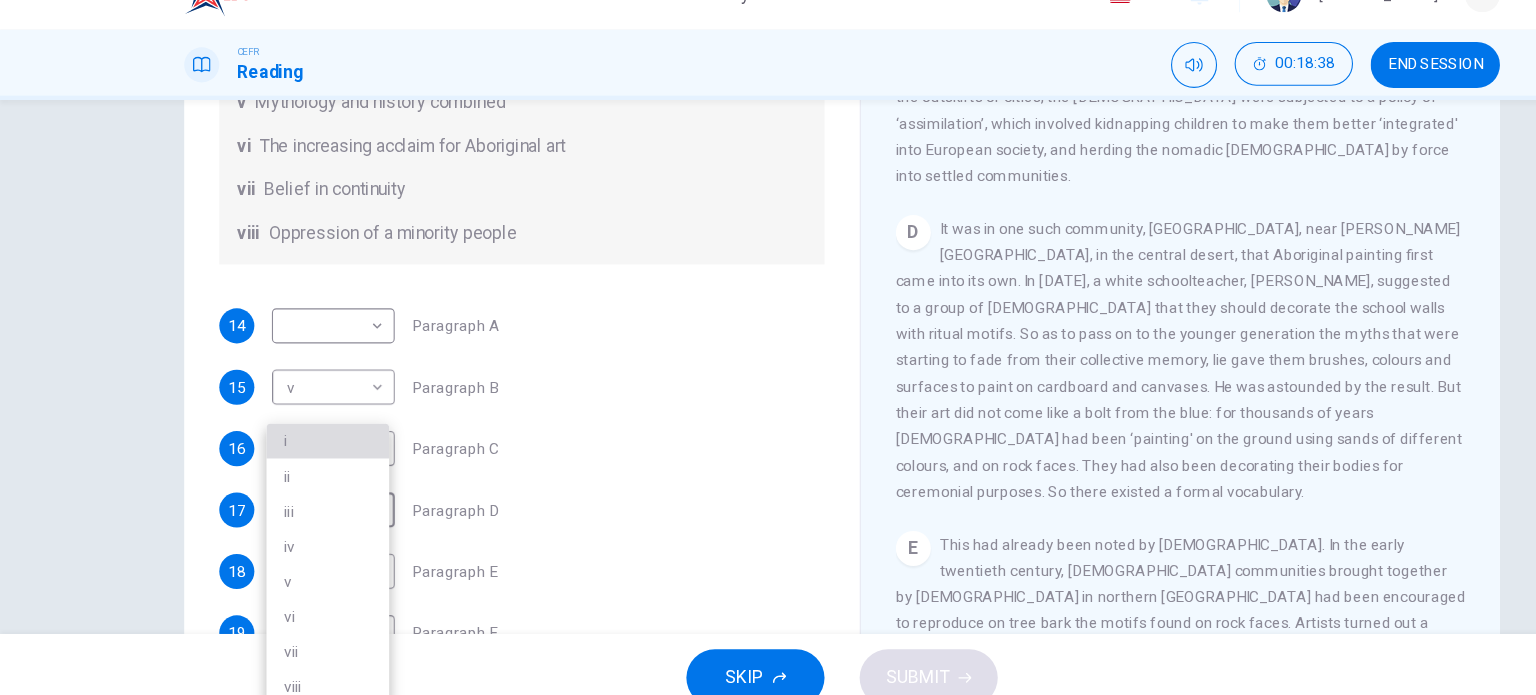 click on "i" at bounding box center (299, 439) 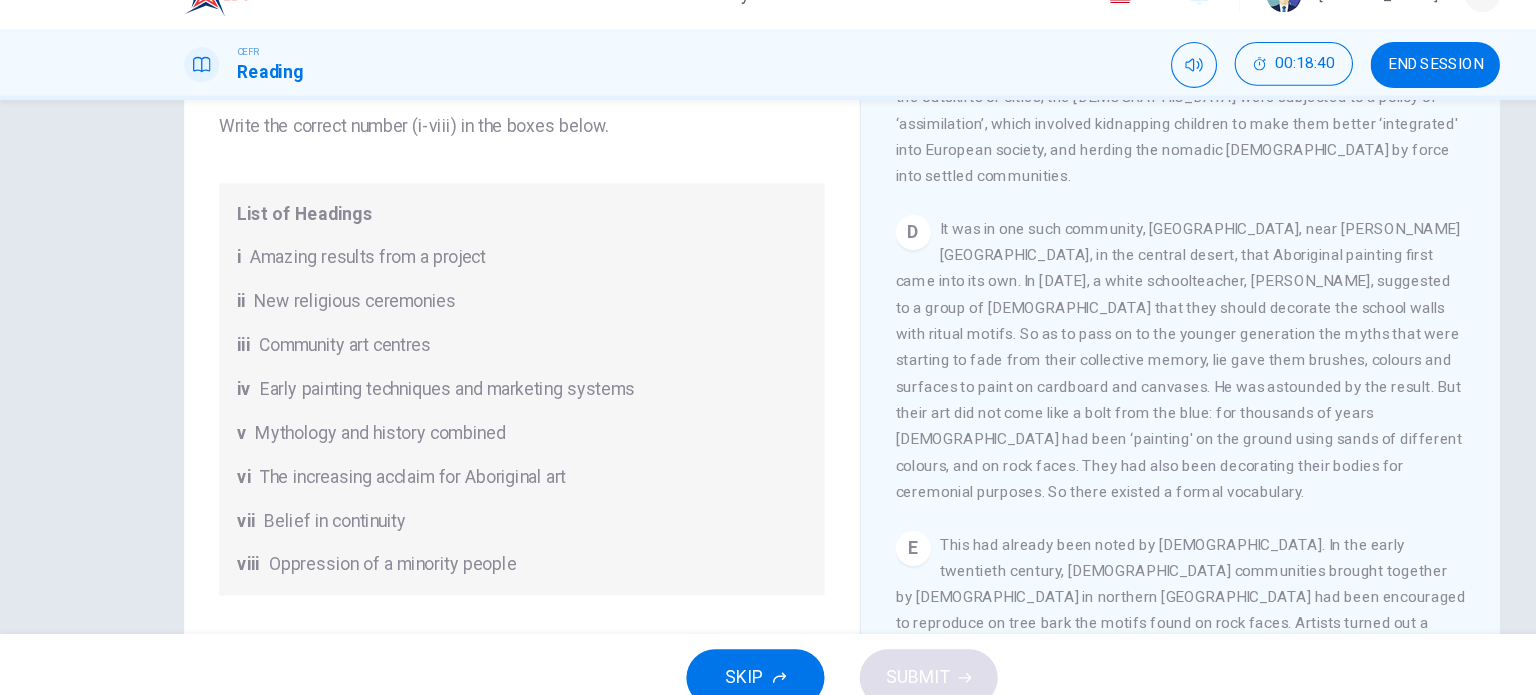 scroll, scrollTop: 72, scrollLeft: 0, axis: vertical 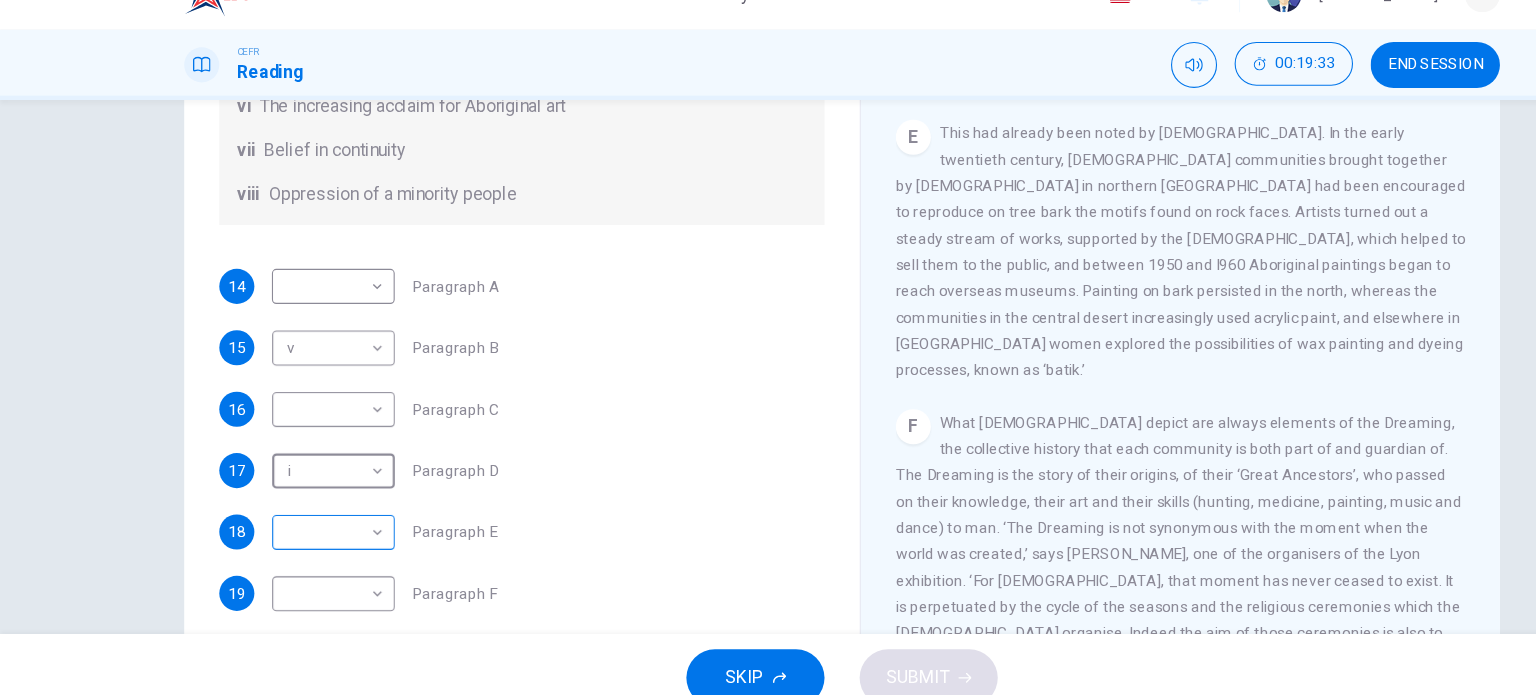 click on "Dashboard Practice Start a test Analysis English en ​ [PERSON_NAME] Reading 00:19:33 END SESSION Questions 14 - 19 The Reading Passage has eight paragraphs  A-H .
Choose the most suitable heading for paragraphs  A-F  from the list of headings below.
Write the correct number (i-viii) in the boxes below. List of Headings i Amazing results from a project ii New religious ceremonies iii Community art centres iv Early painting techniques and marketing systems v Mythology and history combined vi The increasing acclaim for Aboriginal art vii Belief in continuity viii Oppression of a minority people 14 ​ ​ Paragraph A 15 v v ​ Paragraph B 16 ​ ​ Paragraph C 17 i i ​ Paragraph D 18 ​ ​ Paragraph E 19 ​ ​ Paragraph F Painters of Time CLICK TO ZOOM Click to Zoom A B C D E F G H  [DATE], Aboriginal painting has become a great success. Some works sell for more than $25,000, and exceptional items may fetch as much as $180,000 in [GEOGRAPHIC_DATA]. SKIP SUBMIT Dashboard Practice Analysis" at bounding box center (768, 347) 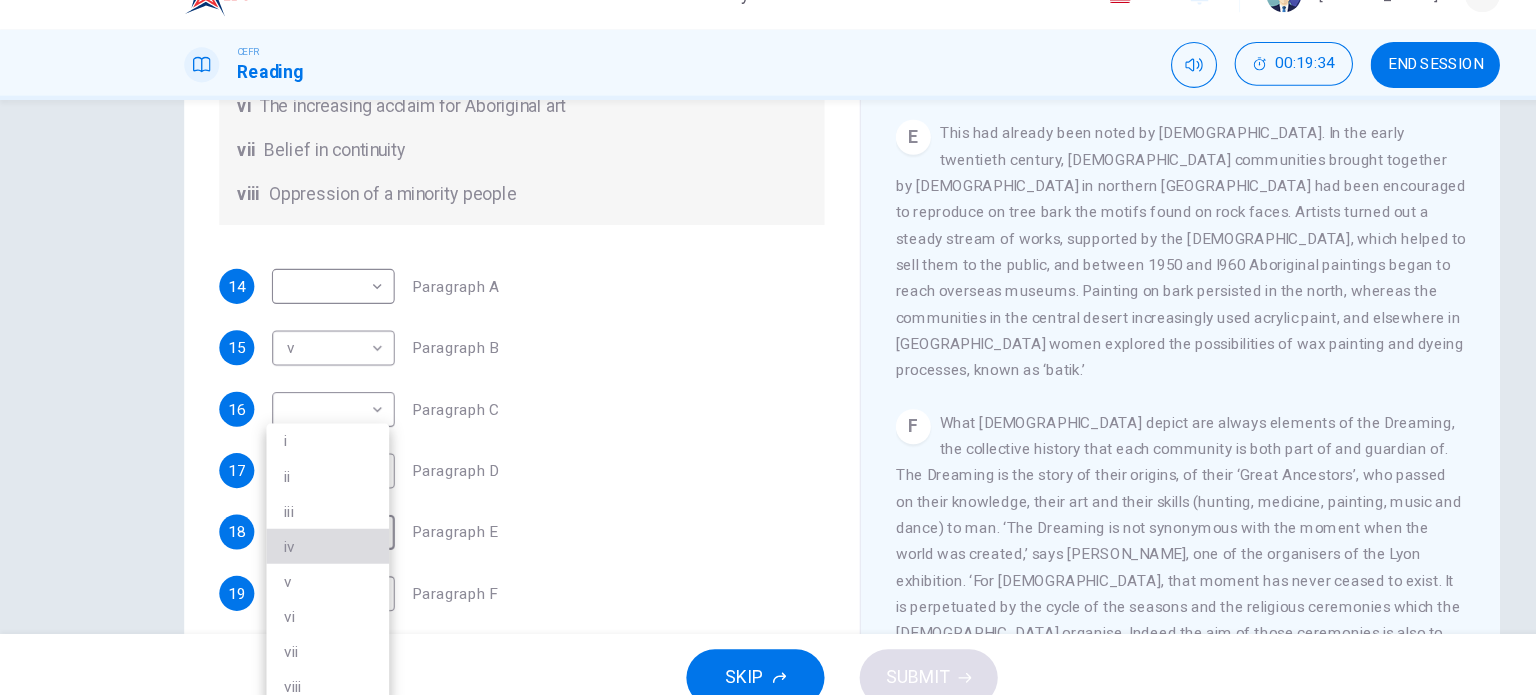 click on "iv" at bounding box center (299, 535) 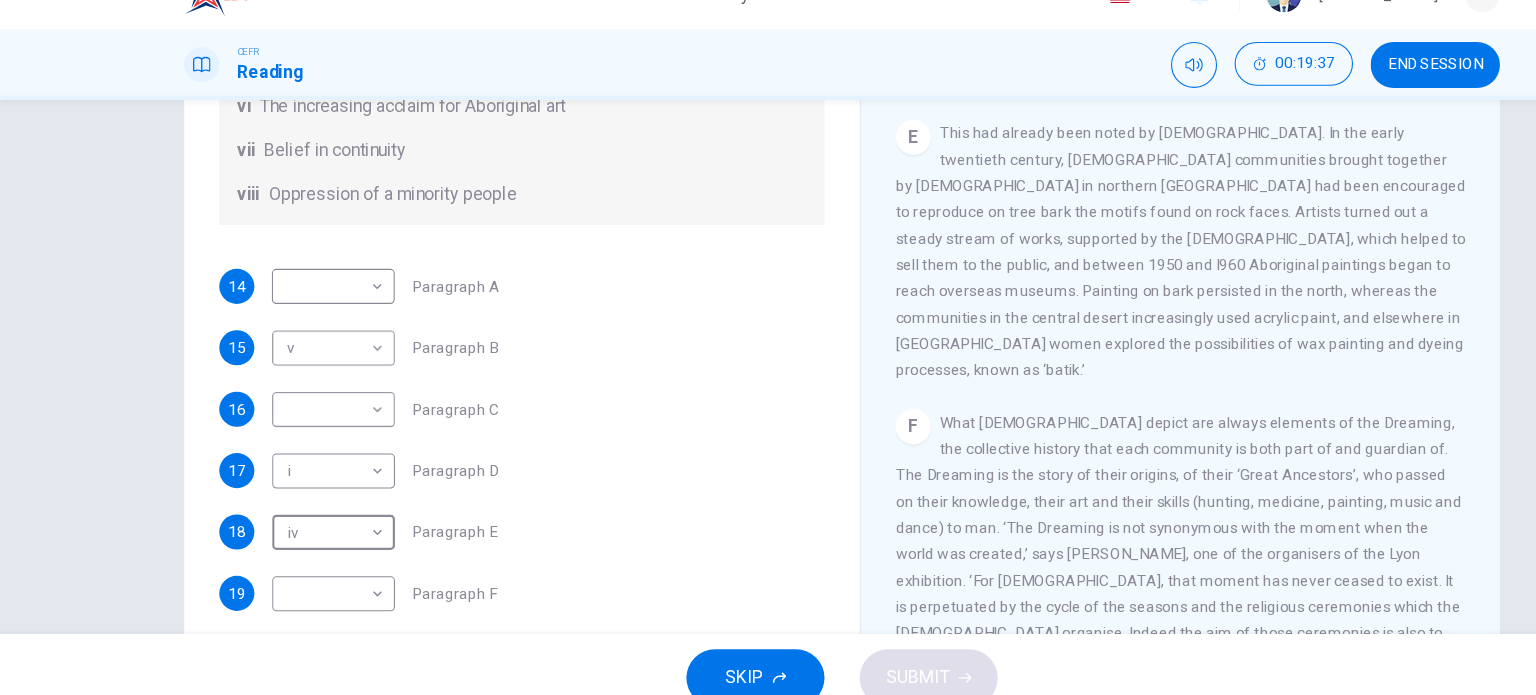 scroll, scrollTop: 288, scrollLeft: 0, axis: vertical 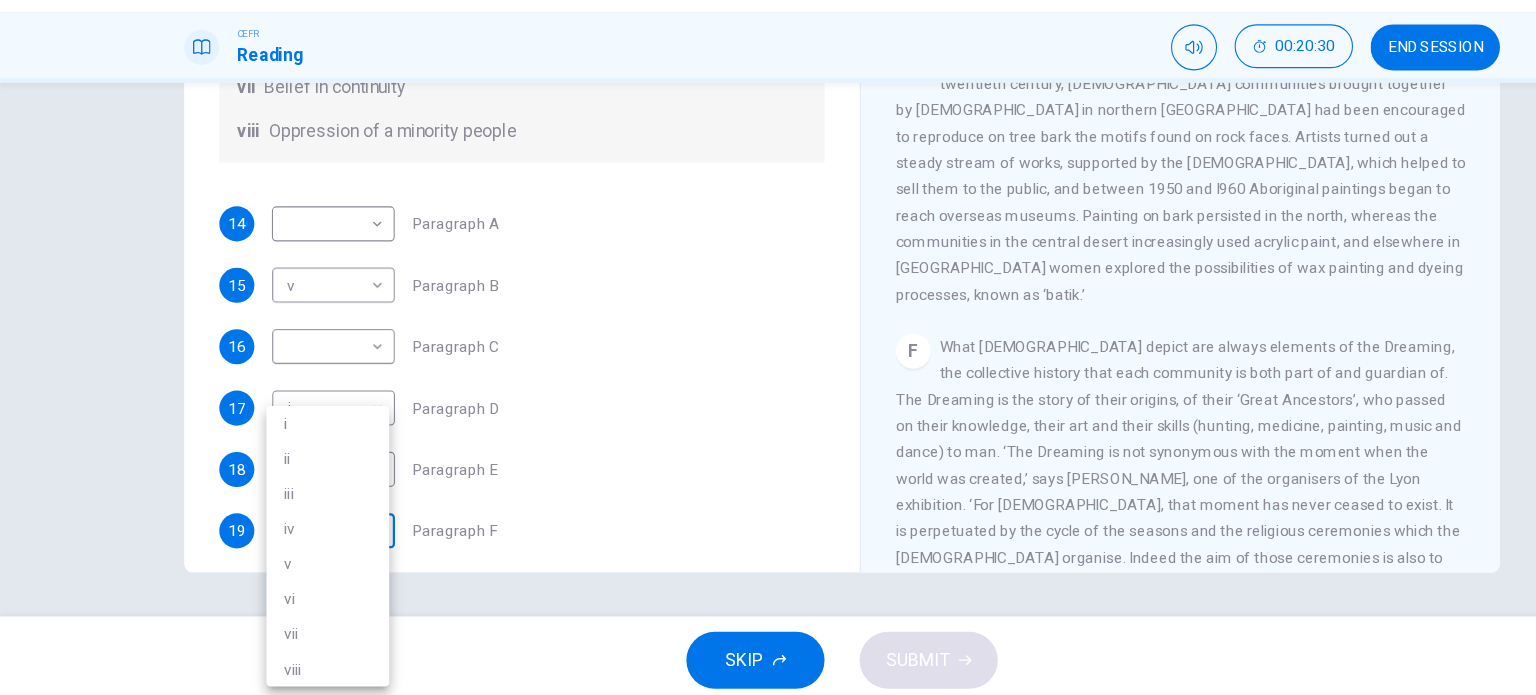 click on "Dashboard Practice Start a test Analysis English en ​ [PERSON_NAME] Reading 00:20:30 END SESSION Questions 14 - 19 The Reading Passage has eight paragraphs  A-H .
Choose the most suitable heading for paragraphs  A-F  from the list of headings below.
Write the correct number (i-viii) in the boxes below. List of Headings i Amazing results from a project ii New religious ceremonies iii Community art centres iv Early painting techniques and marketing systems v Mythology and history combined vi The increasing acclaim for Aboriginal art vii Belief in continuity viii Oppression of a minority people 14 ​ ​ Paragraph A 15 v v ​ Paragraph B 16 ​ ​ Paragraph C 17 i i ​ Paragraph D 18 iv iv ​ Paragraph E 19 ​ ​ Paragraph F Painters of Time CLICK TO ZOOM Click to Zoom A B C D E F G H  [DATE], Aboriginal painting has become a great success. Some works sell for more than $25,000, and exceptional items may fetch as much as $180,000 in [GEOGRAPHIC_DATA]. SKIP SUBMIT Dashboard Practice Analysis" at bounding box center [768, 347] 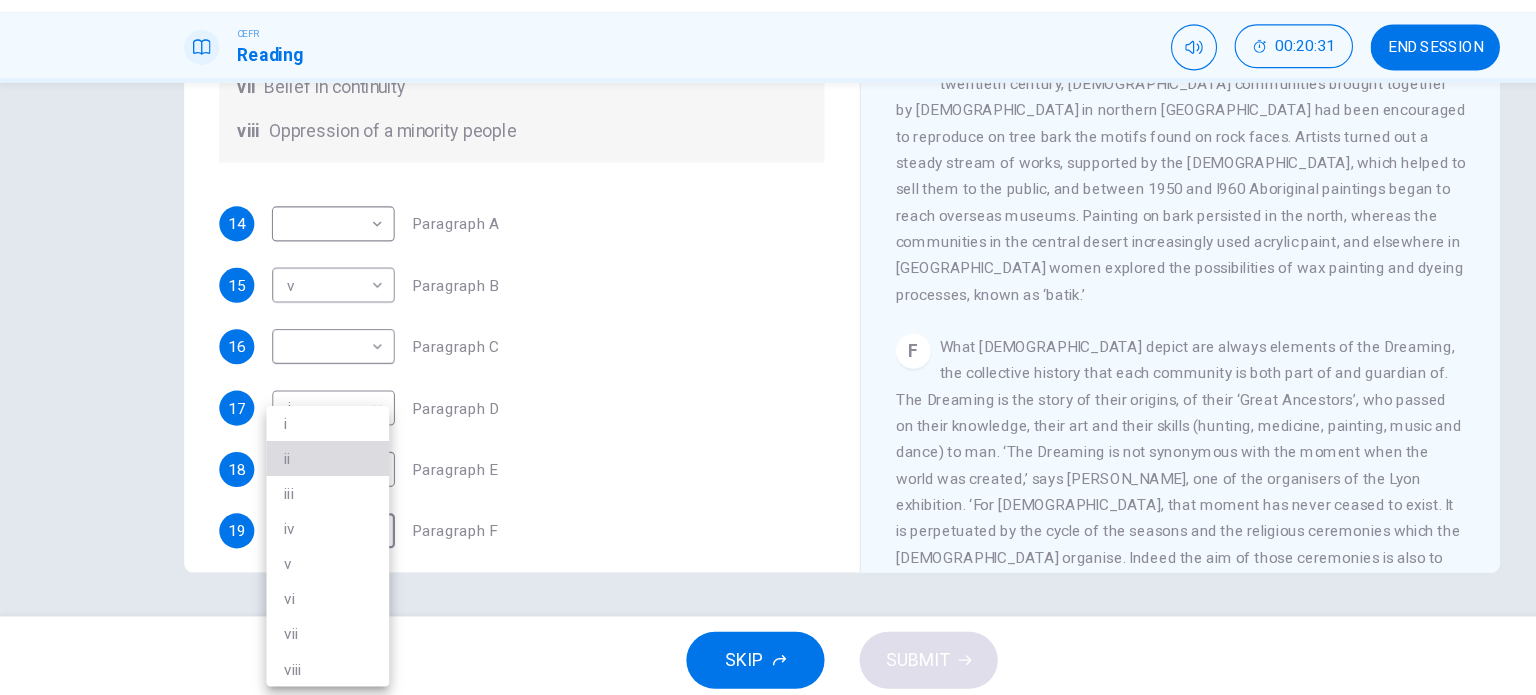 click on "ii" at bounding box center (299, 471) 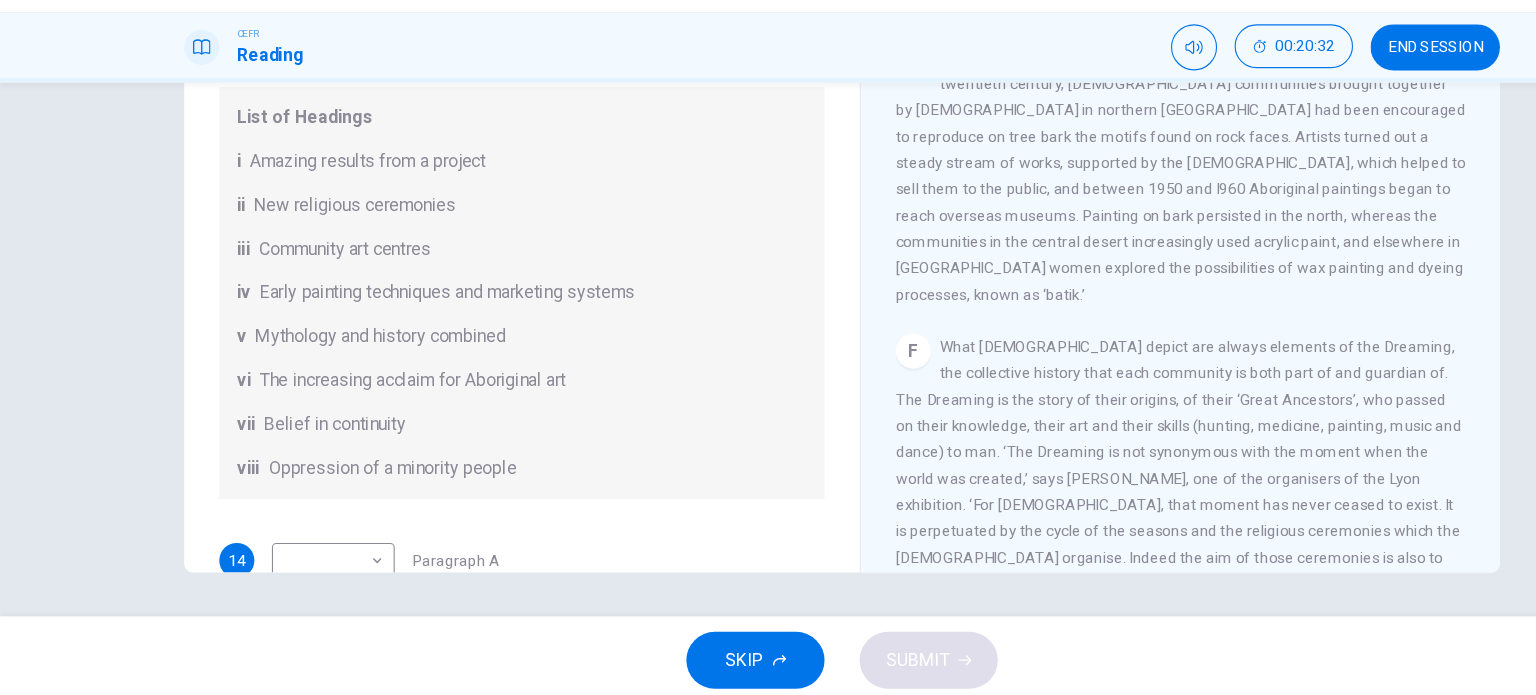 scroll, scrollTop: 0, scrollLeft: 0, axis: both 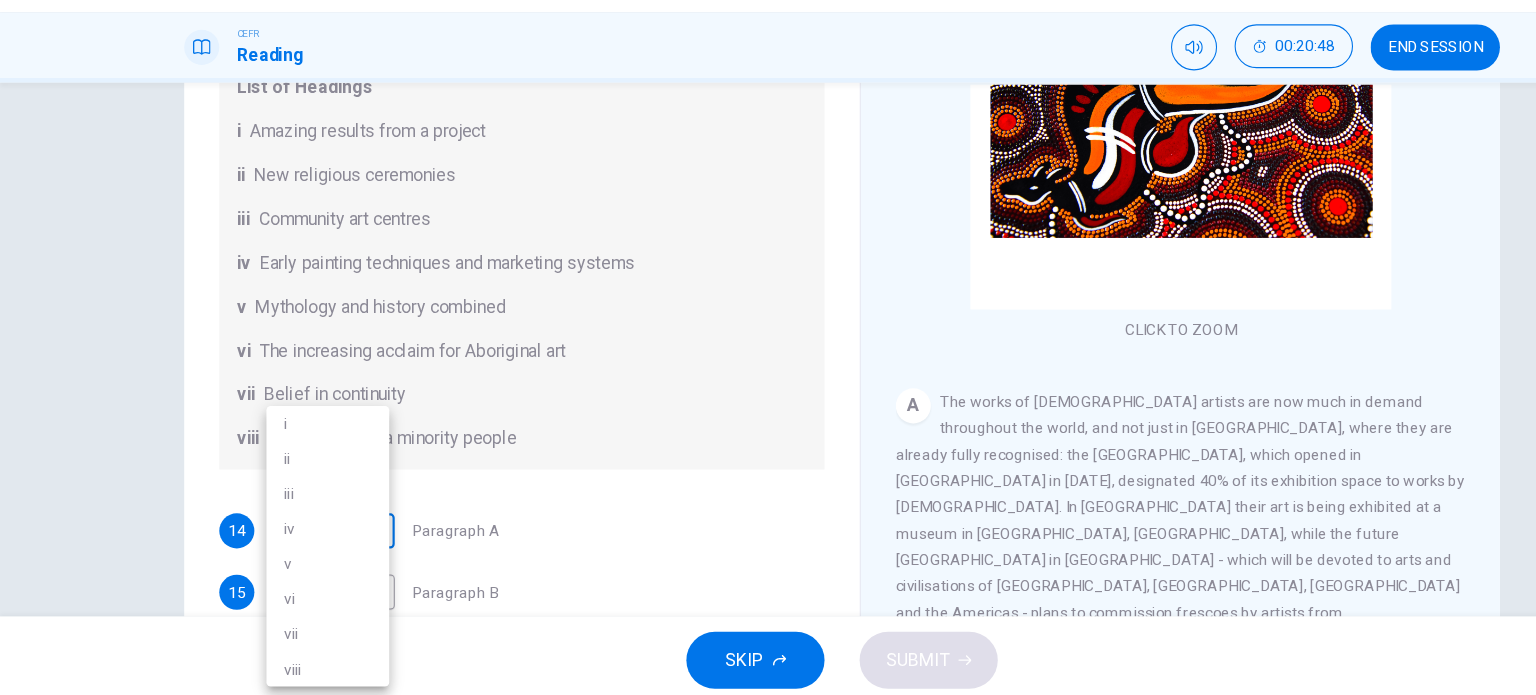 click on "Dashboard Practice Start a test Analysis English en ​ [PERSON_NAME] Reading 00:20:48 END SESSION Questions 14 - 19 The Reading Passage has eight paragraphs  A-H .
Choose the most suitable heading for paragraphs  A-F  from the list of headings below.
Write the correct number (i-viii) in the boxes below. List of Headings i Amazing results from a project ii New religious ceremonies iii Community art centres iv Early painting techniques and marketing systems v Mythology and history combined vi The increasing acclaim for Aboriginal art vii Belief in continuity viii Oppression of a minority people 14 ​ ​ Paragraph A 15 v v ​ Paragraph B 16 ​ ​ Paragraph C 17 i i ​ Paragraph D 18 iv iv ​ Paragraph E 19 ii ii ​ Paragraph F Painters of Time CLICK TO ZOOM Click to Zoom A B C D E F G H  [DATE], Aboriginal painting has become a great success. Some works sell for more than $25,000, and exceptional items may fetch as much as $180,000 in [GEOGRAPHIC_DATA]. SKIP SUBMIT Dashboard Practice 2025" at bounding box center (768, 347) 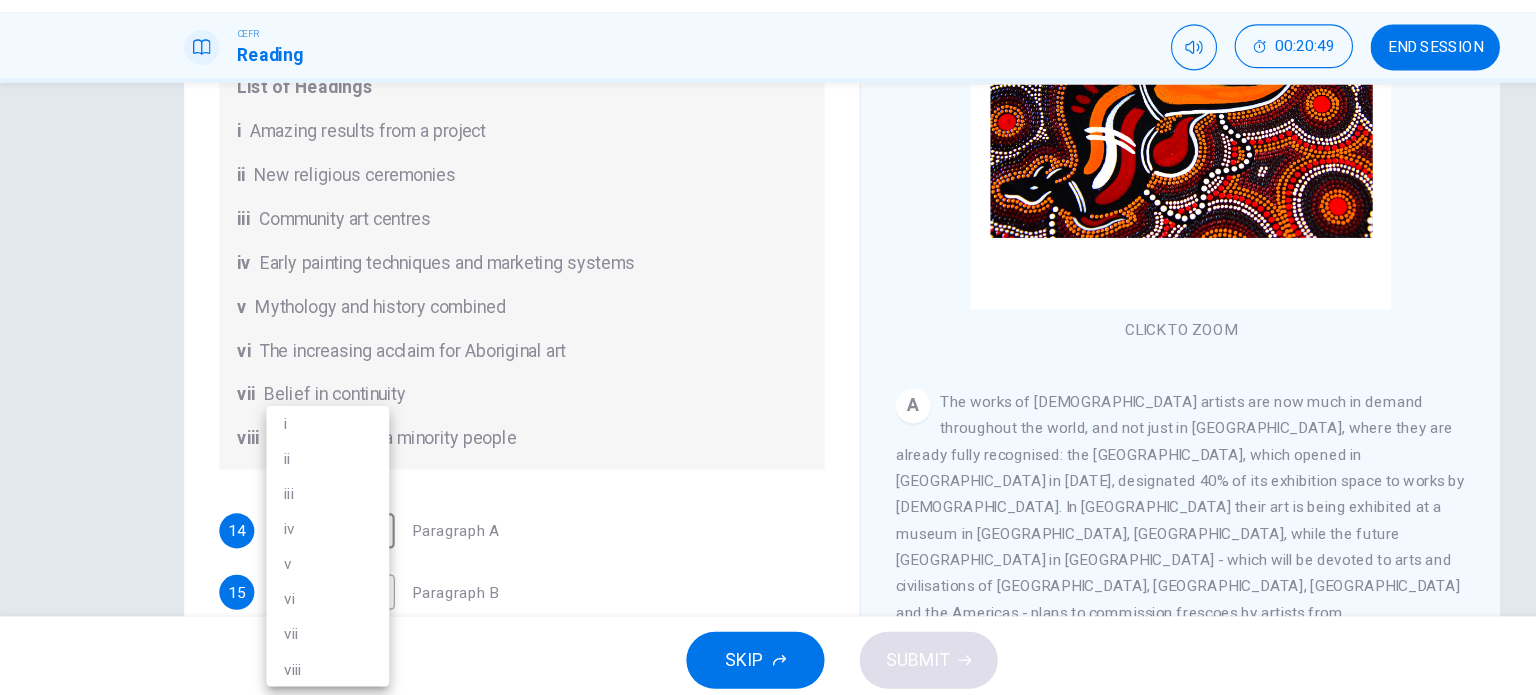 click on "iii" at bounding box center (299, 503) 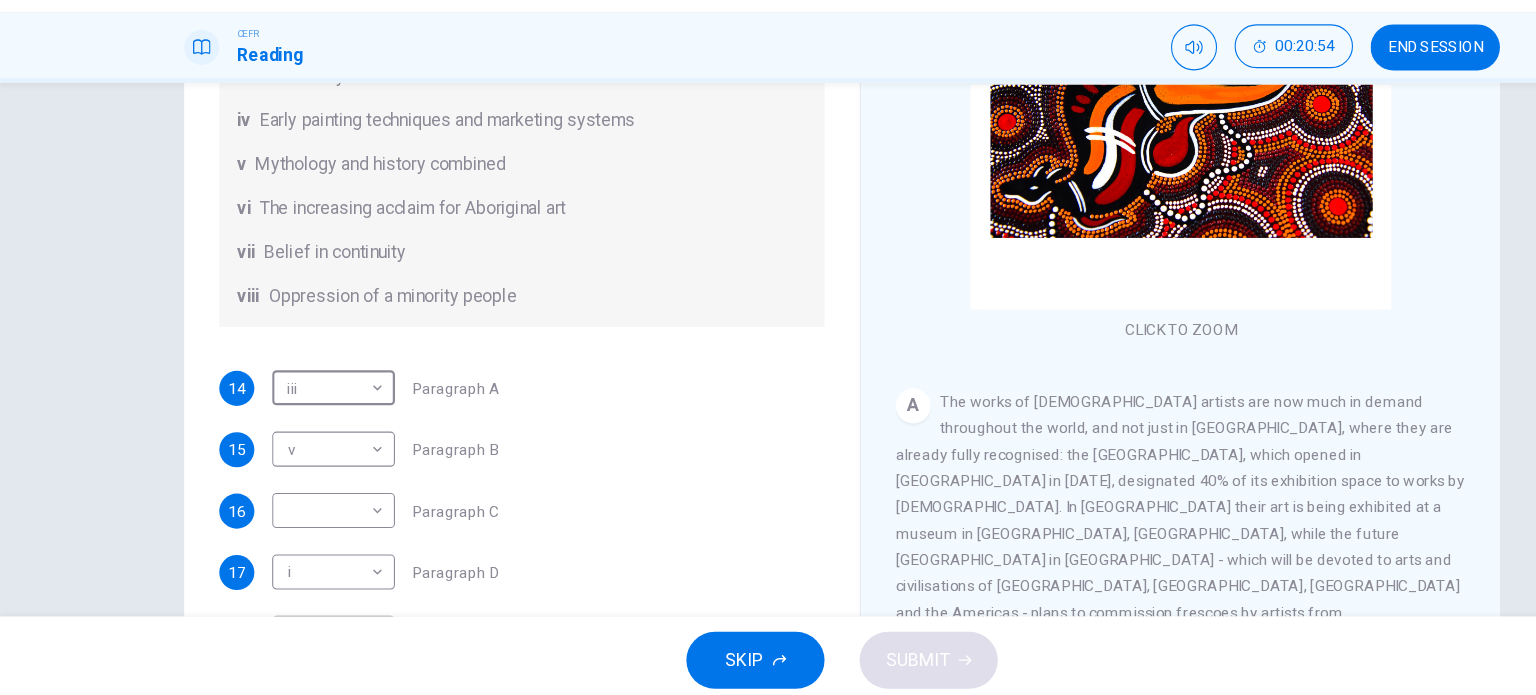 scroll, scrollTop: 352, scrollLeft: 0, axis: vertical 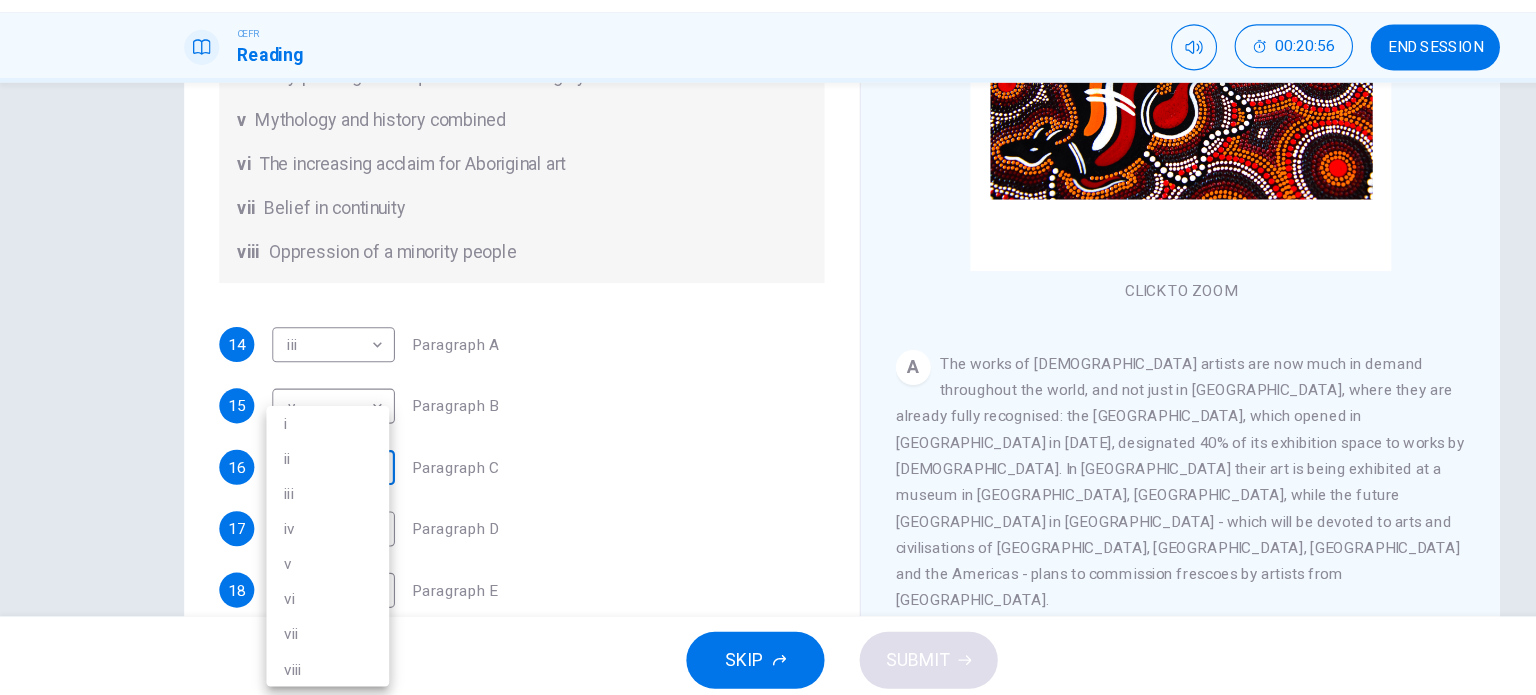 click on "Dashboard Practice Start a test Analysis English en ​ [PERSON_NAME] Reading 00:20:56 END SESSION Questions 14 - 19 The Reading Passage has eight paragraphs  A-H .
Choose the most suitable heading for paragraphs  A-F  from the list of headings below.
Write the correct number (i-viii) in the boxes below. List of Headings i Amazing results from a project ii New religious ceremonies iii Community art centres iv Early painting techniques and marketing systems v Mythology and history combined vi The increasing acclaim for Aboriginal art vii Belief in continuity viii Oppression of a minority people 14 iii iii ​ Paragraph A 15 v v ​ Paragraph B 16 ​ ​ Paragraph C 17 i i ​ Paragraph D 18 iv iv ​ Paragraph E 19 ii ii ​ Paragraph F Painters of Time CLICK TO ZOOM Click to Zoom A B C D E F G H  [DATE], Aboriginal painting has become a great success. Some works sell for more than $25,000, and exceptional items may fetch as much as $180,000 in [GEOGRAPHIC_DATA]. SKIP SUBMIT Dashboard Practice" at bounding box center (768, 347) 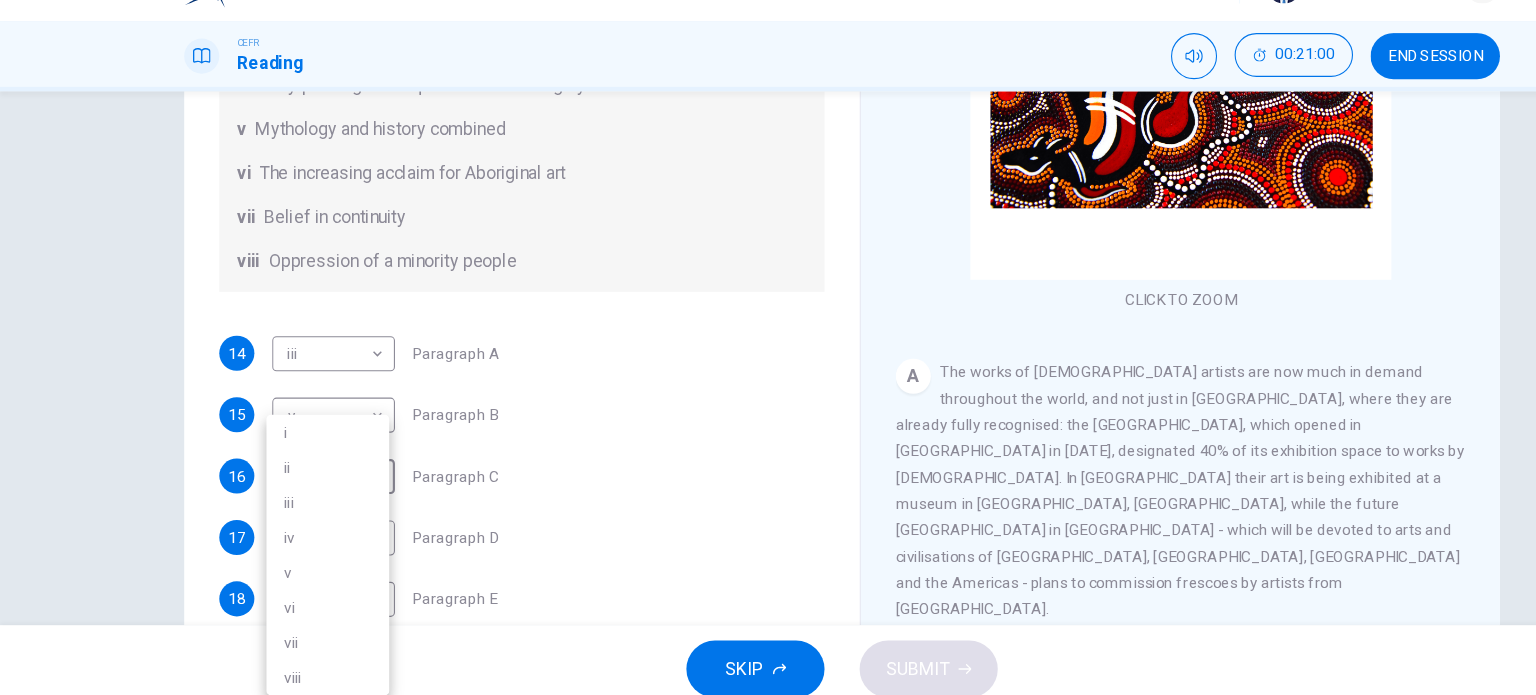 click at bounding box center [768, 347] 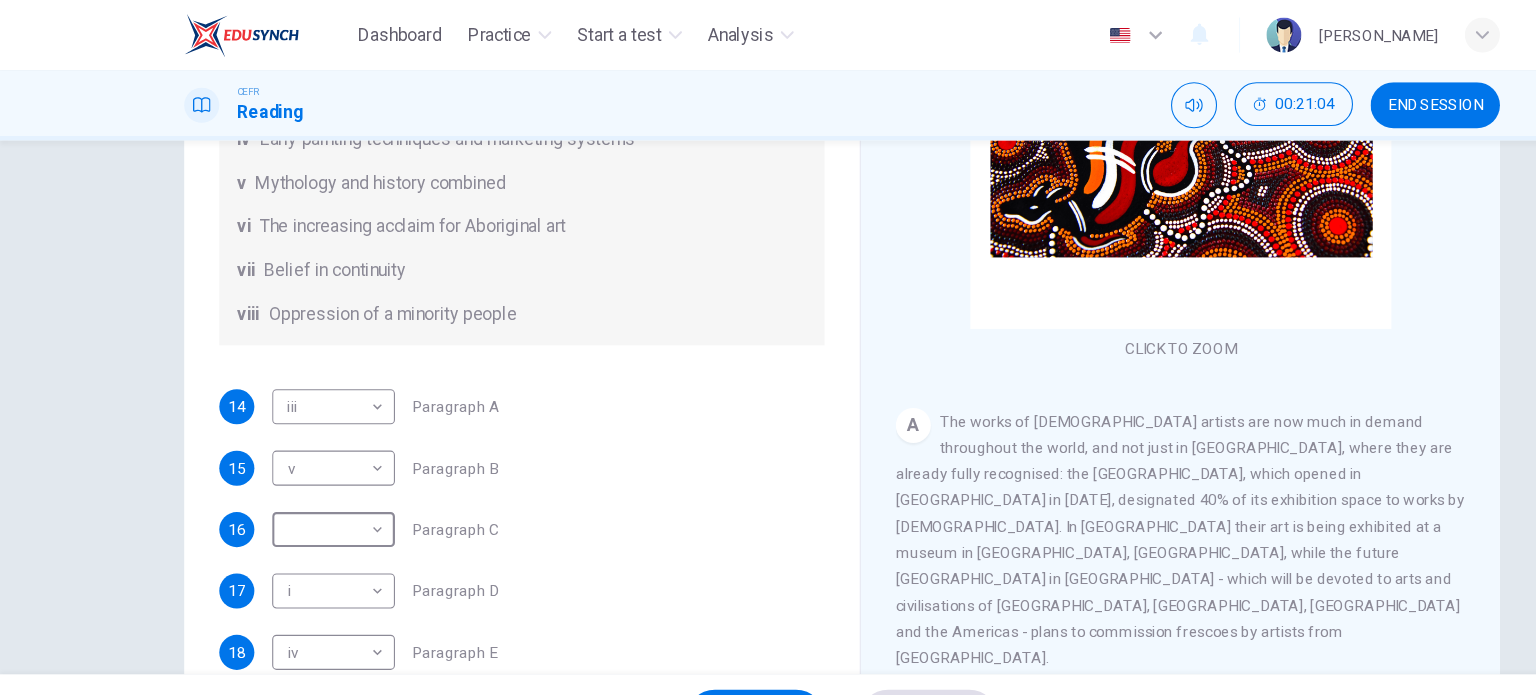 scroll, scrollTop: 352, scrollLeft: 0, axis: vertical 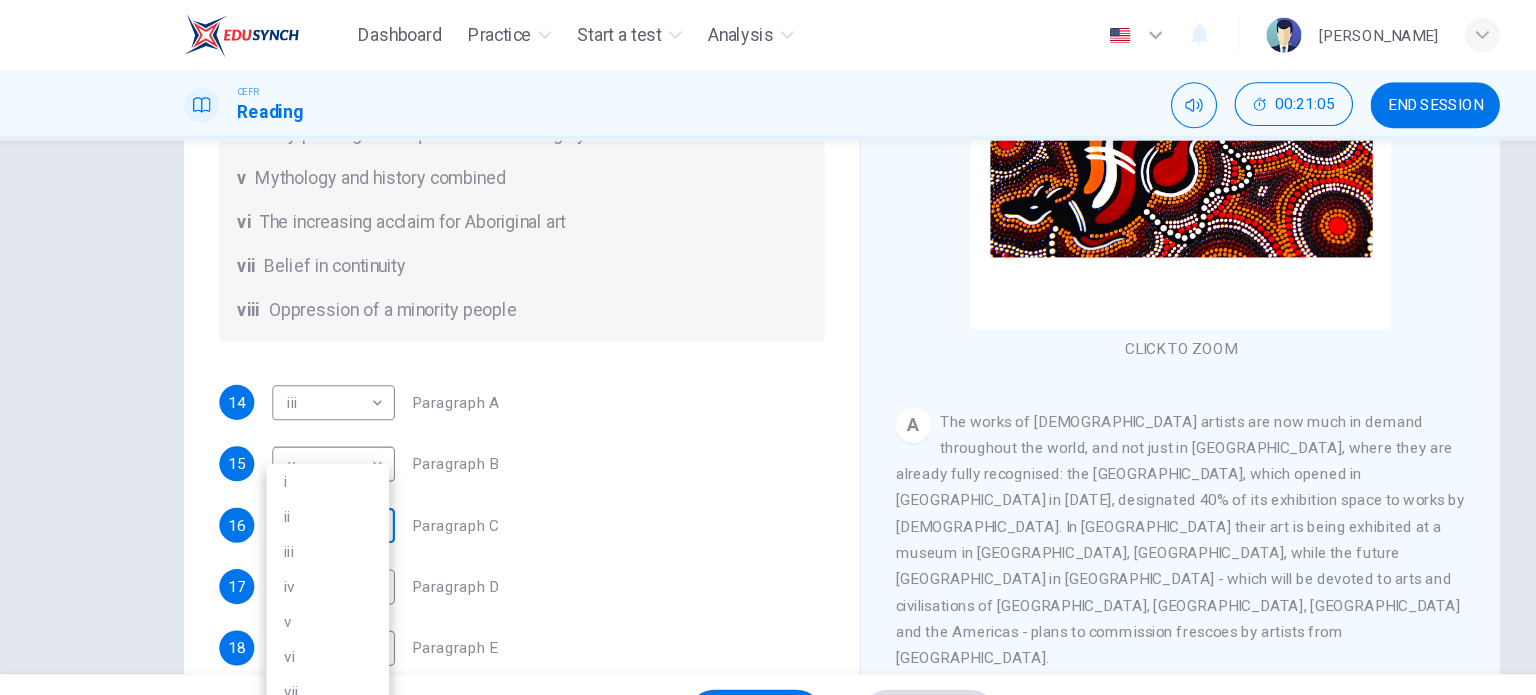 click on "Dashboard Practice Start a test Analysis English en ​ [PERSON_NAME] Reading 00:21:05 END SESSION Questions 14 - 19 The Reading Passage has eight paragraphs  A-H .
Choose the most suitable heading for paragraphs  A-F  from the list of headings below.
Write the correct number (i-viii) in the boxes below. List of Headings i Amazing results from a project ii New religious ceremonies iii Community art centres iv Early painting techniques and marketing systems v Mythology and history combined vi The increasing acclaim for Aboriginal art vii Belief in continuity viii Oppression of a minority people 14 iii iii ​ Paragraph A 15 v v ​ Paragraph B 16 ​ ​ Paragraph C 17 i i ​ Paragraph D 18 iv iv ​ Paragraph E 19 ii ii ​ Paragraph F Painters of Time CLICK TO ZOOM Click to Zoom A B C D E F G H  [DATE], Aboriginal painting has become a great success. Some works sell for more than $25,000, and exceptional items may fetch as much as $180,000 in [GEOGRAPHIC_DATA]. SKIP SUBMIT Dashboard Practice" at bounding box center [768, 347] 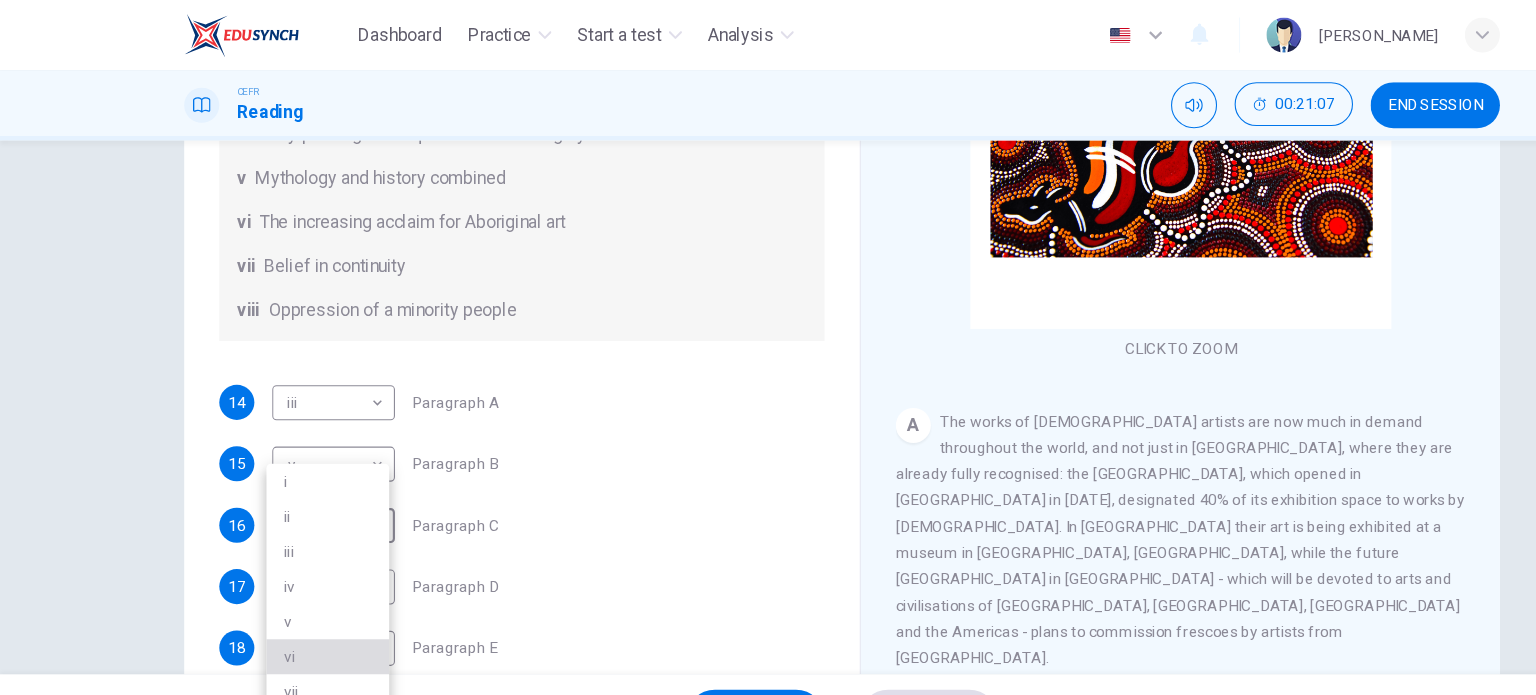 click on "vi" at bounding box center (299, 599) 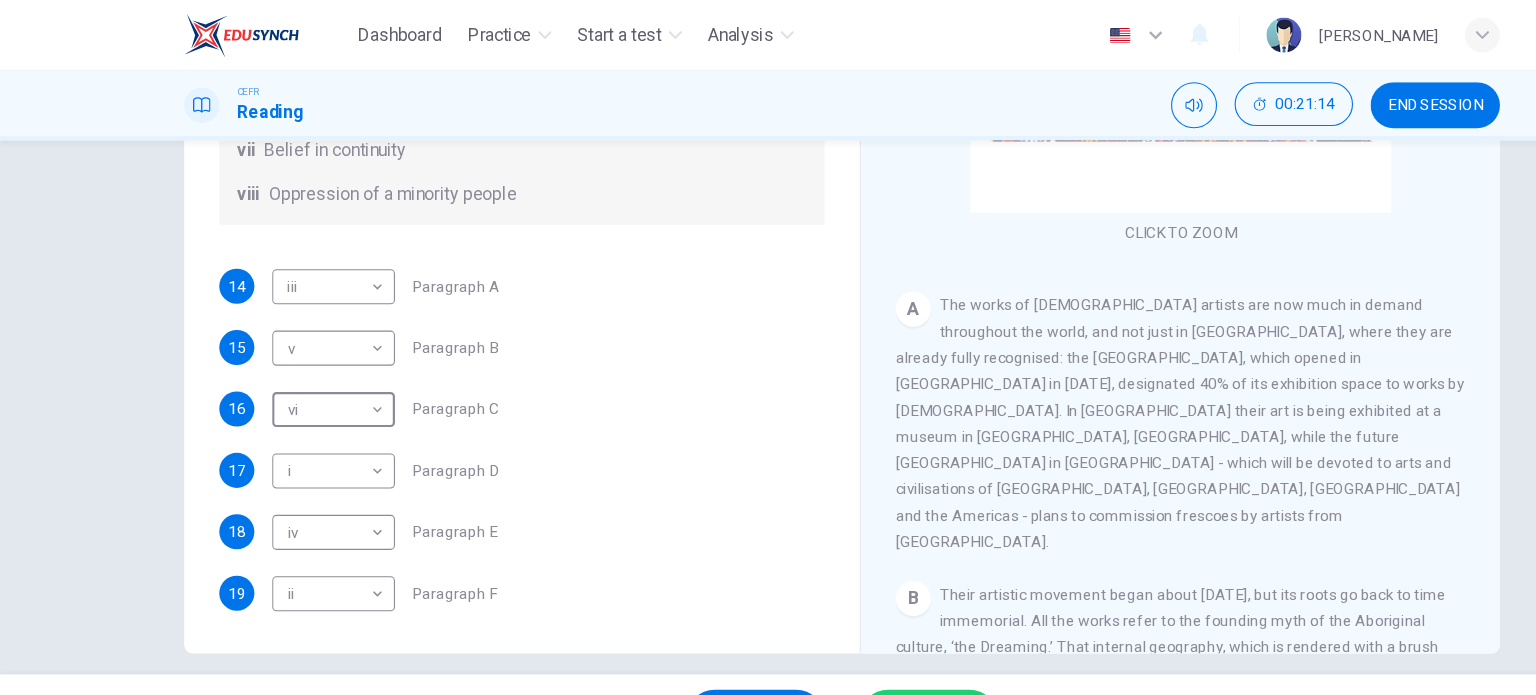 scroll, scrollTop: 288, scrollLeft: 0, axis: vertical 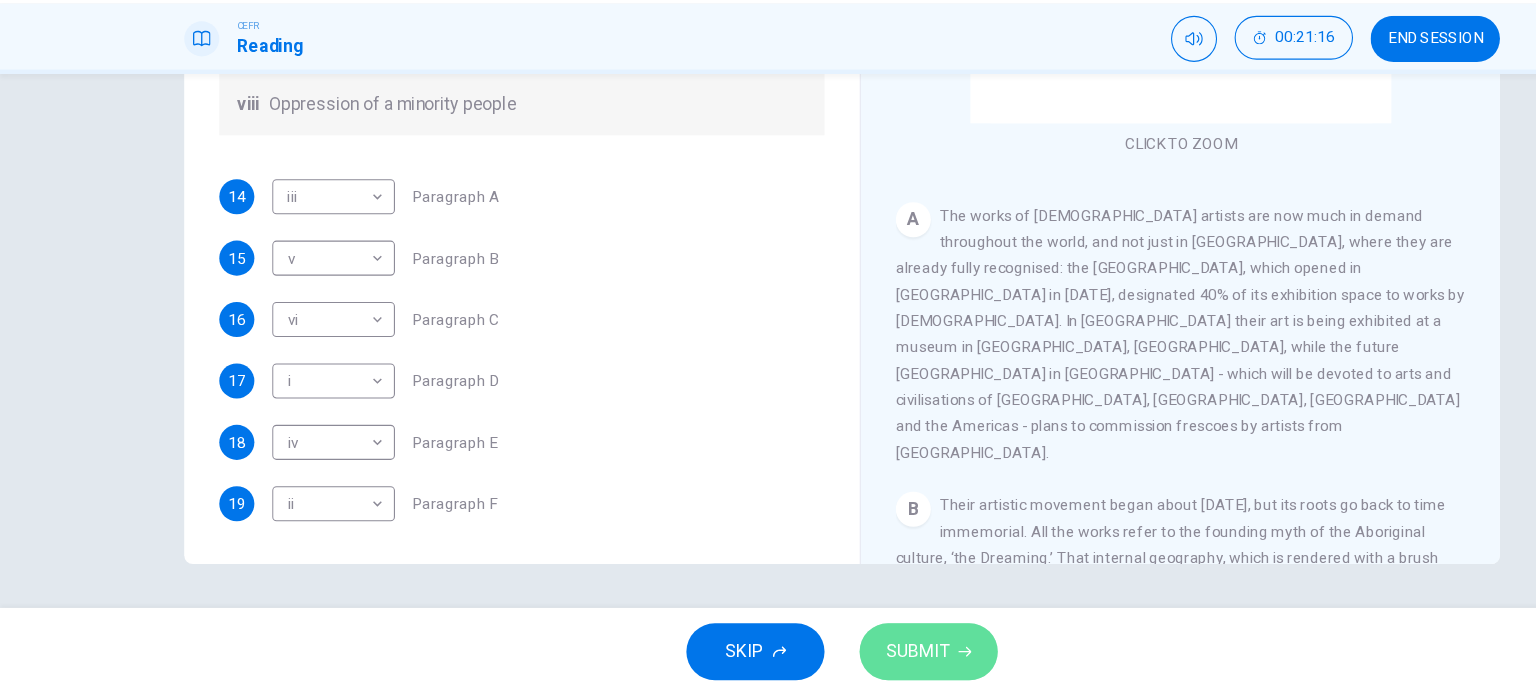 click on "SUBMIT" at bounding box center [837, 655] 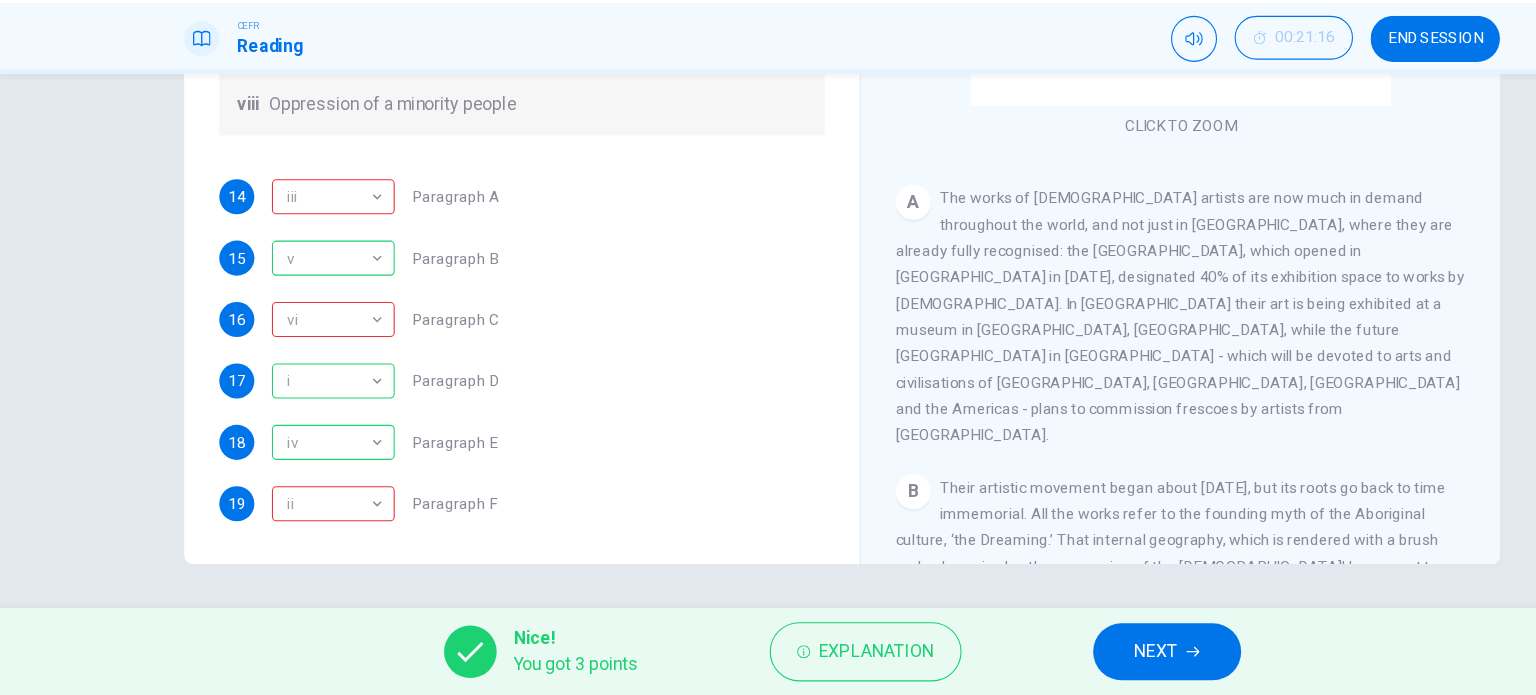 scroll, scrollTop: 161, scrollLeft: 0, axis: vertical 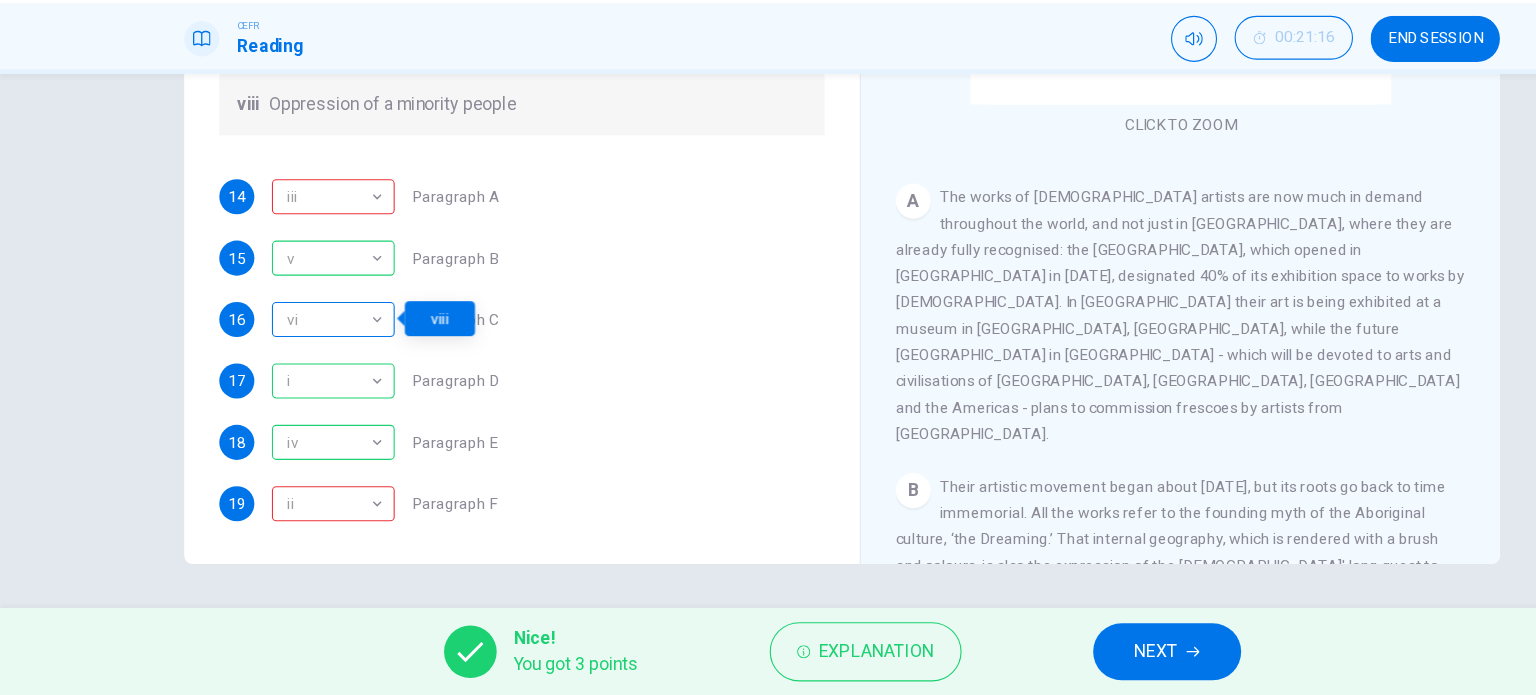 click on "vi" at bounding box center (300, 352) 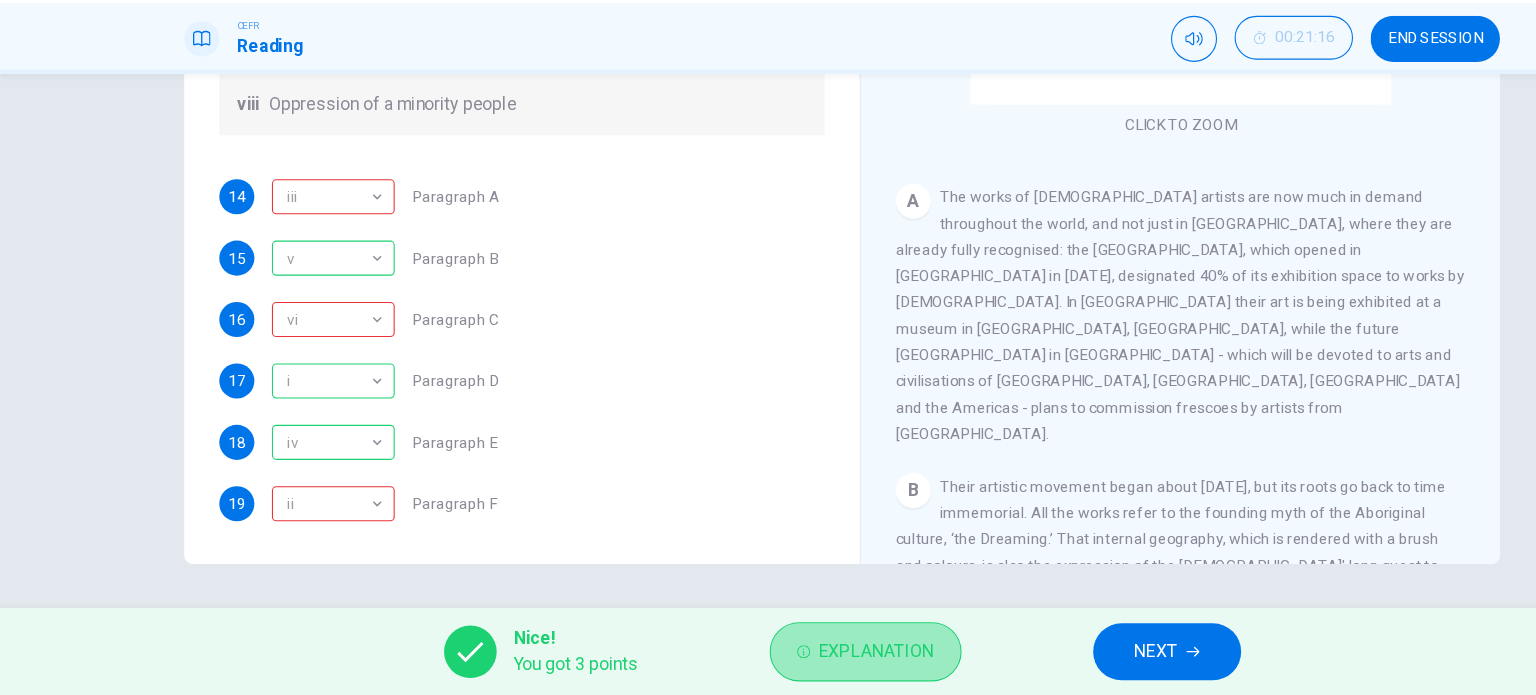 click on "Explanation" at bounding box center [799, 655] 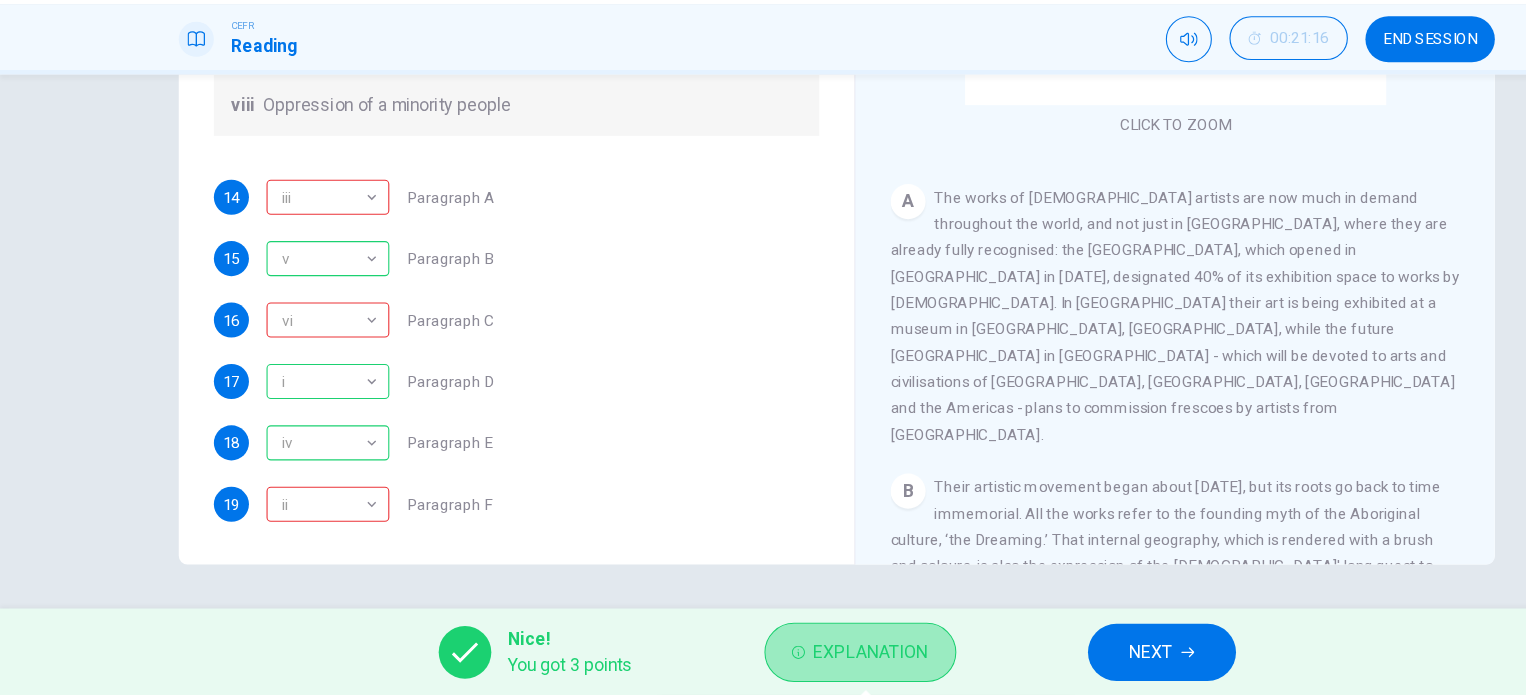 click on "Explanation" at bounding box center [784, 655] 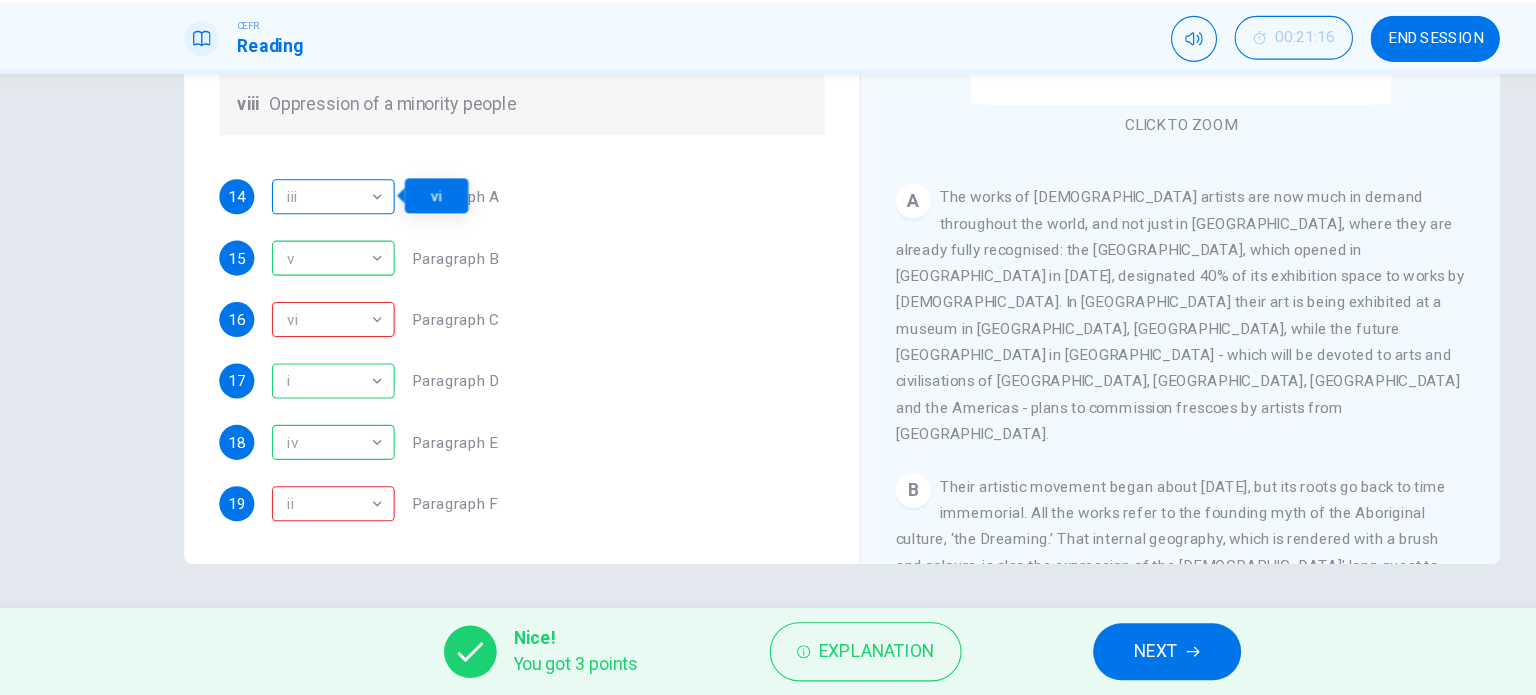 click on "iii" at bounding box center (300, 240) 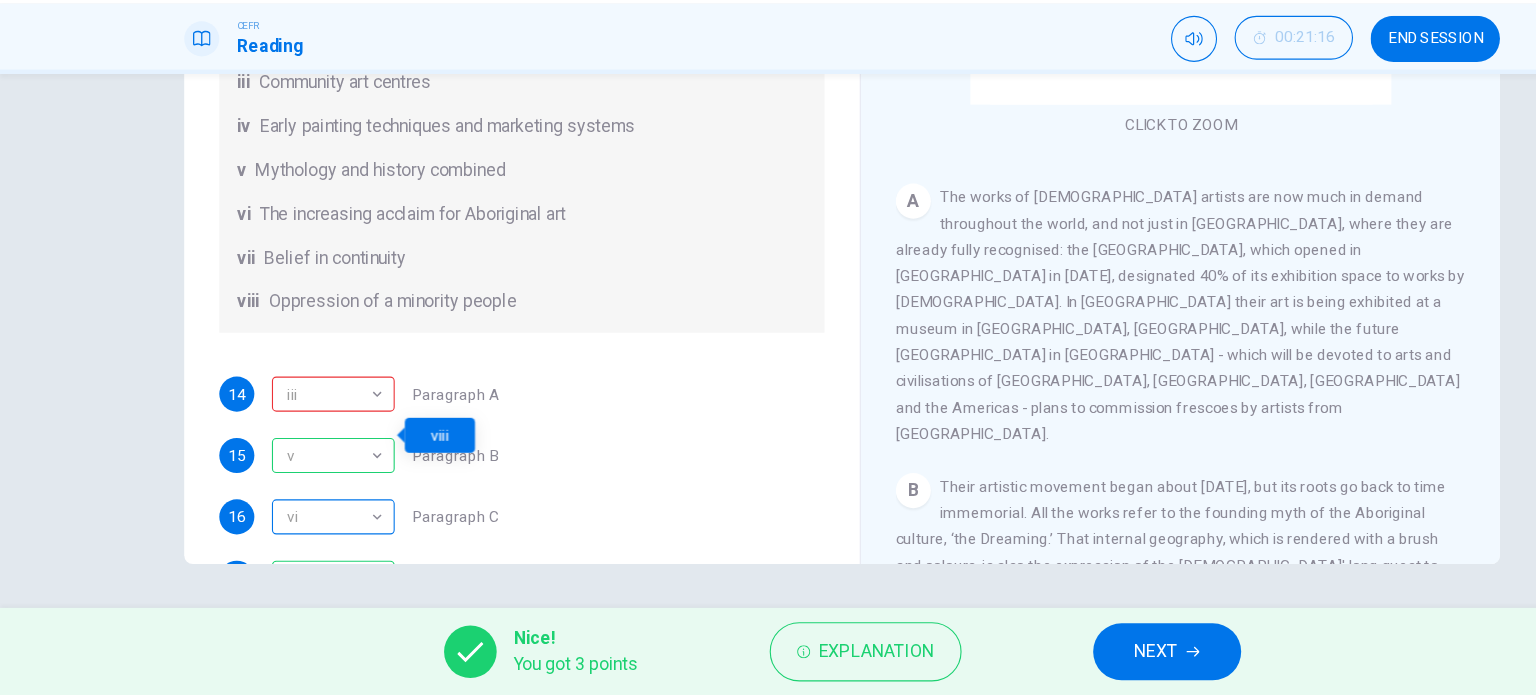 scroll, scrollTop: 272, scrollLeft: 0, axis: vertical 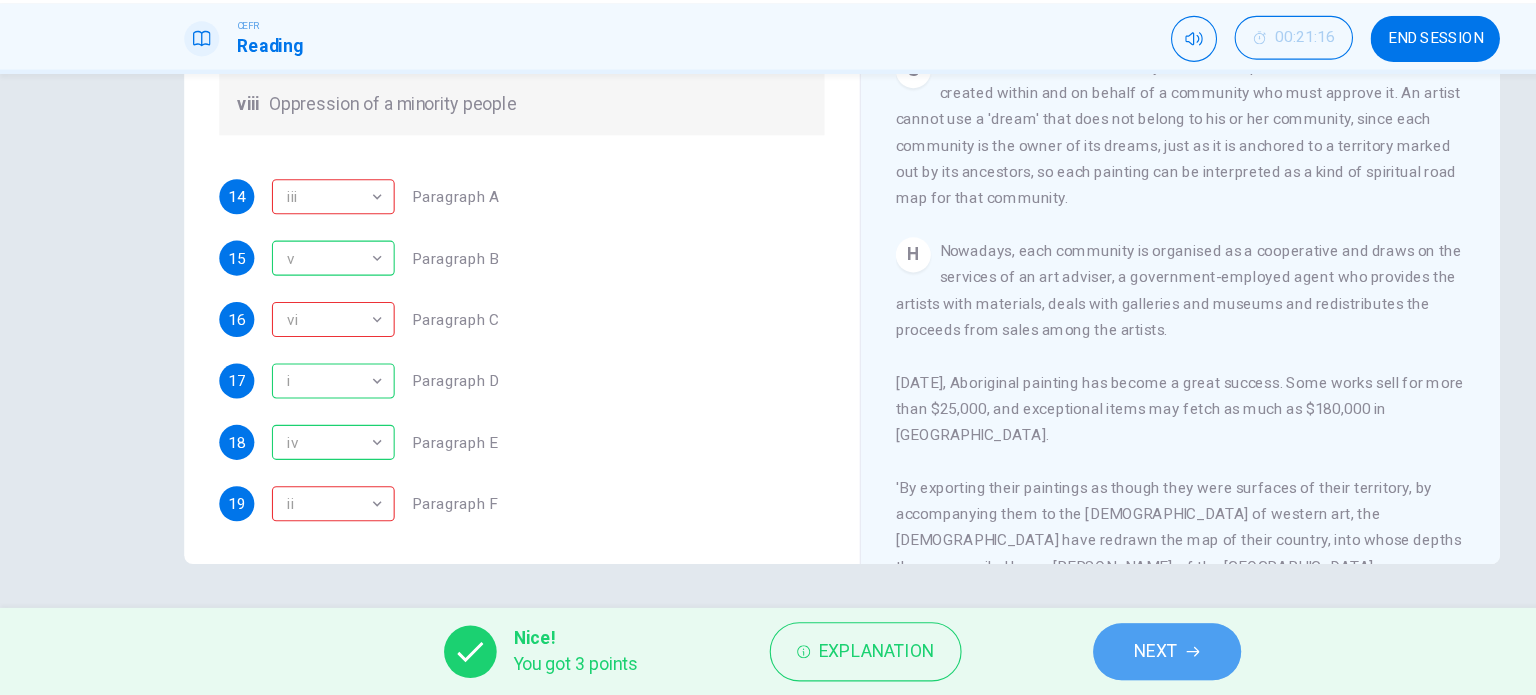 click on "NEXT" at bounding box center (1054, 655) 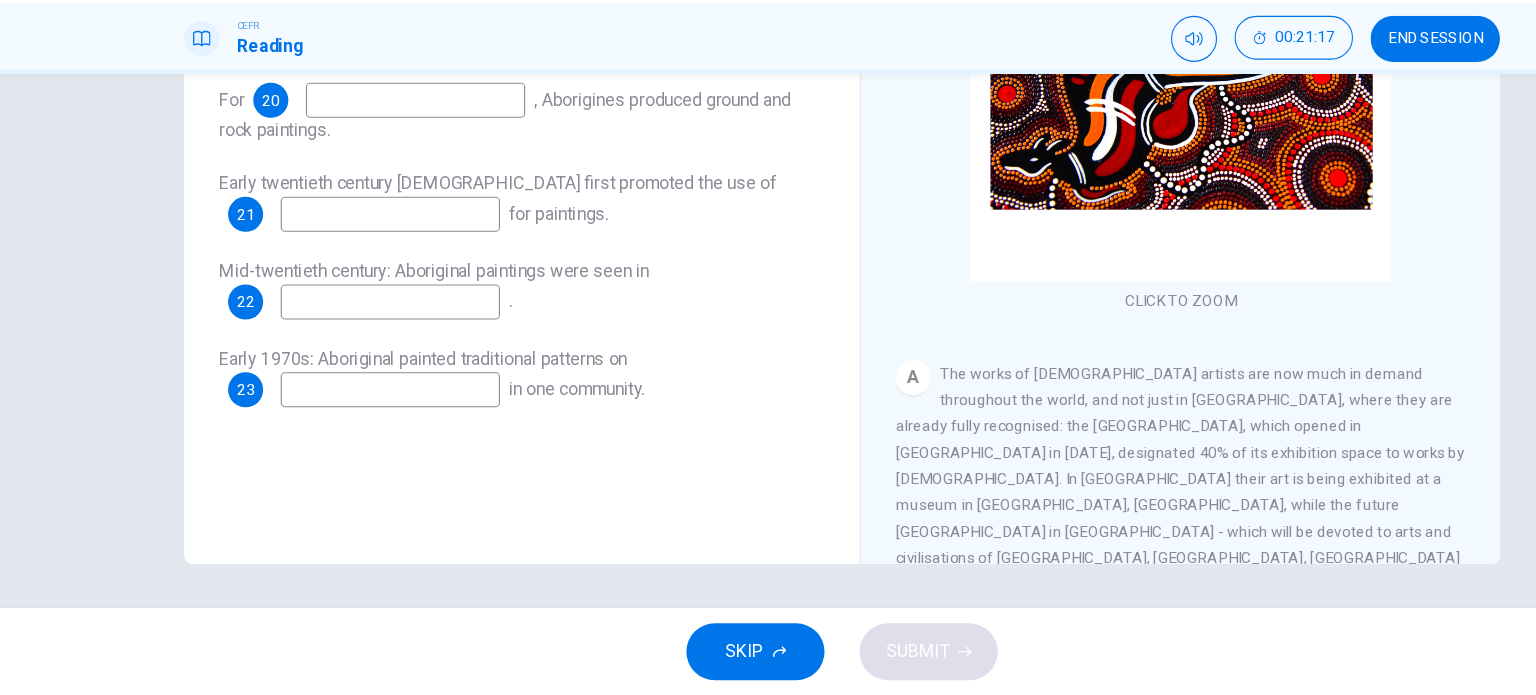 scroll, scrollTop: 0, scrollLeft: 0, axis: both 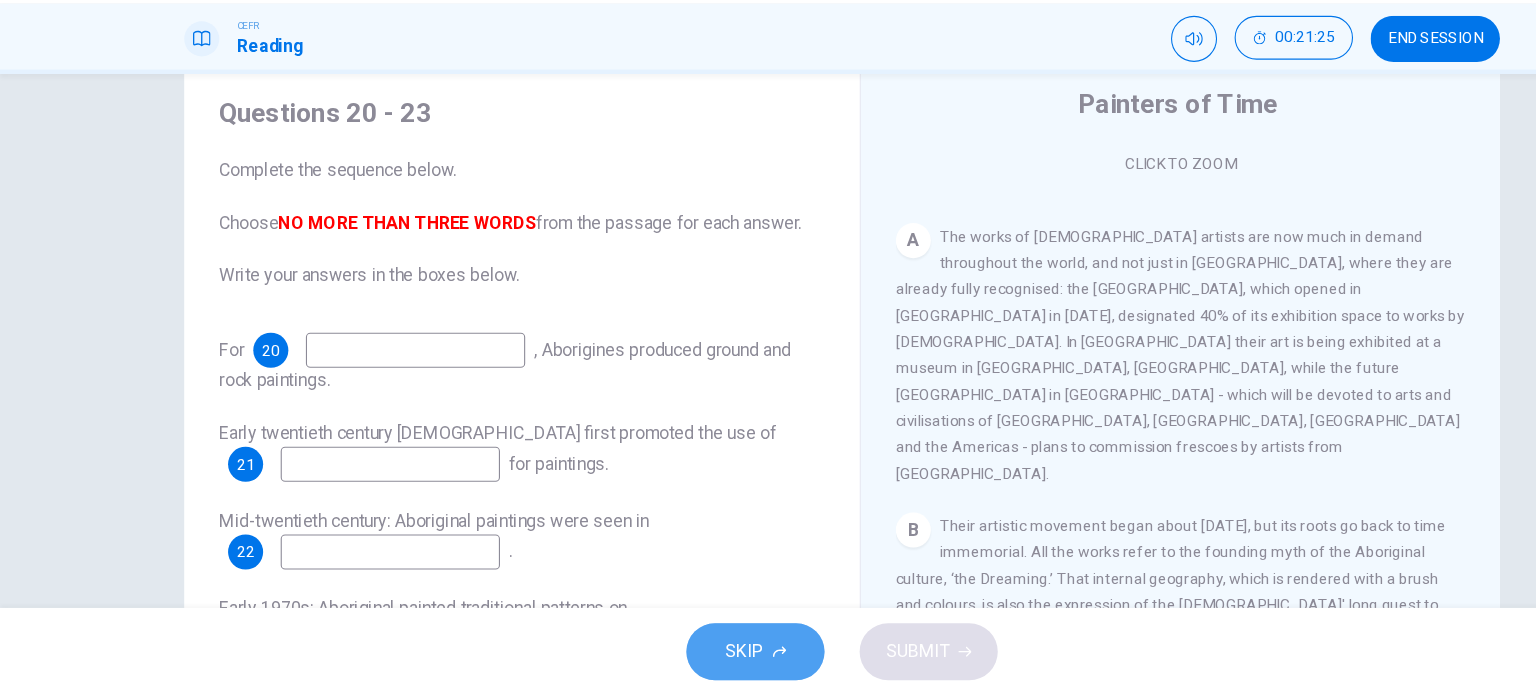 click on "SKIP" at bounding box center (679, 655) 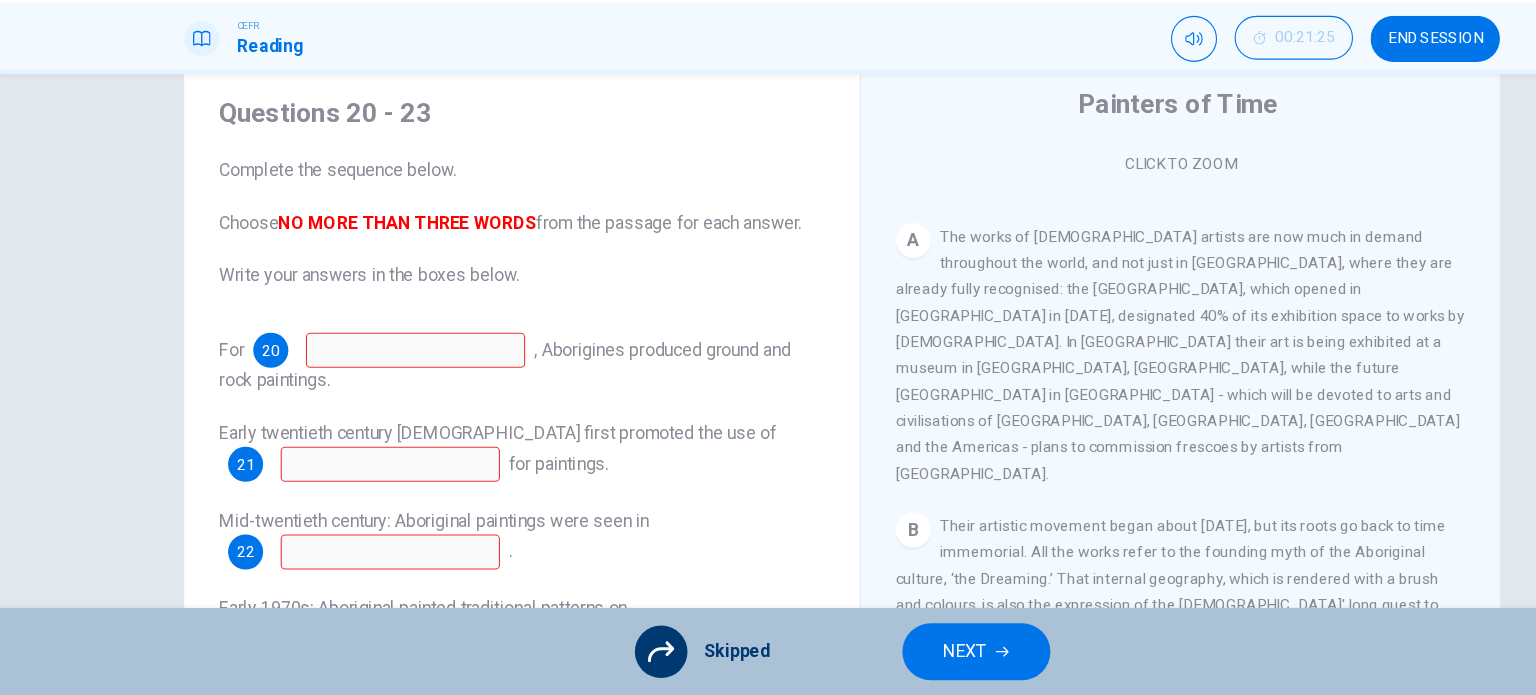 click at bounding box center (603, 655) 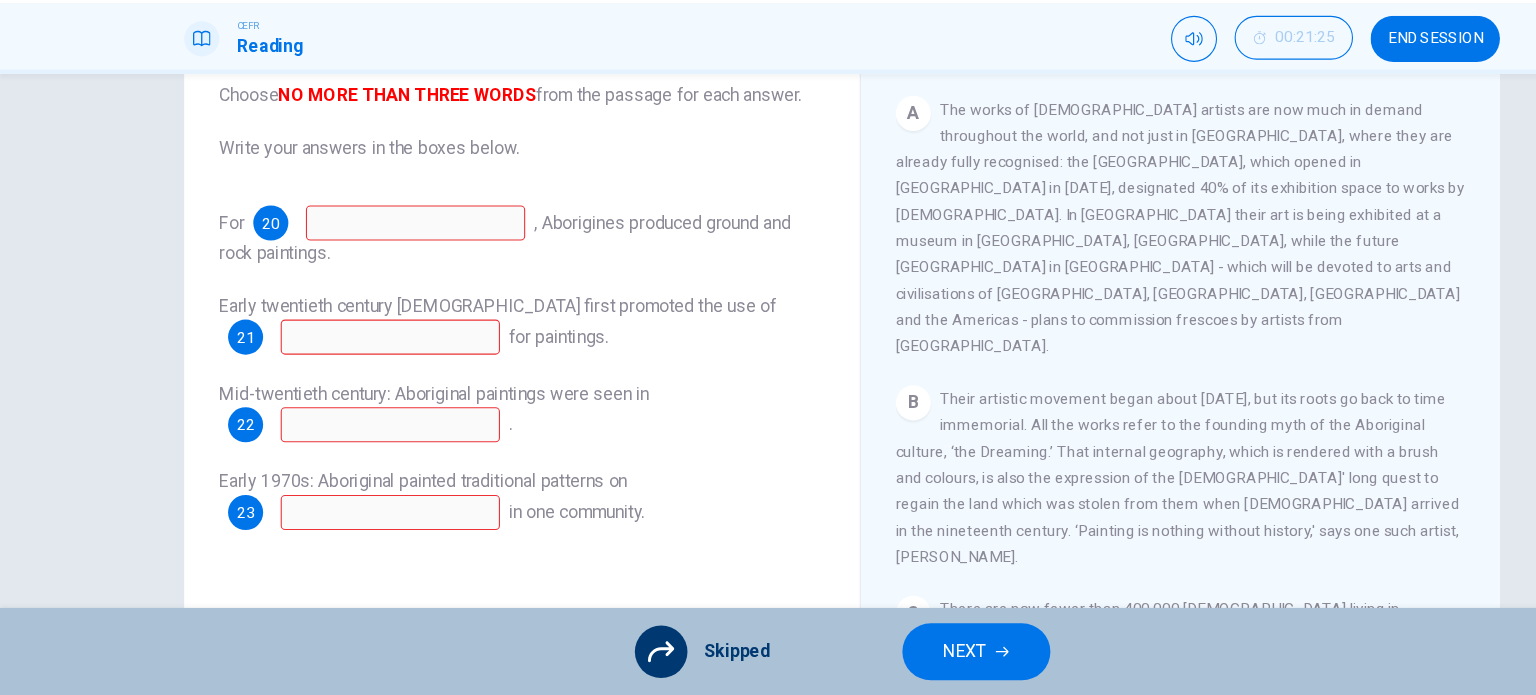 scroll, scrollTop: 213, scrollLeft: 0, axis: vertical 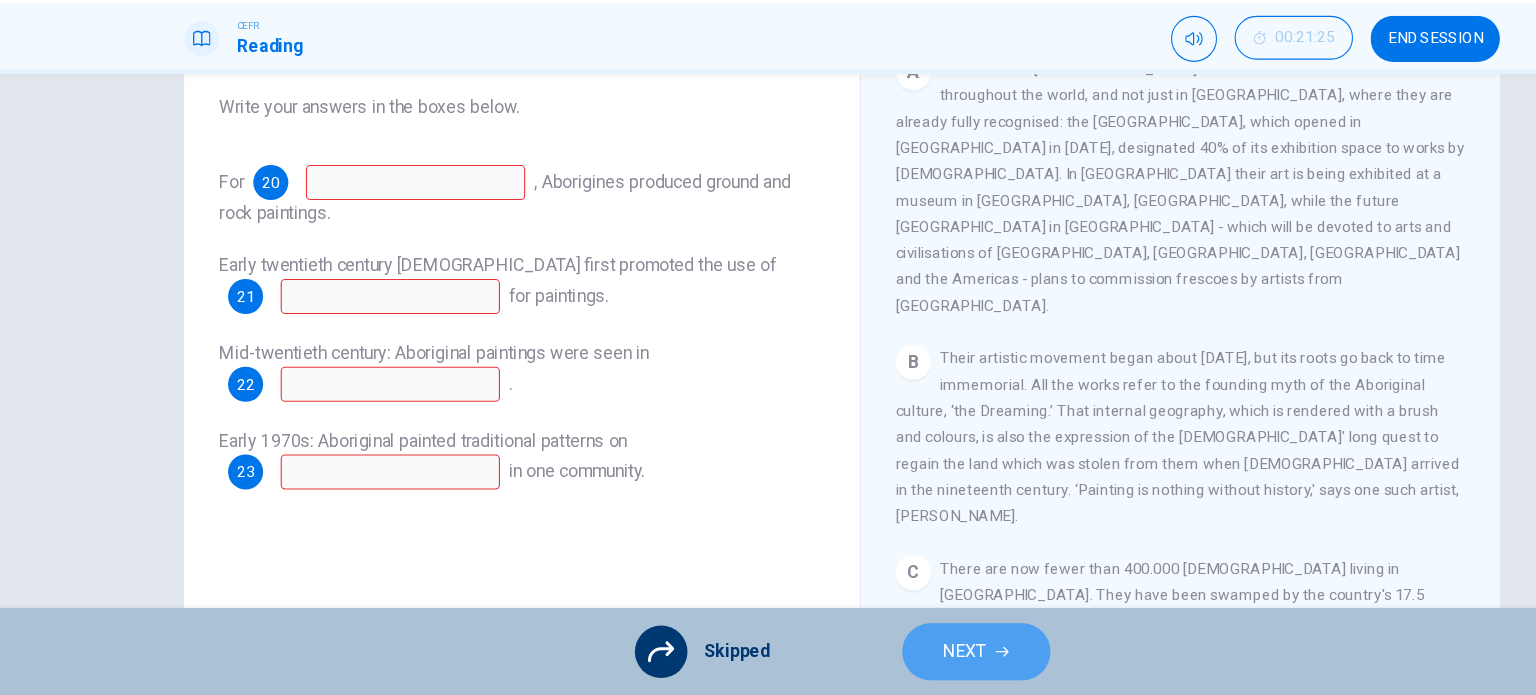 click on "NEXT" at bounding box center (890, 655) 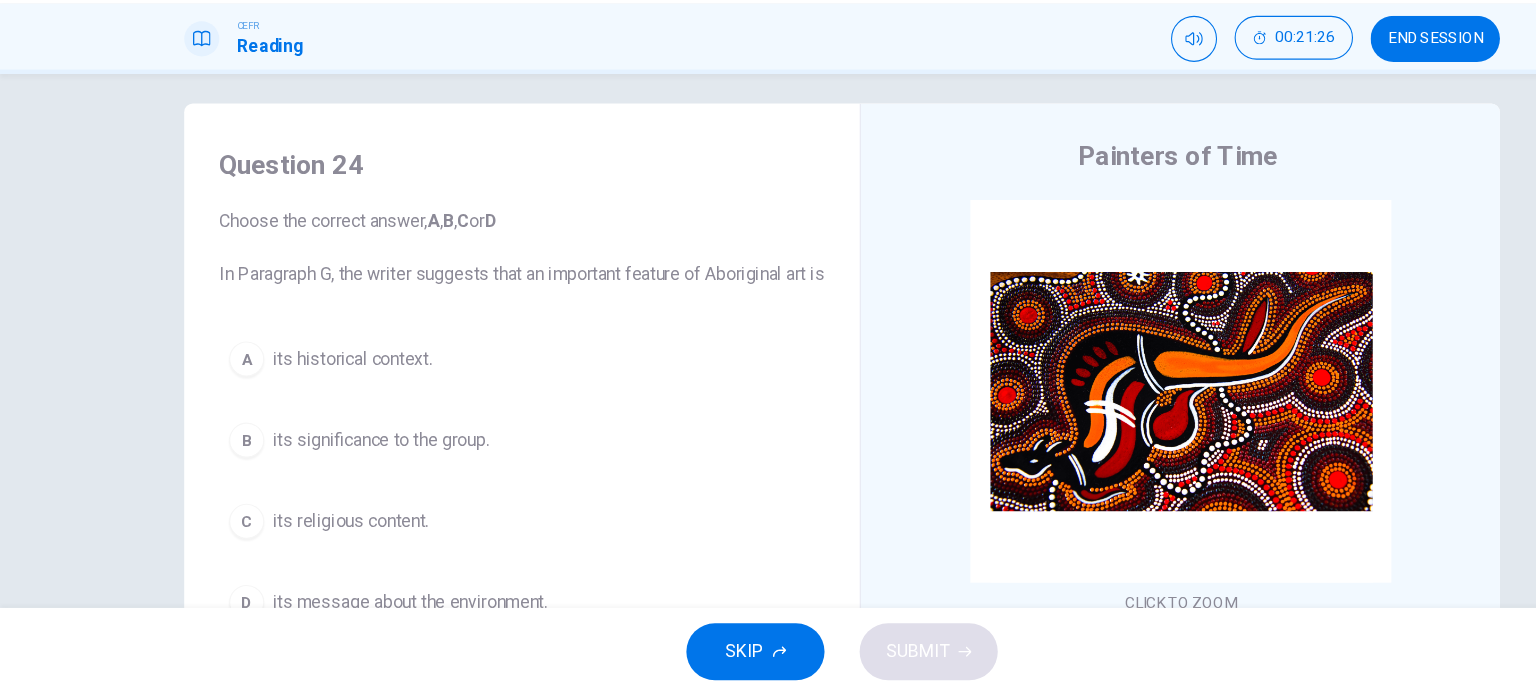 scroll, scrollTop: 0, scrollLeft: 0, axis: both 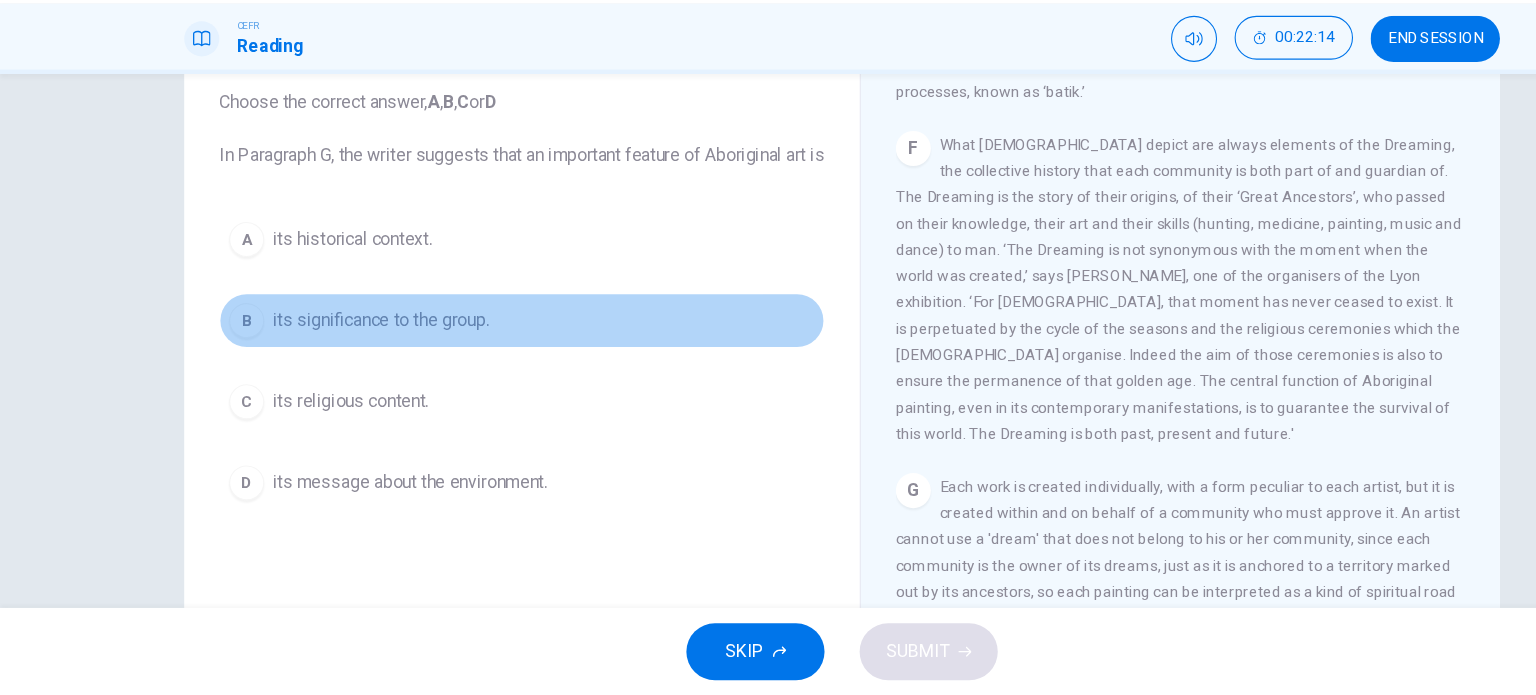click on "its significance to the group." at bounding box center [347, 353] 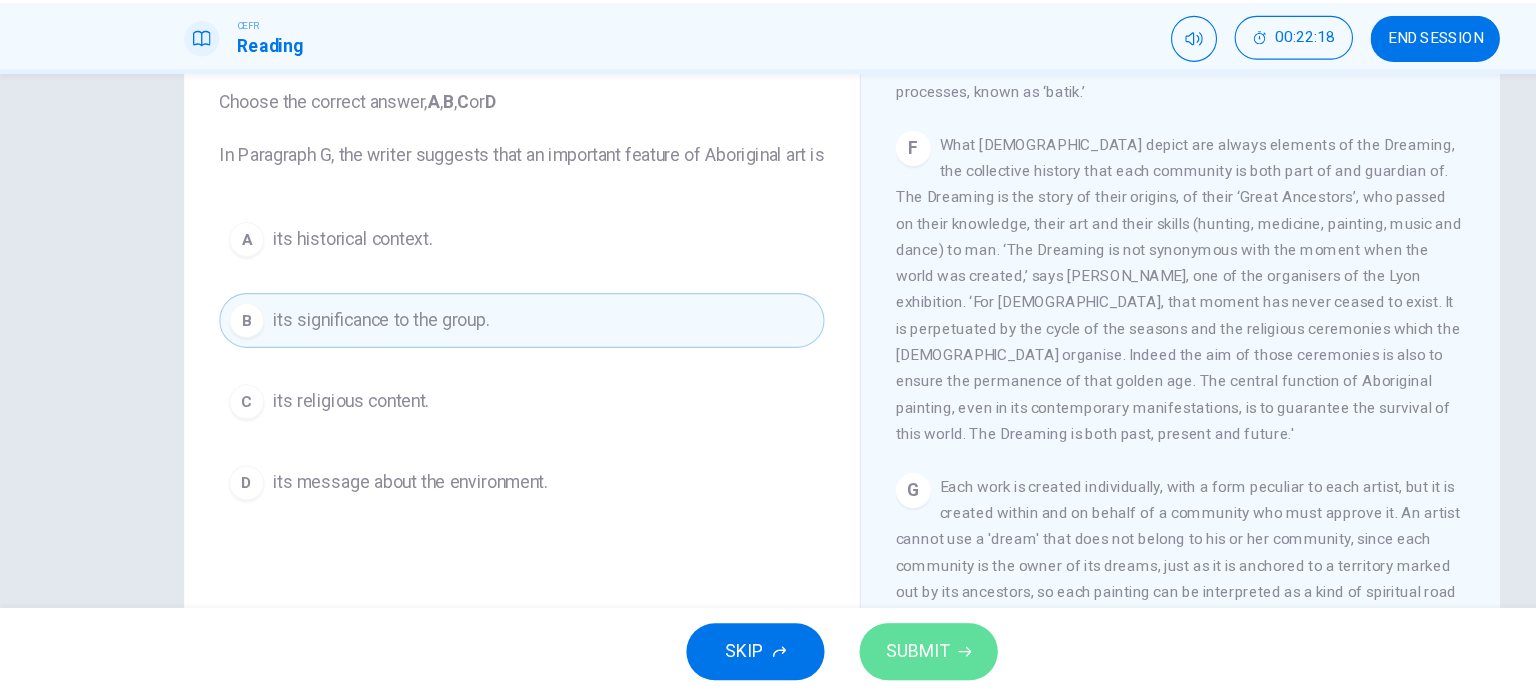 click on "SUBMIT" at bounding box center [847, 655] 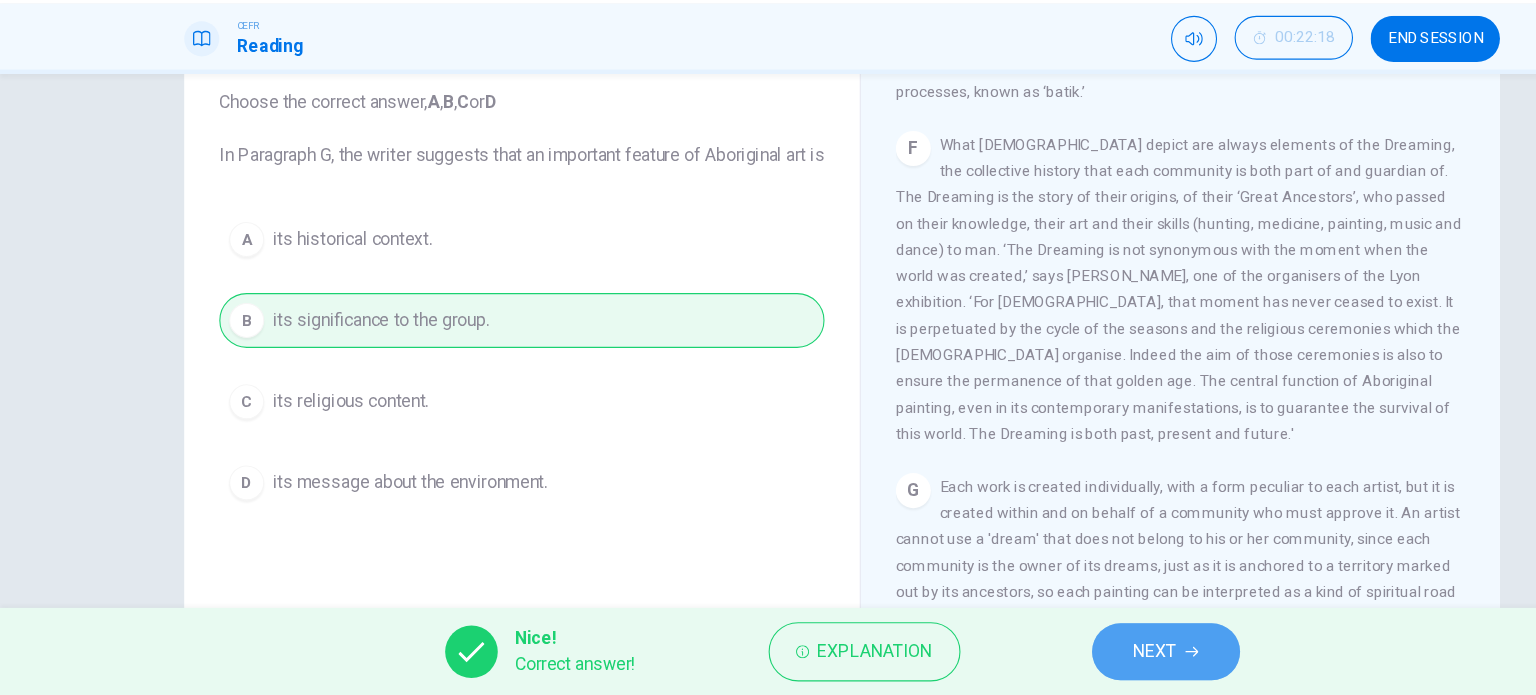 click on "NEXT" at bounding box center (1063, 655) 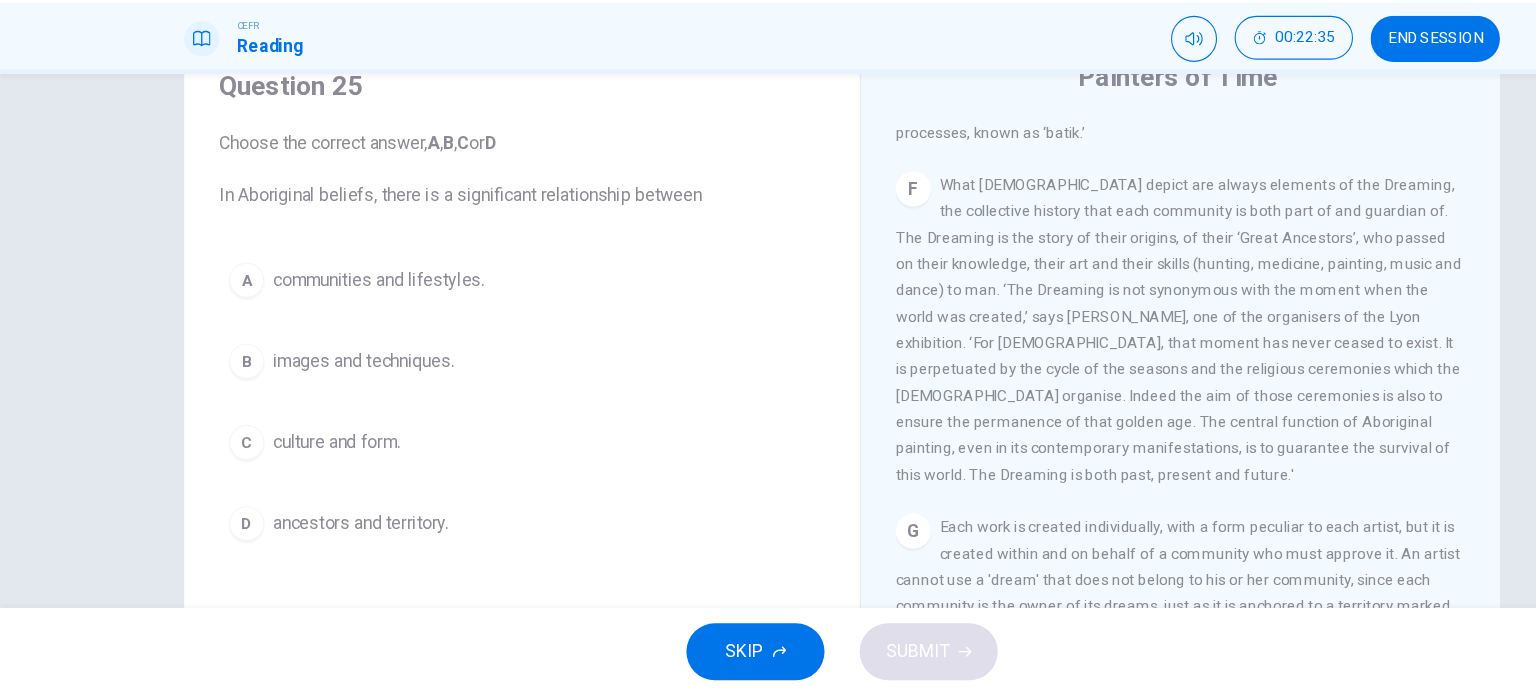 scroll, scrollTop: 0, scrollLeft: 0, axis: both 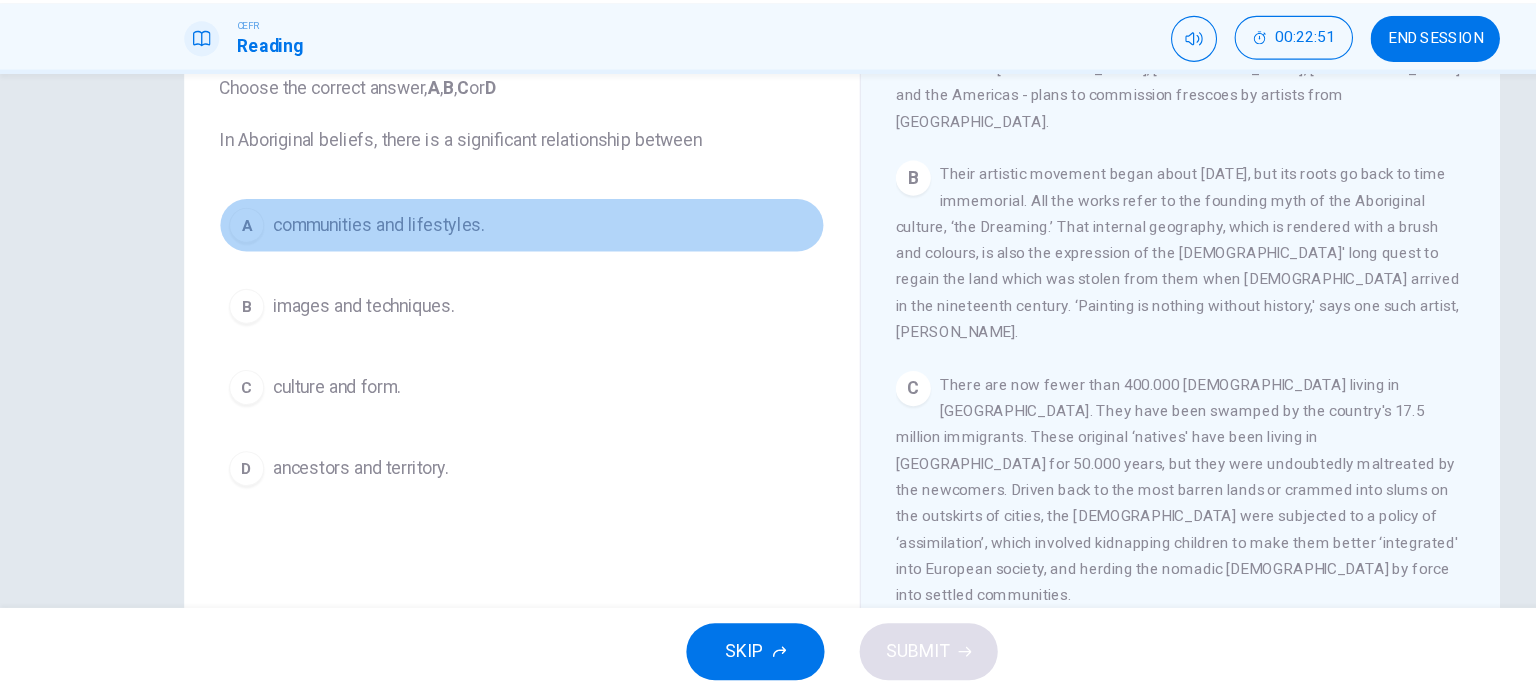 click on "A communities and lifestyles." at bounding box center (476, 266) 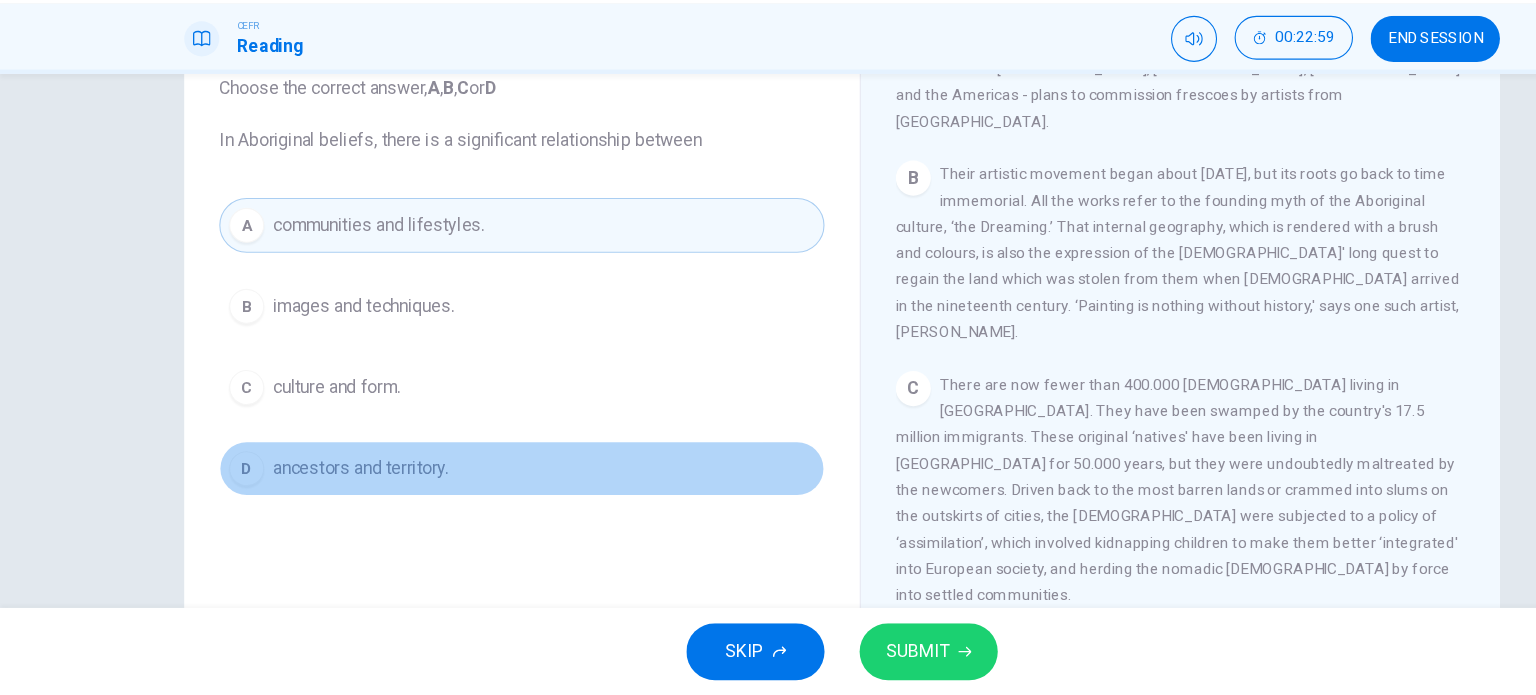 click on "ancestors and territory." at bounding box center [329, 488] 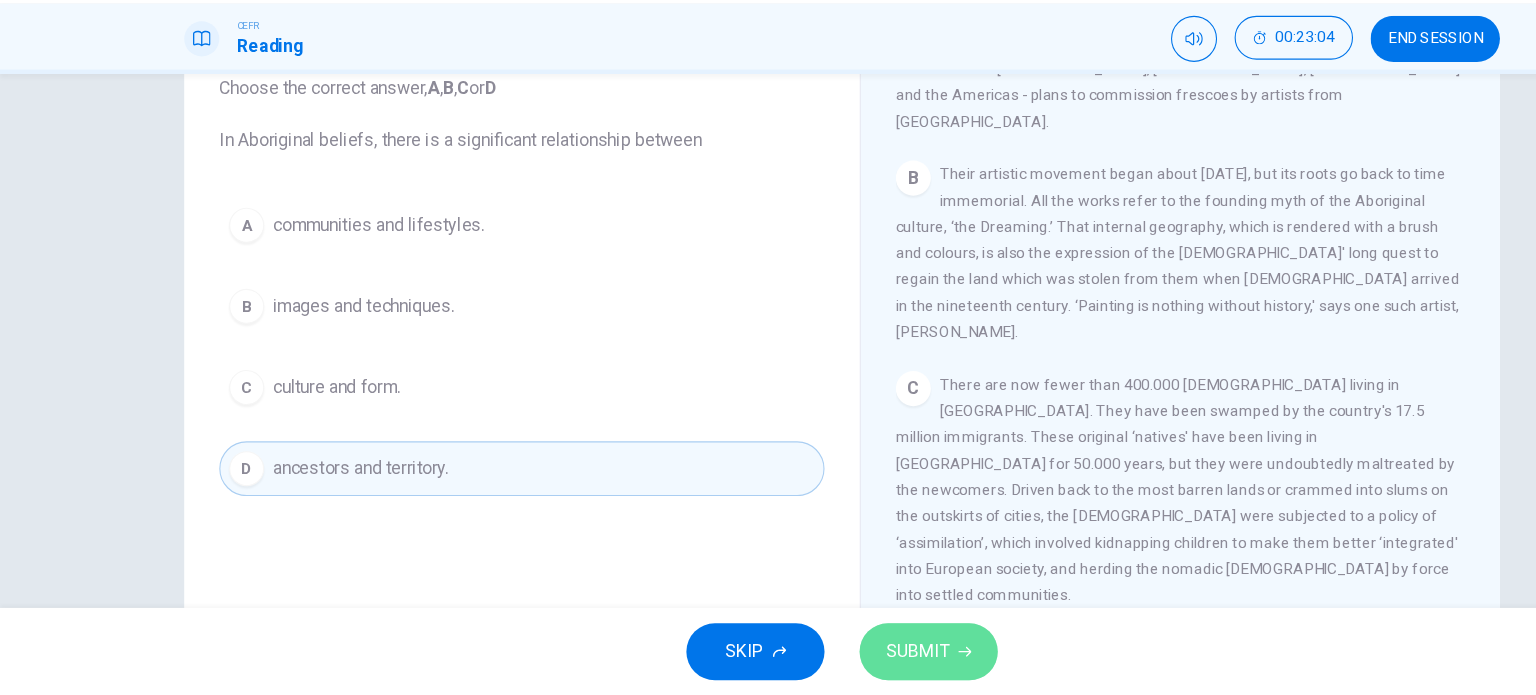 click on "SUBMIT" at bounding box center [847, 655] 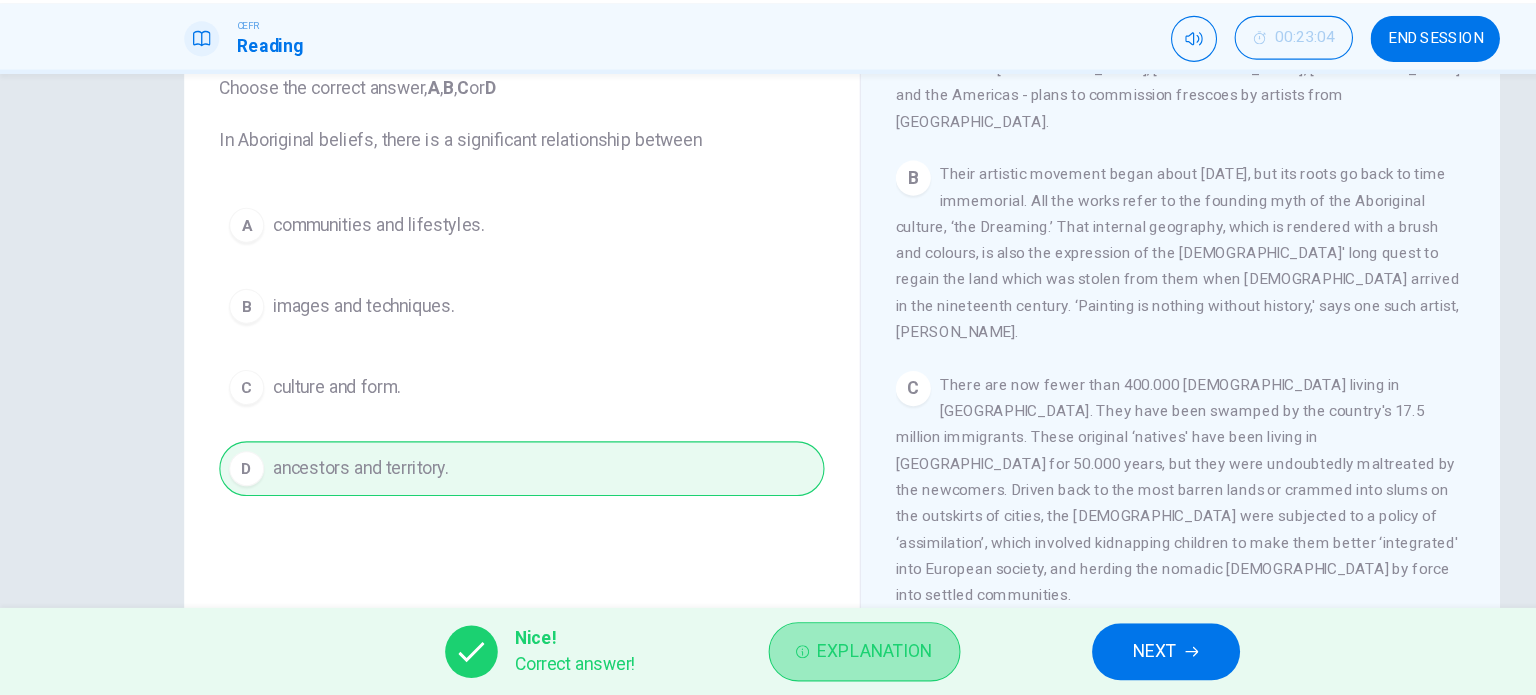 click on "Explanation" at bounding box center [798, 655] 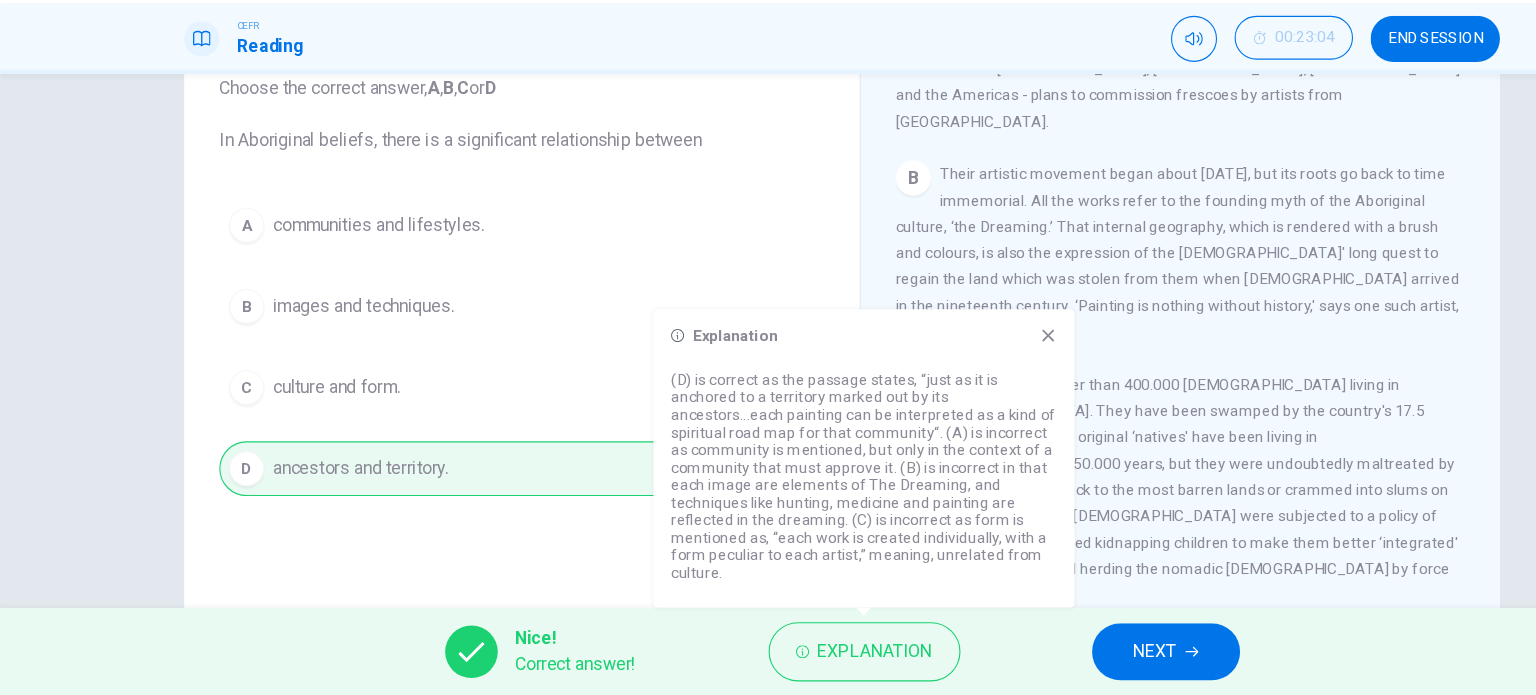 click on "There are now fewer than 400.000 [DEMOGRAPHIC_DATA] living in [GEOGRAPHIC_DATA]. They have been swamped by the country's 17.5 million immigrants. These original ‘natives' have been living in [GEOGRAPHIC_DATA] for 50.000 years, but they were undoubtedly maltreated by the newcomers. Driven back to the most barren lands or crammed into slums on the outskirts of cities, the [DEMOGRAPHIC_DATA] were subjected to a policy of ‘assimilation’, which involved kidnapping children to make them better ‘integrated' into European society, and herding the nomadic [DEMOGRAPHIC_DATA] by force into settled communities." at bounding box center (1073, 507) 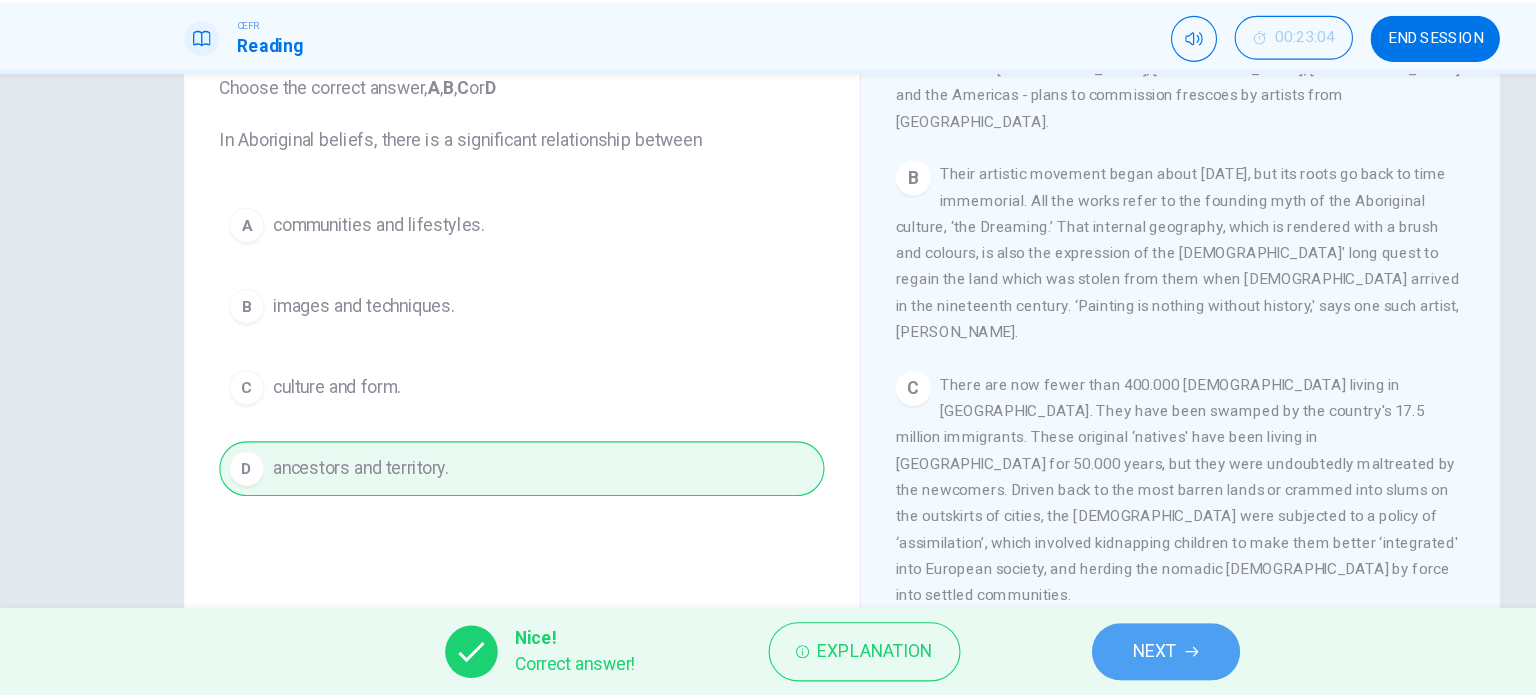 click on "NEXT" at bounding box center (1053, 655) 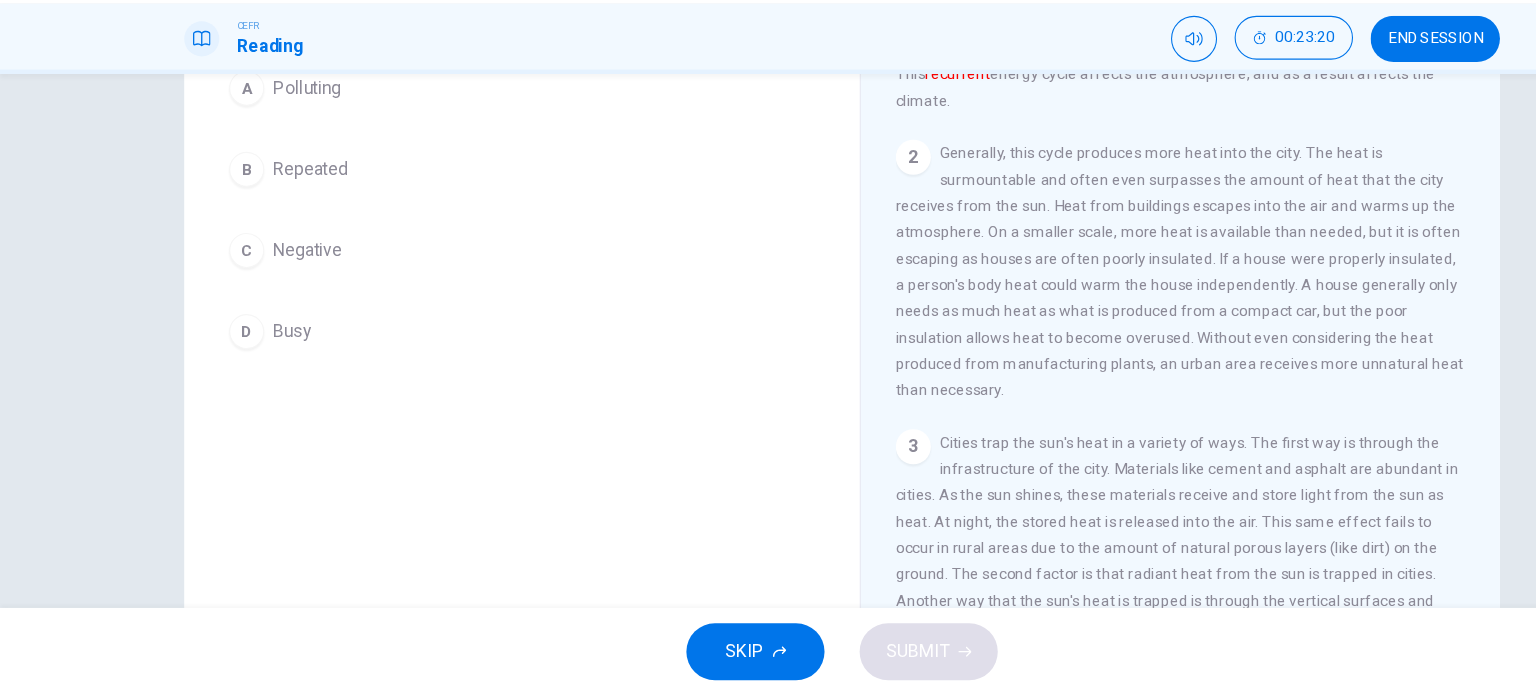 scroll, scrollTop: 226, scrollLeft: 0, axis: vertical 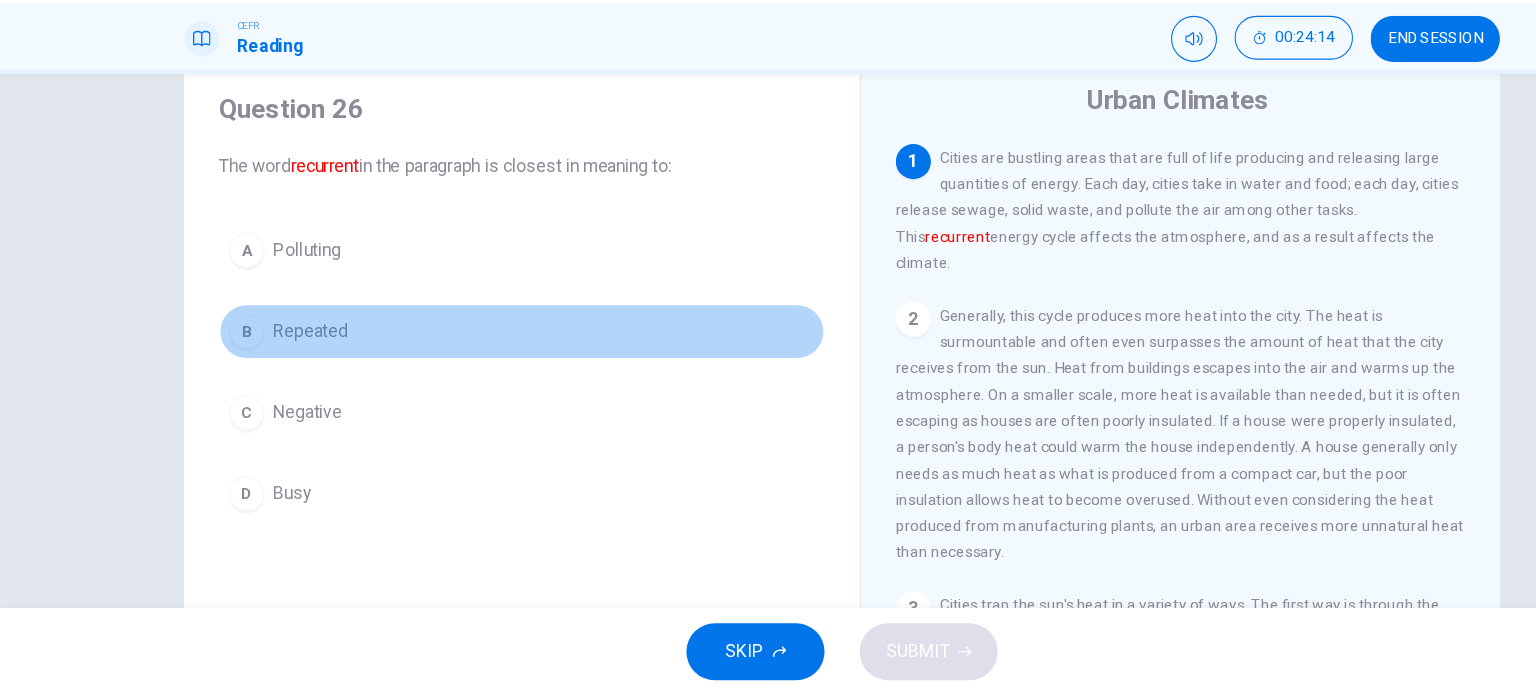 click on "B" at bounding box center [225, 363] 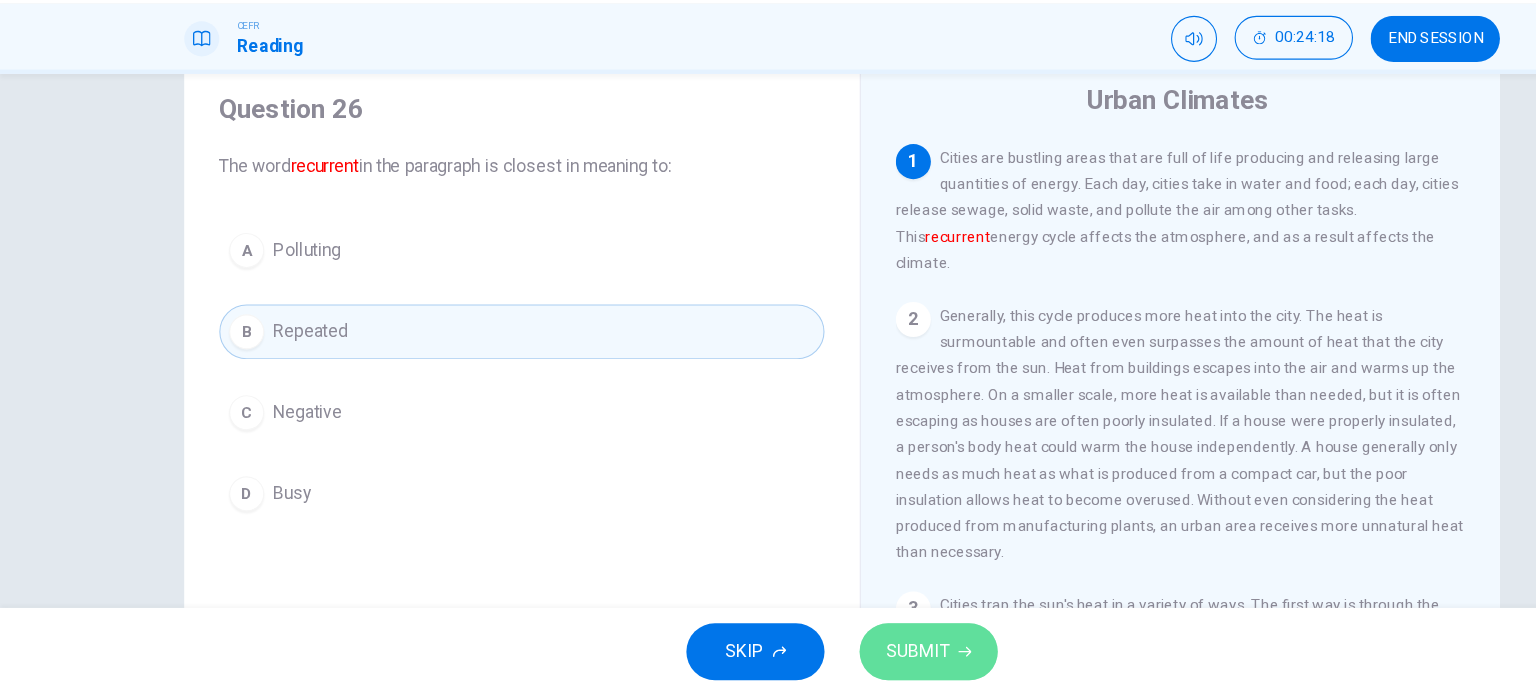 click on "SUBMIT" at bounding box center [847, 655] 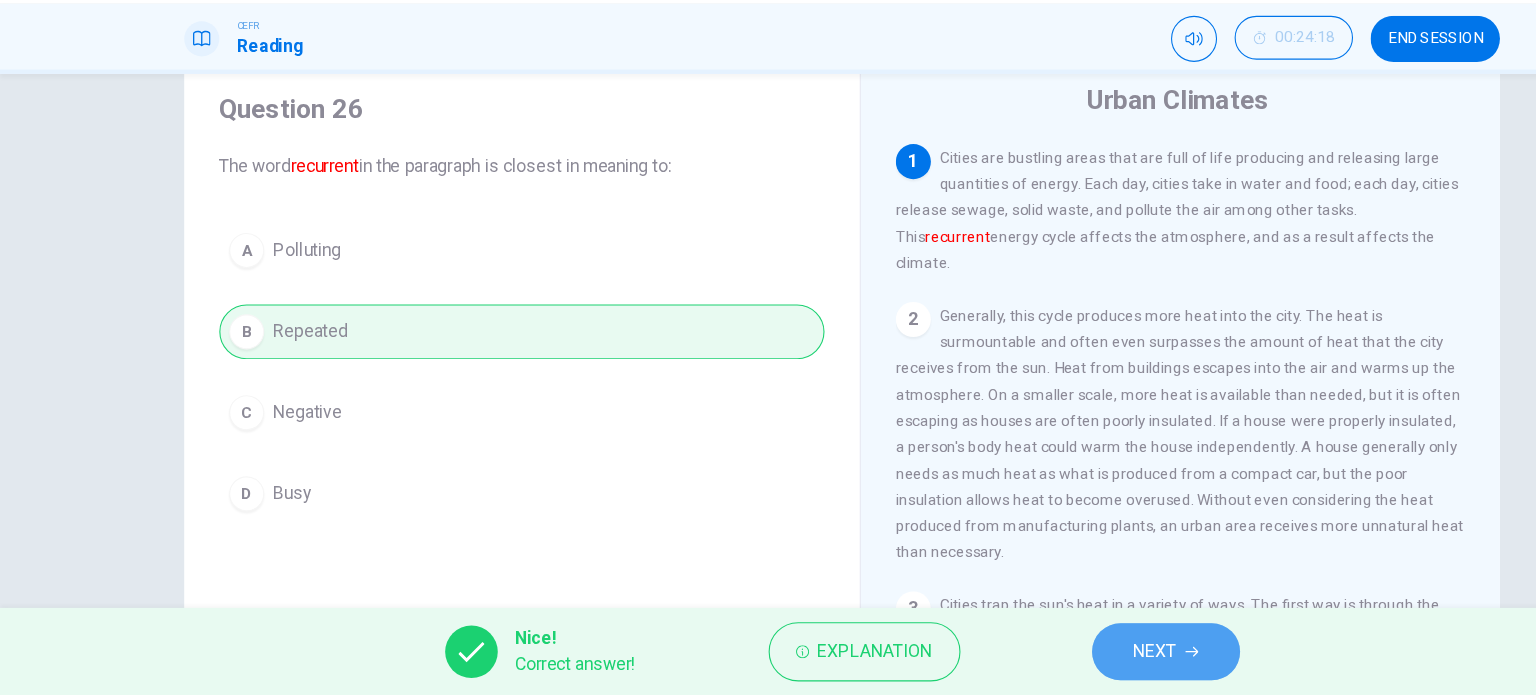 click on "NEXT" at bounding box center (1053, 655) 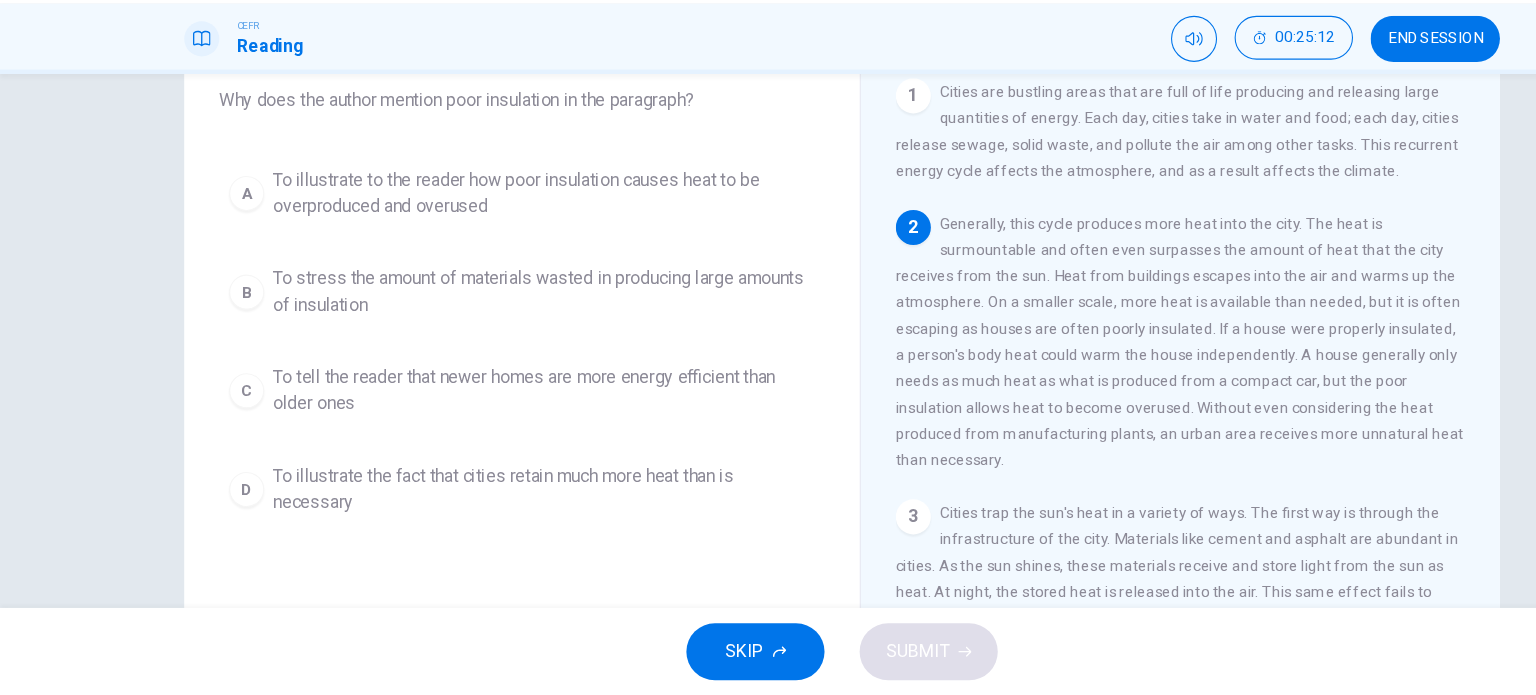 scroll, scrollTop: 111, scrollLeft: 0, axis: vertical 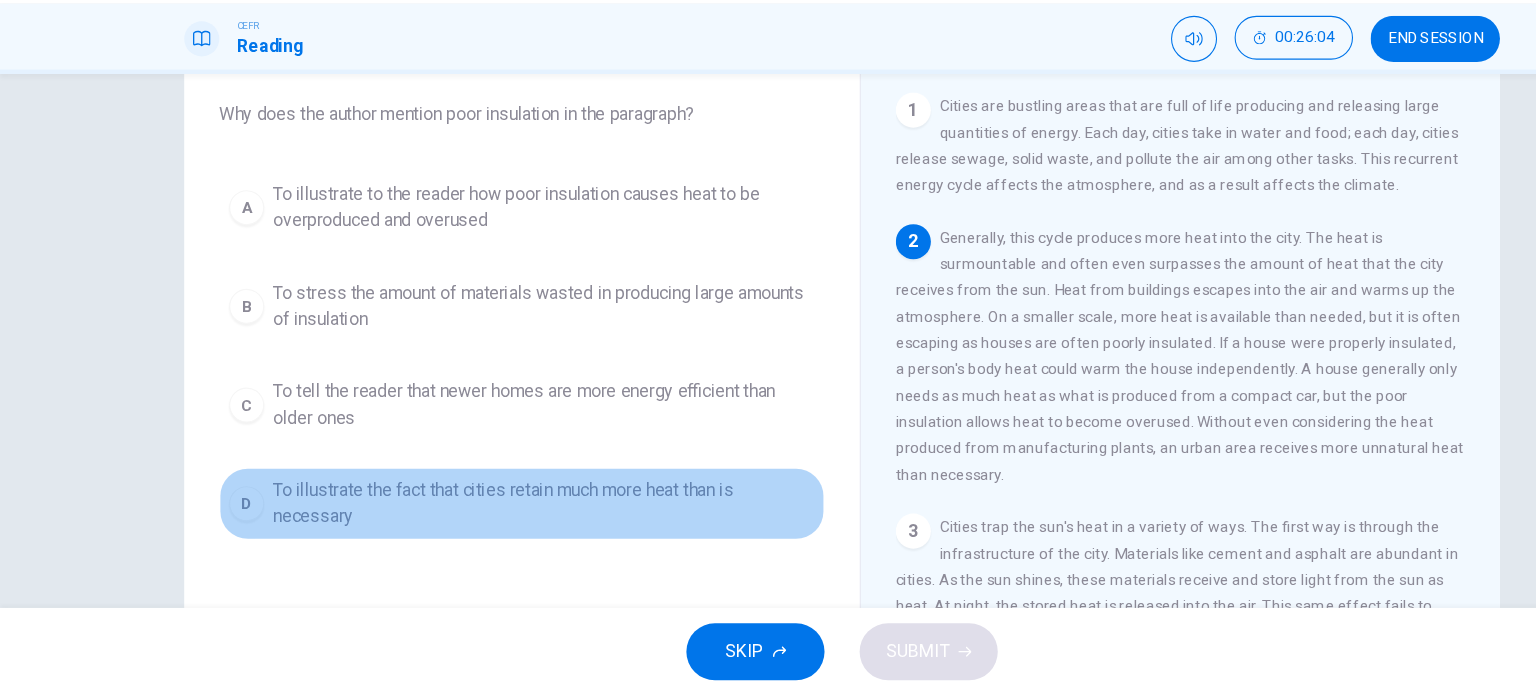 click on "To illustrate the fact that cities retain much more heat than is necessary" at bounding box center (496, 520) 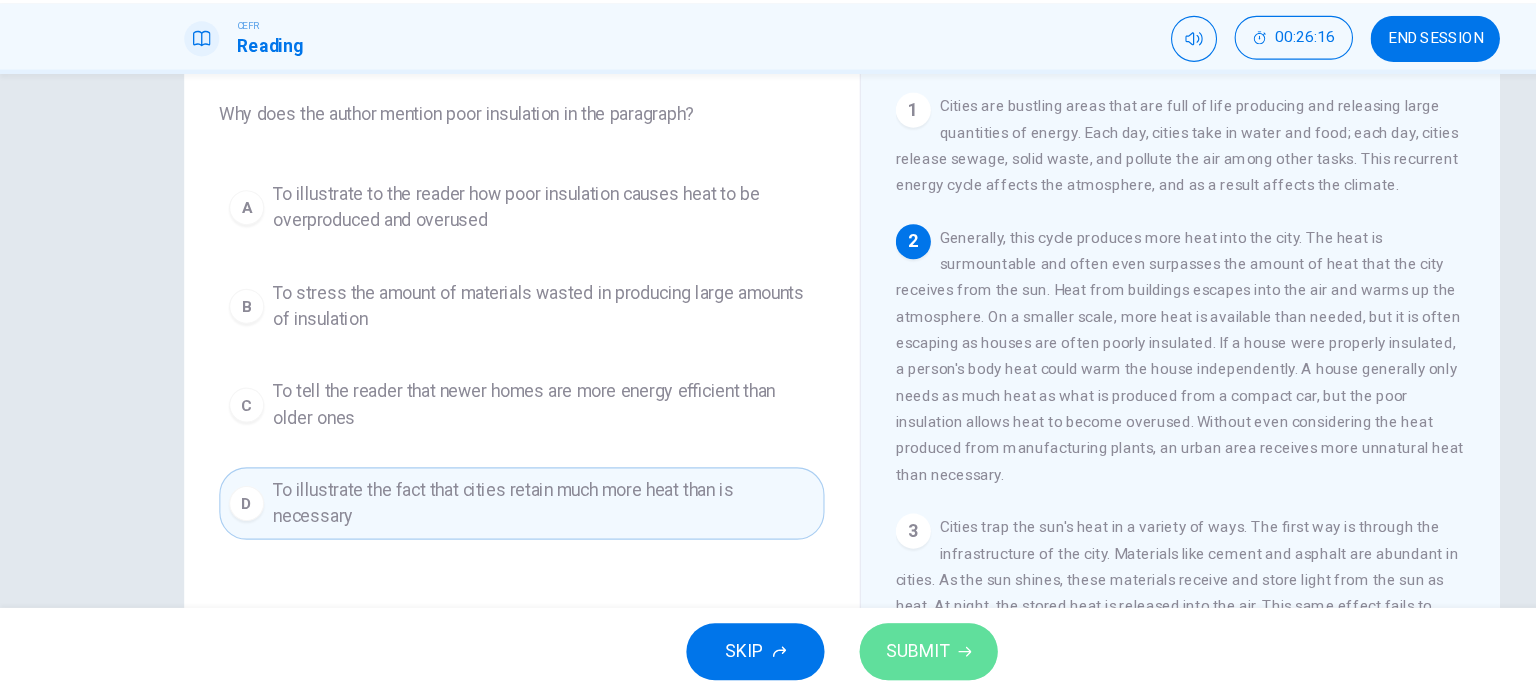 click on "SUBMIT" at bounding box center (847, 655) 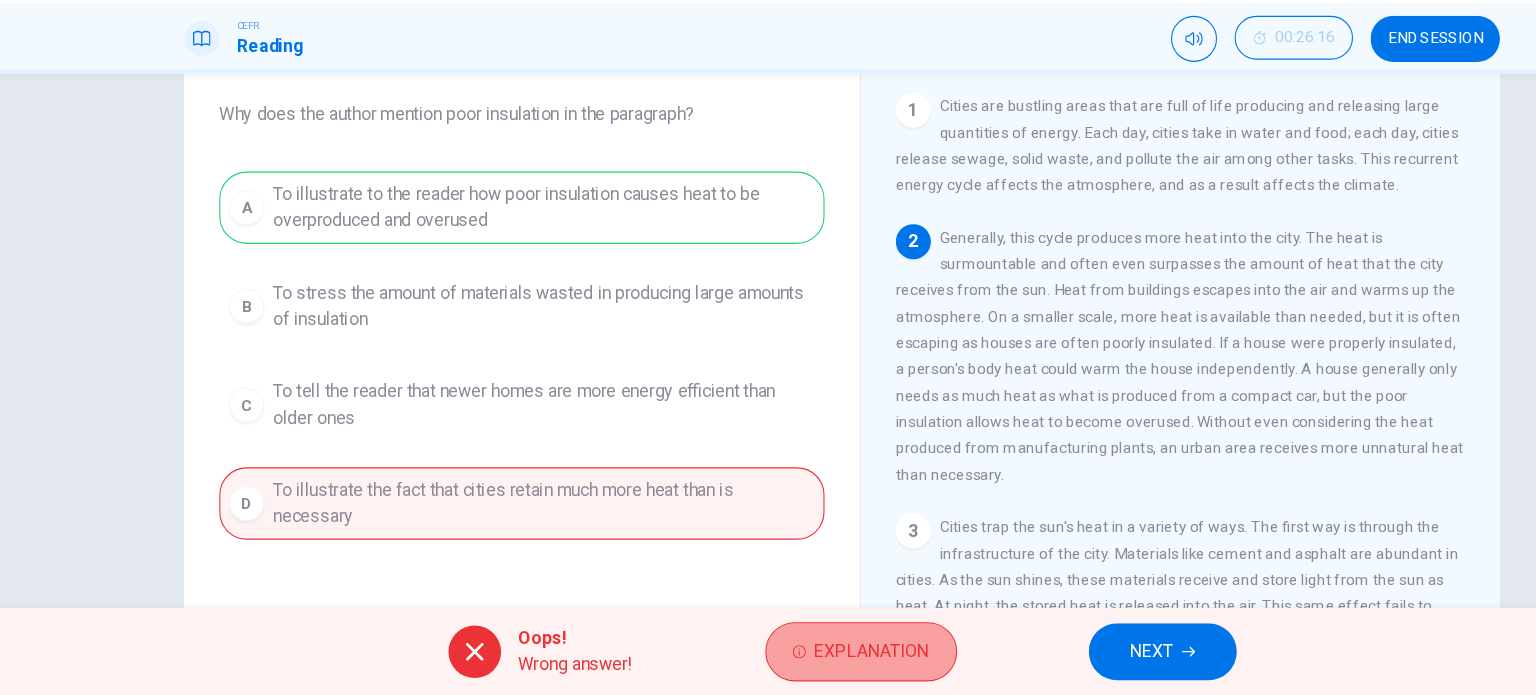 click on "Explanation" at bounding box center [795, 655] 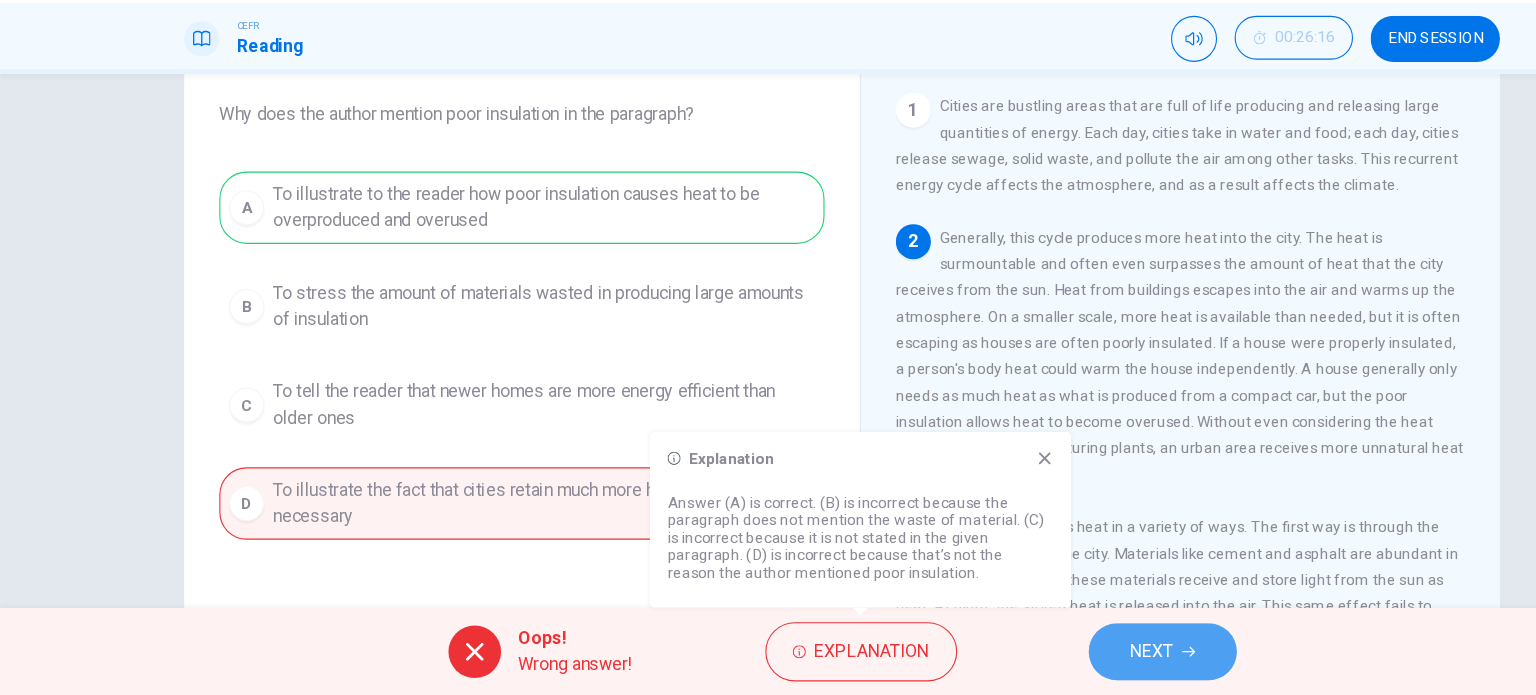 click on "NEXT" at bounding box center (1060, 655) 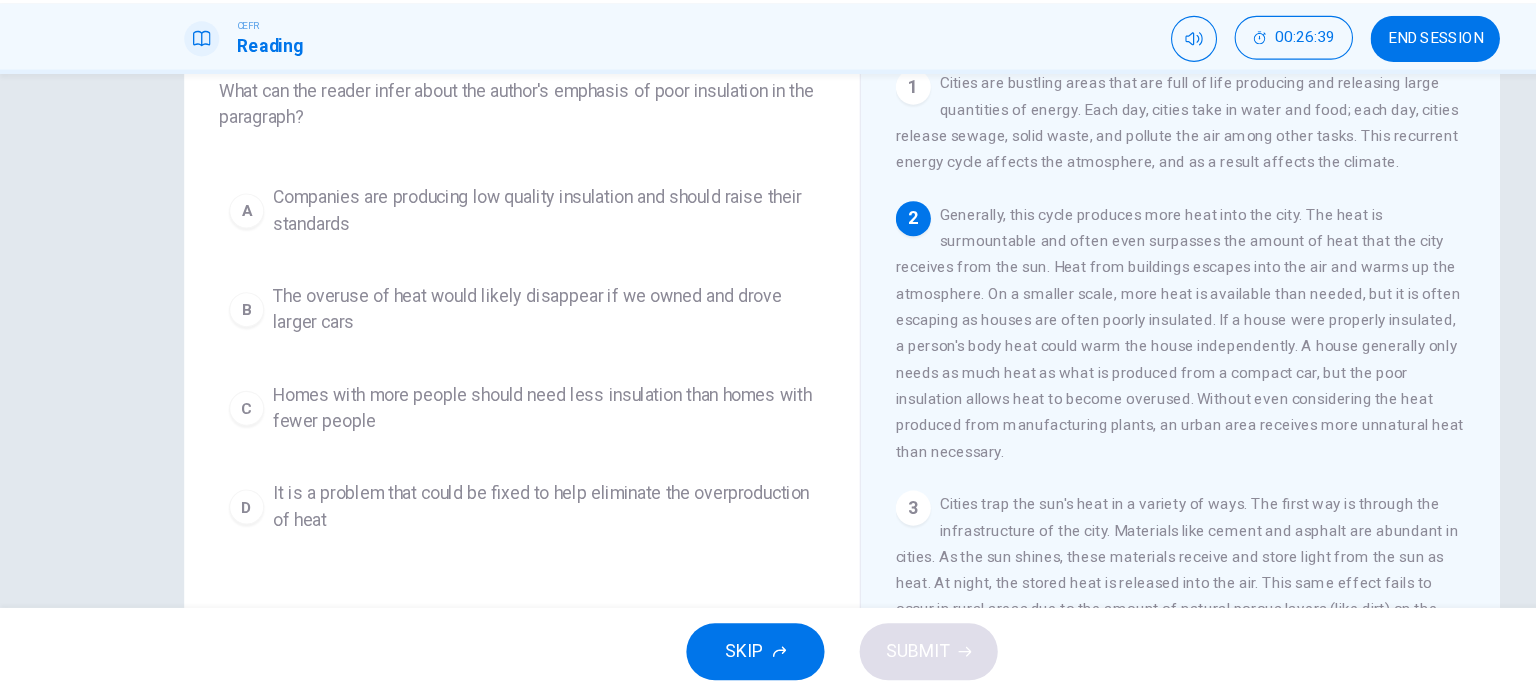 scroll, scrollTop: 134, scrollLeft: 0, axis: vertical 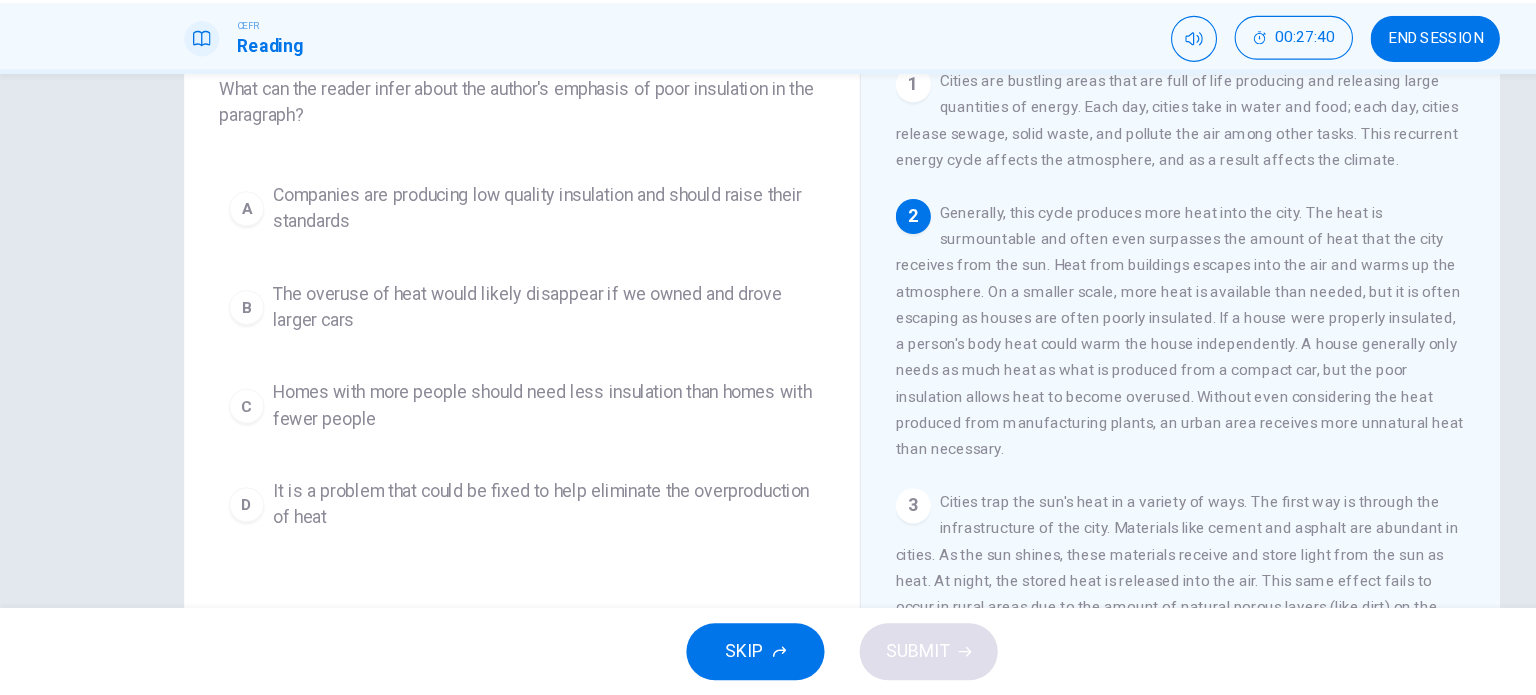 click on "C" at bounding box center (225, 431) 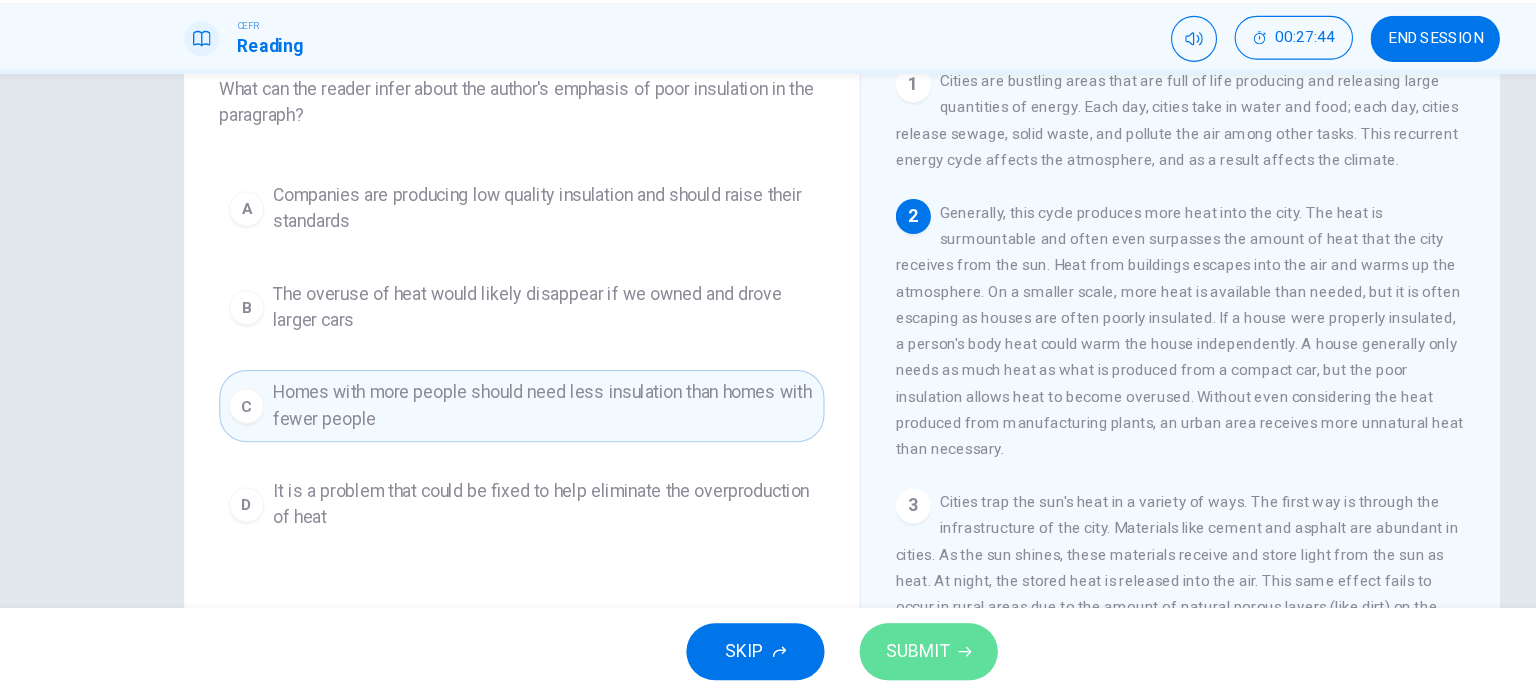 click on "SUBMIT" at bounding box center (837, 655) 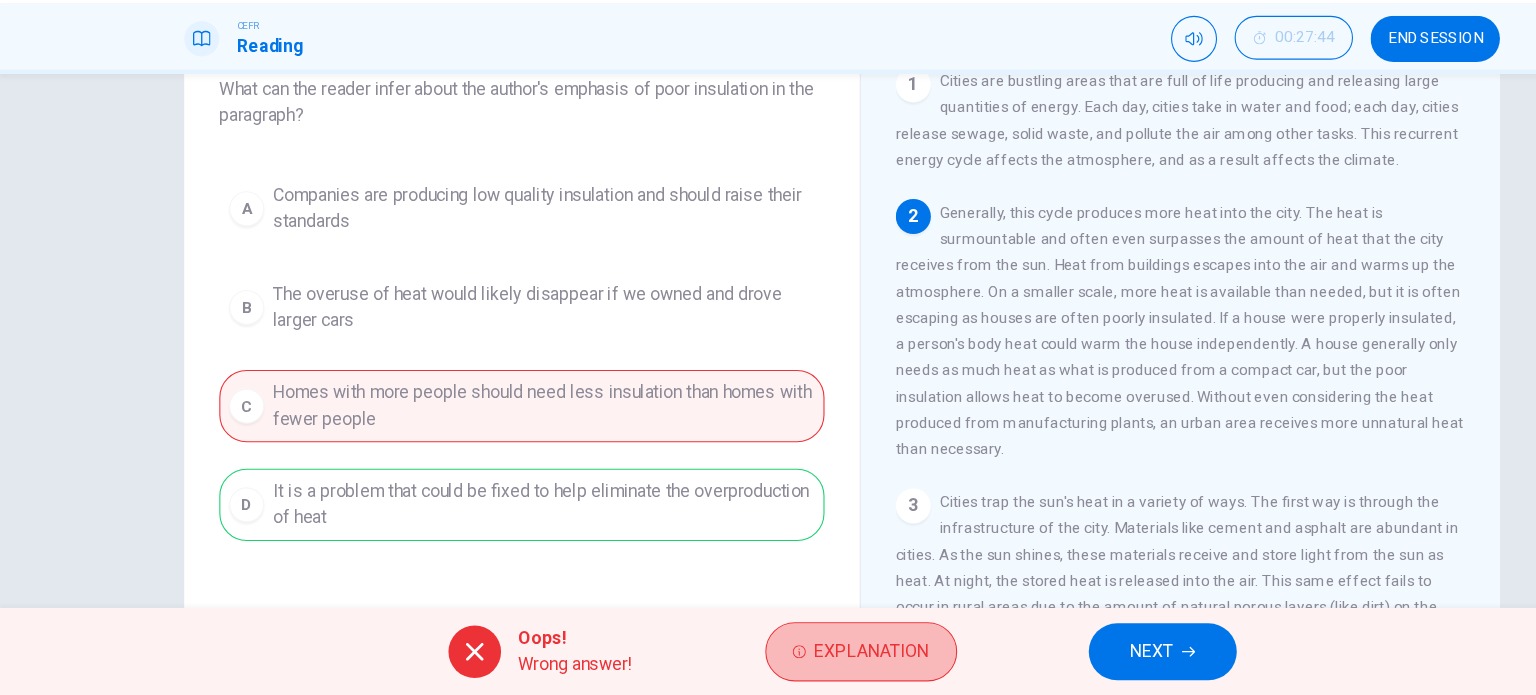 click on "Explanation" at bounding box center (795, 655) 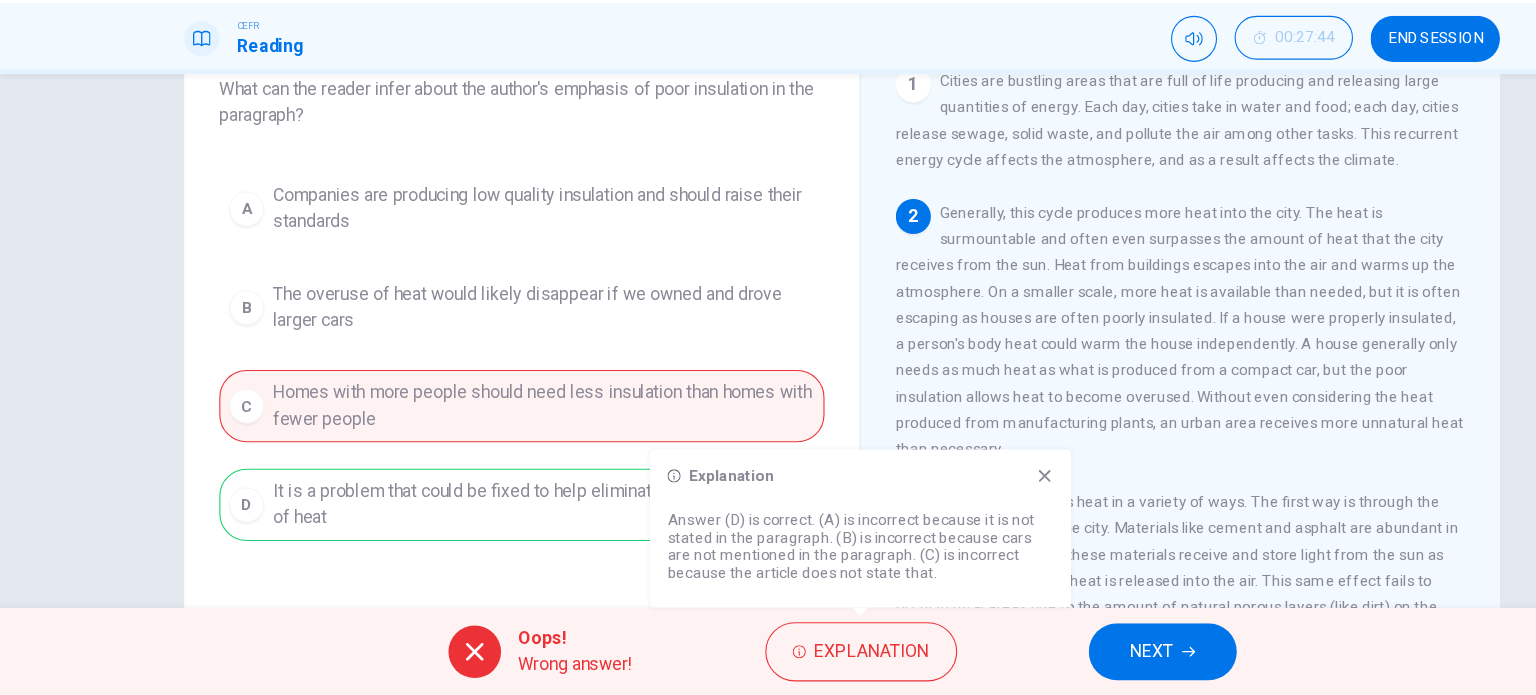click on "A Companies are producing low quality insulation and should raise their standards B The overuse of heat would likely disappear if we owned and drove larger cars C Homes with more people should need less insulation than homes with fewer people D It is a problem that could be fixed to help eliminate the overproduction of heat" at bounding box center (476, 386) 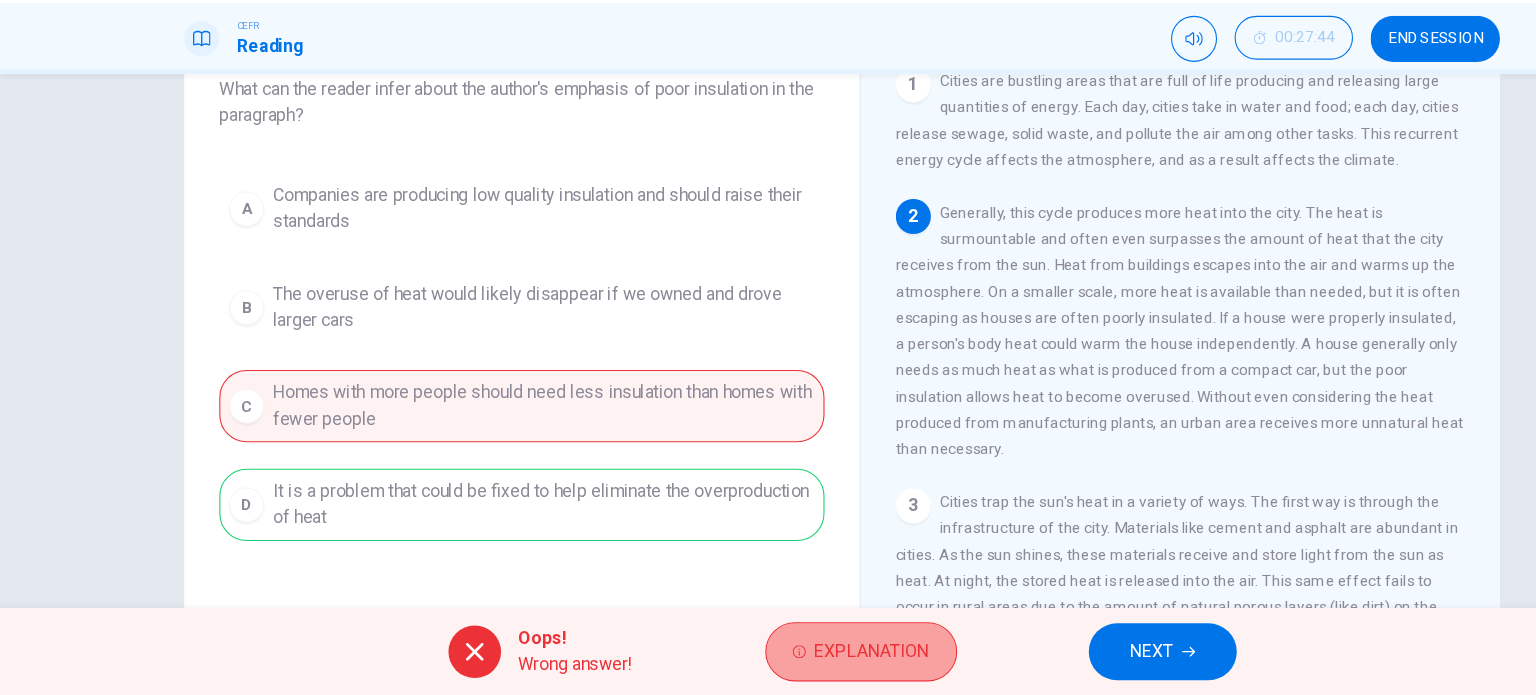 click on "Explanation" at bounding box center [785, 655] 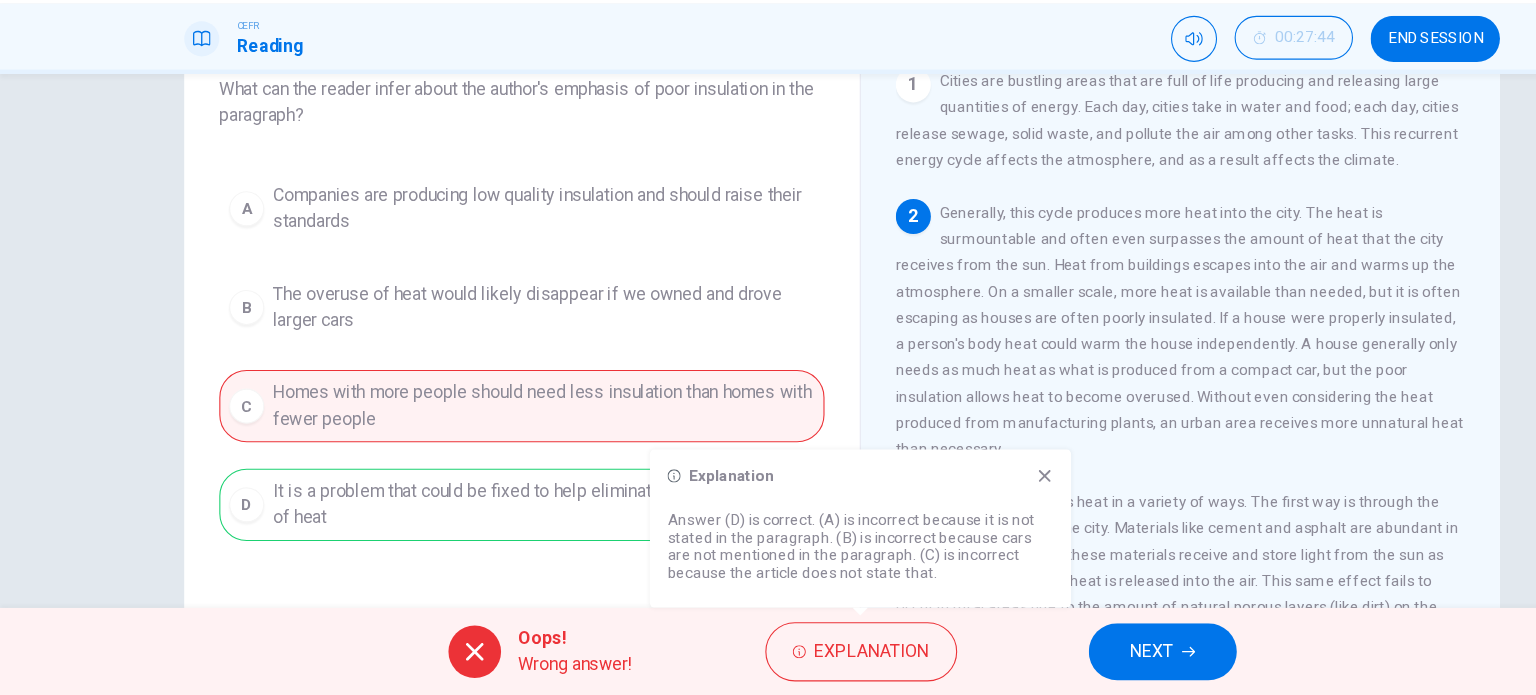 click on "Question 28 What can the reader infer about the author's emphasis of poor insulation in the paragraph? A Companies are producing low quality insulation and should raise their standards B The overuse of heat would likely disappear if we owned and drove larger cars C Homes with more people should need less insulation than homes with fewer people D It is a problem that could be fixed to help eliminate the overproduction of heat" at bounding box center (476, 314) 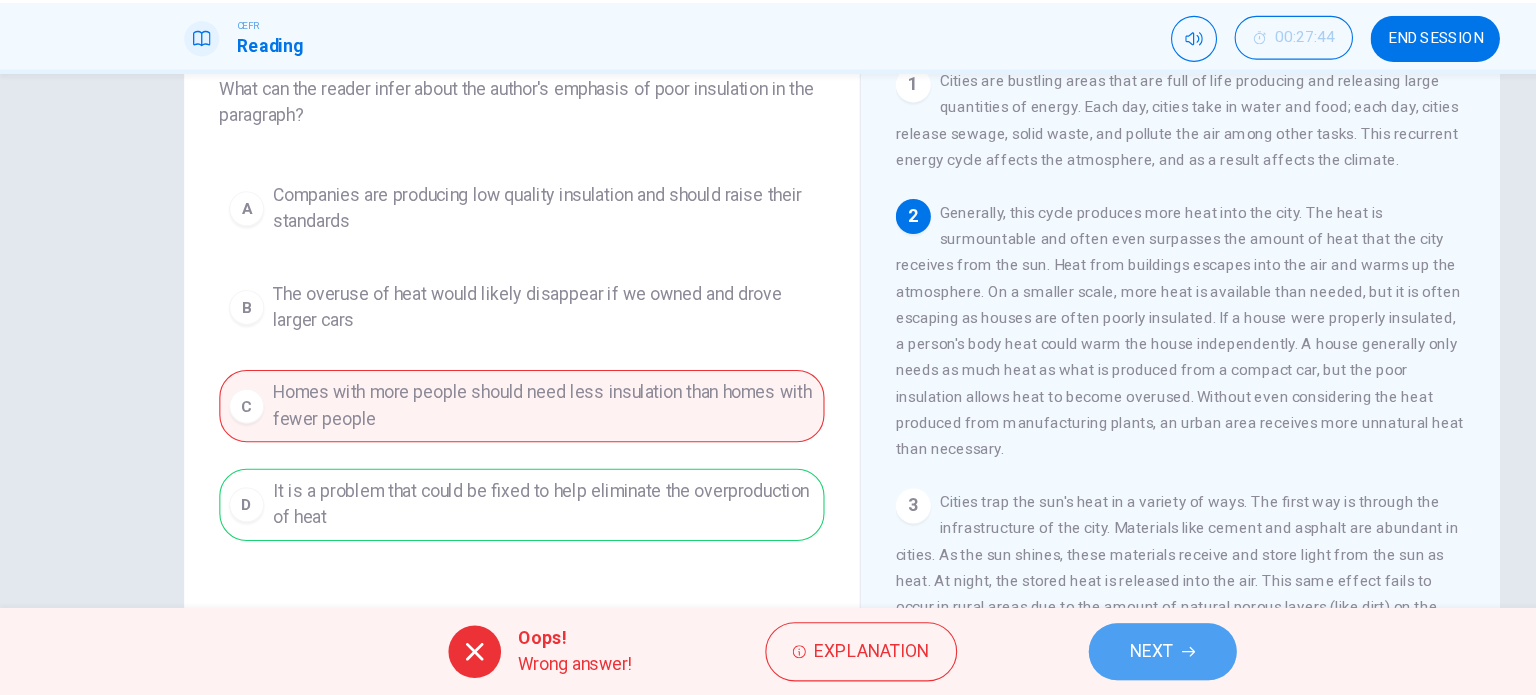 click on "NEXT" at bounding box center (1050, 655) 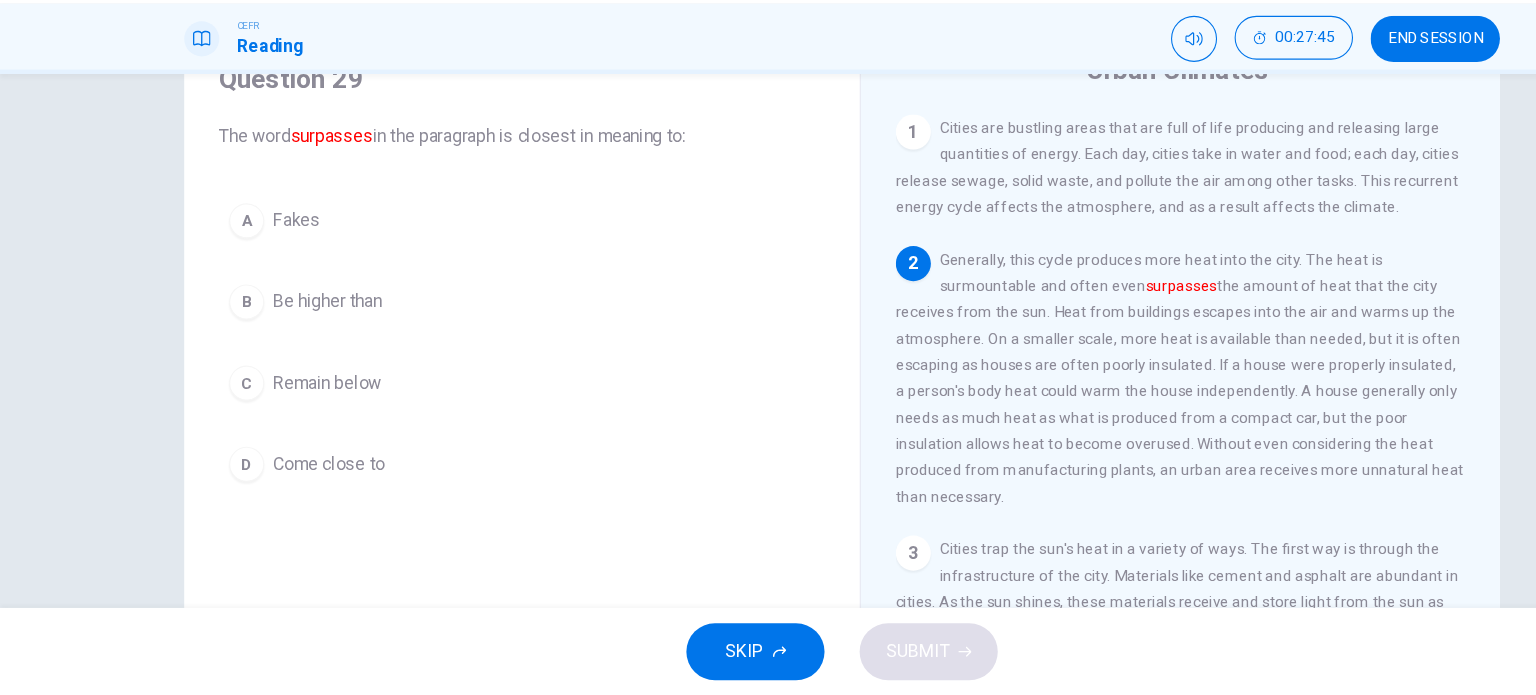 scroll, scrollTop: 90, scrollLeft: 0, axis: vertical 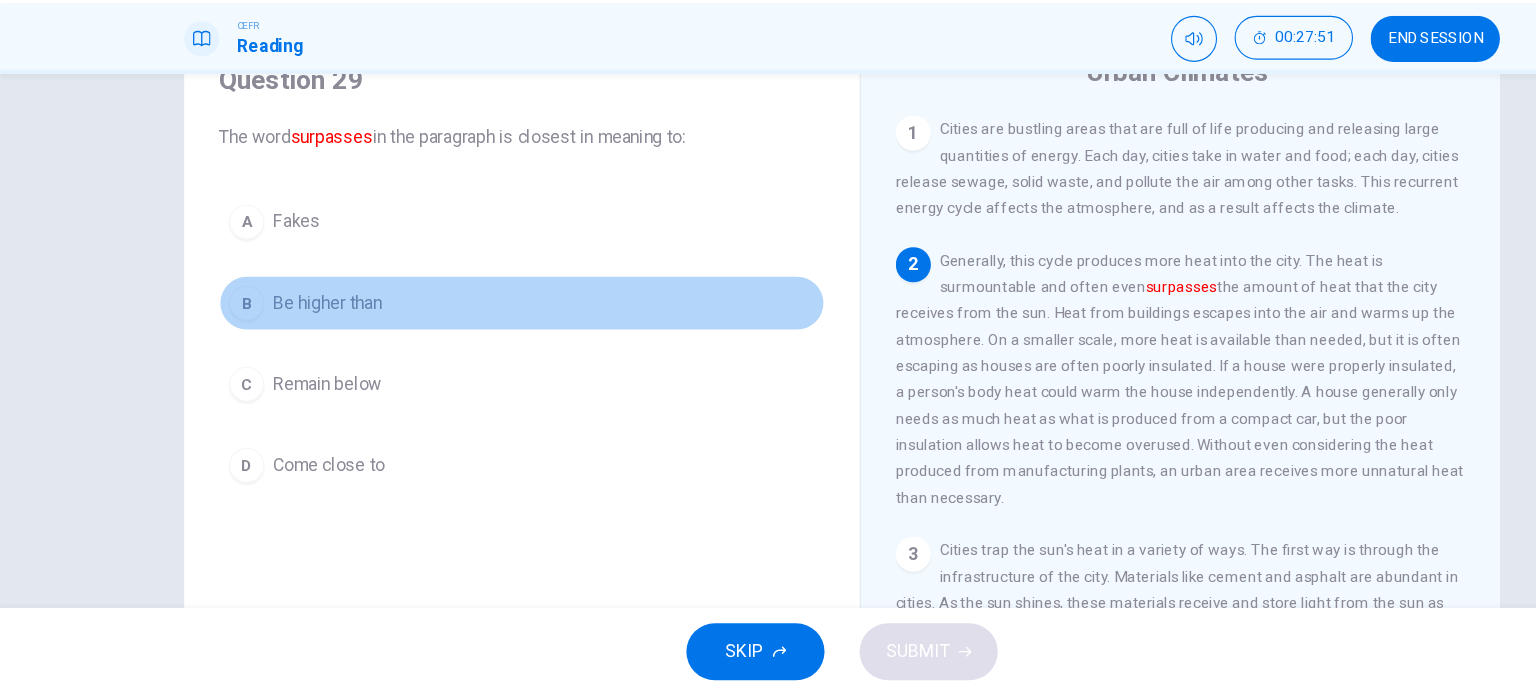 click on "Be higher than" at bounding box center [298, 337] 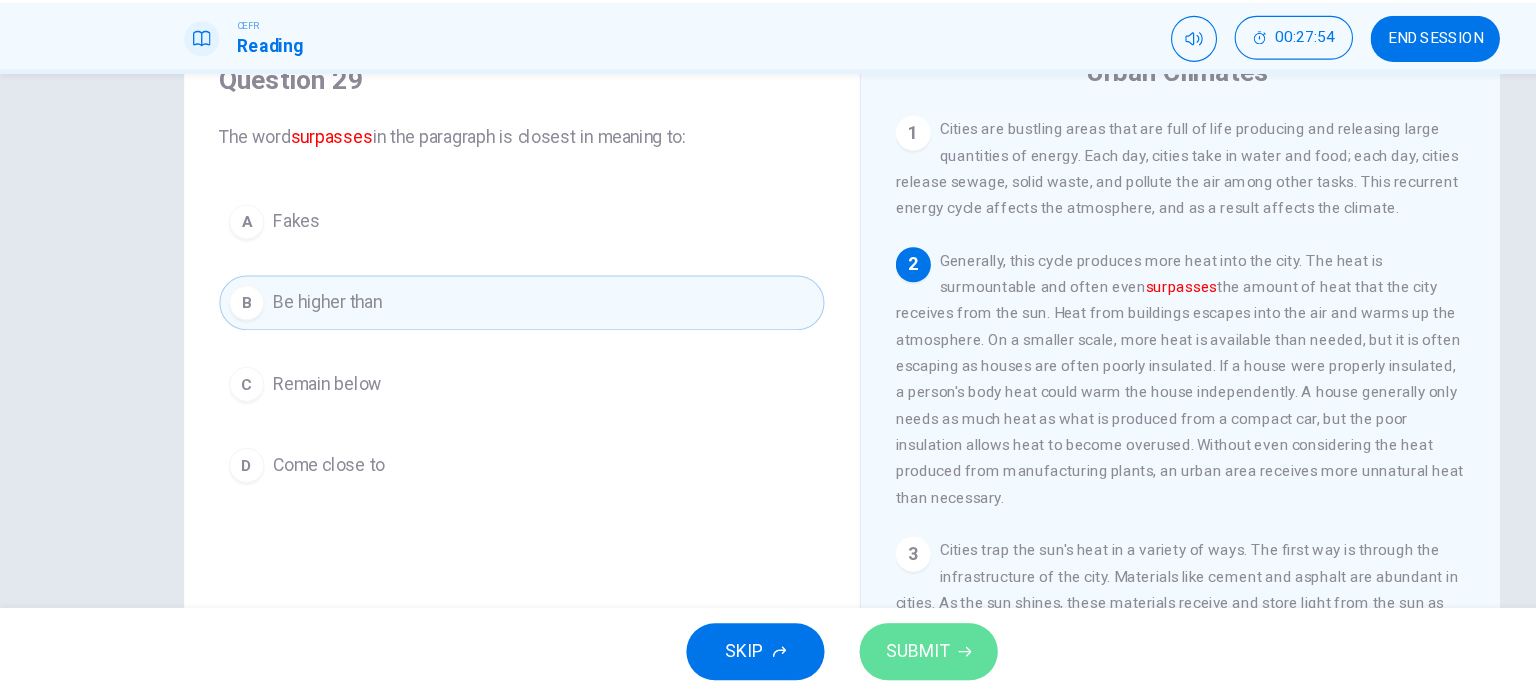 click on "SUBMIT" at bounding box center [837, 655] 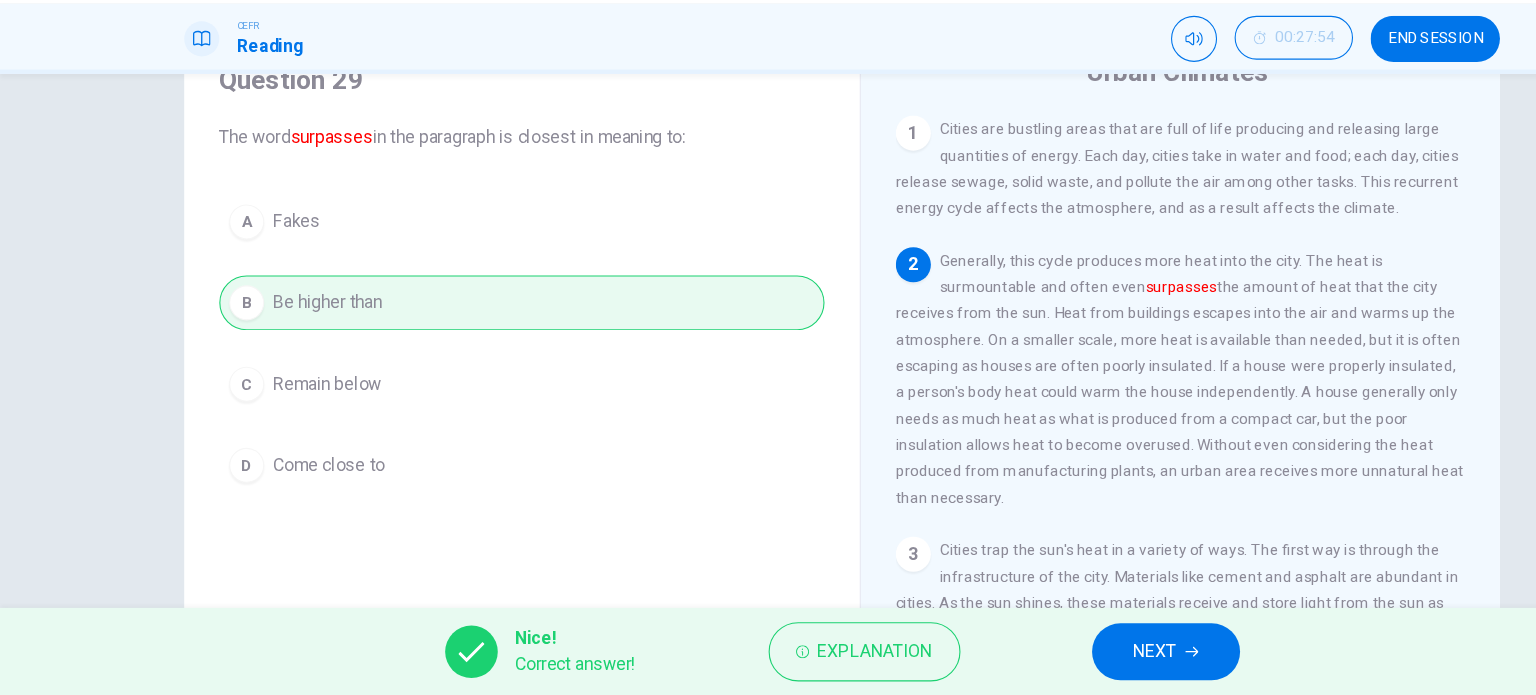 click on "Explanation" at bounding box center (798, 655) 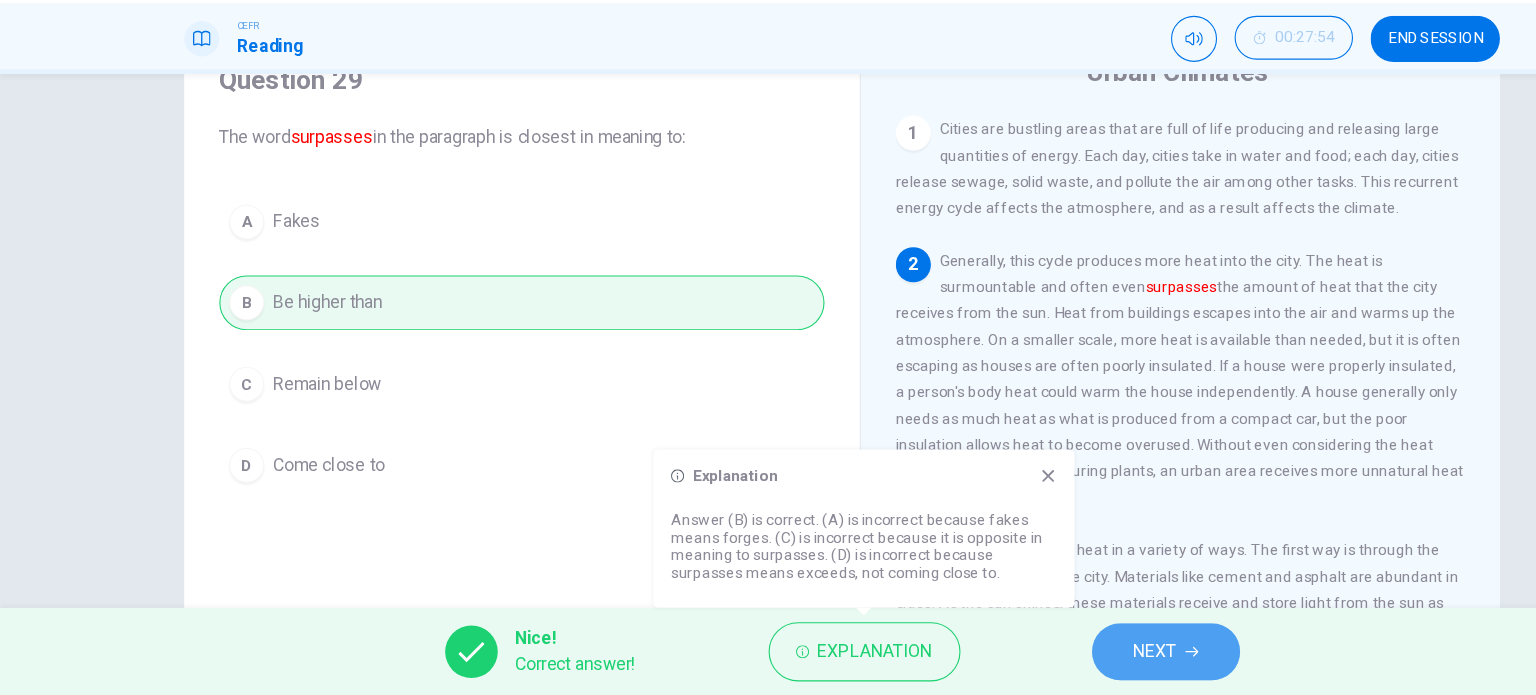 click on "NEXT" at bounding box center (1063, 655) 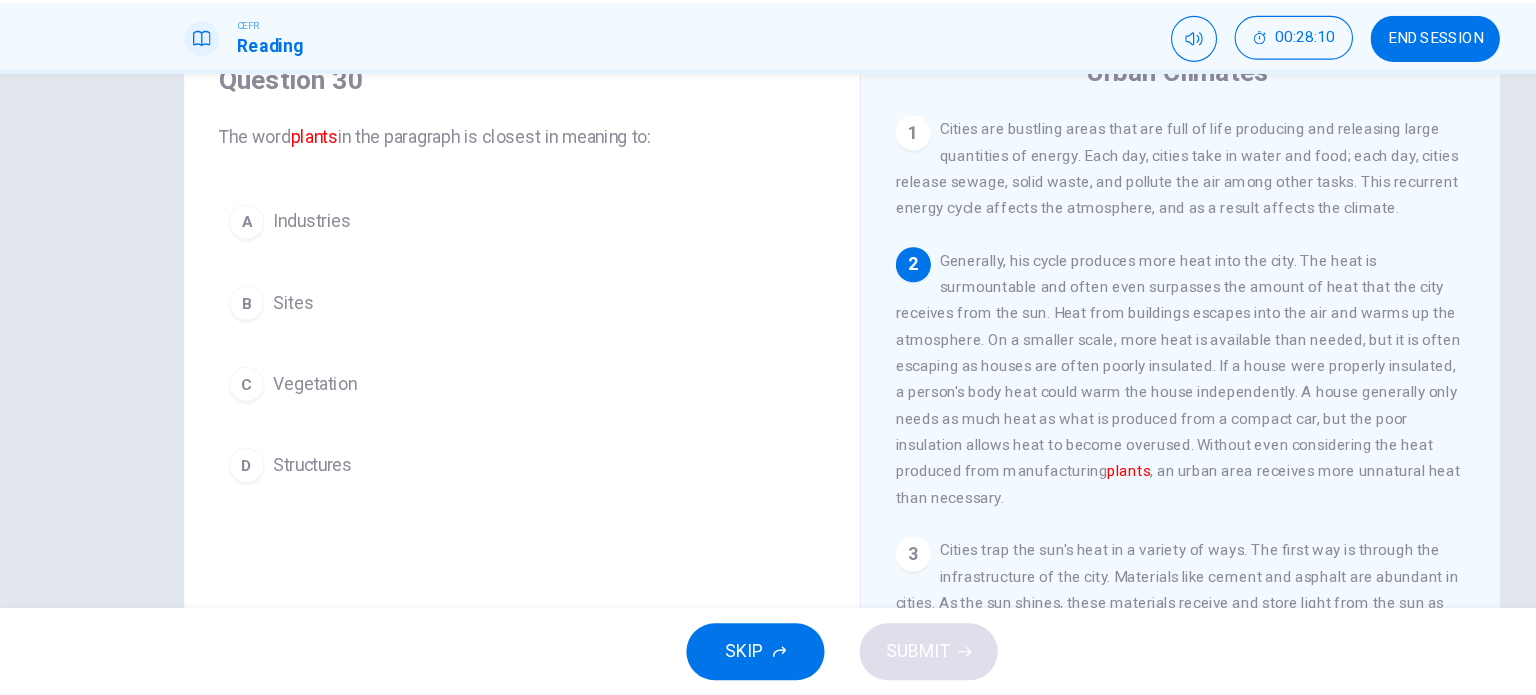 click on "Sites" at bounding box center (267, 337) 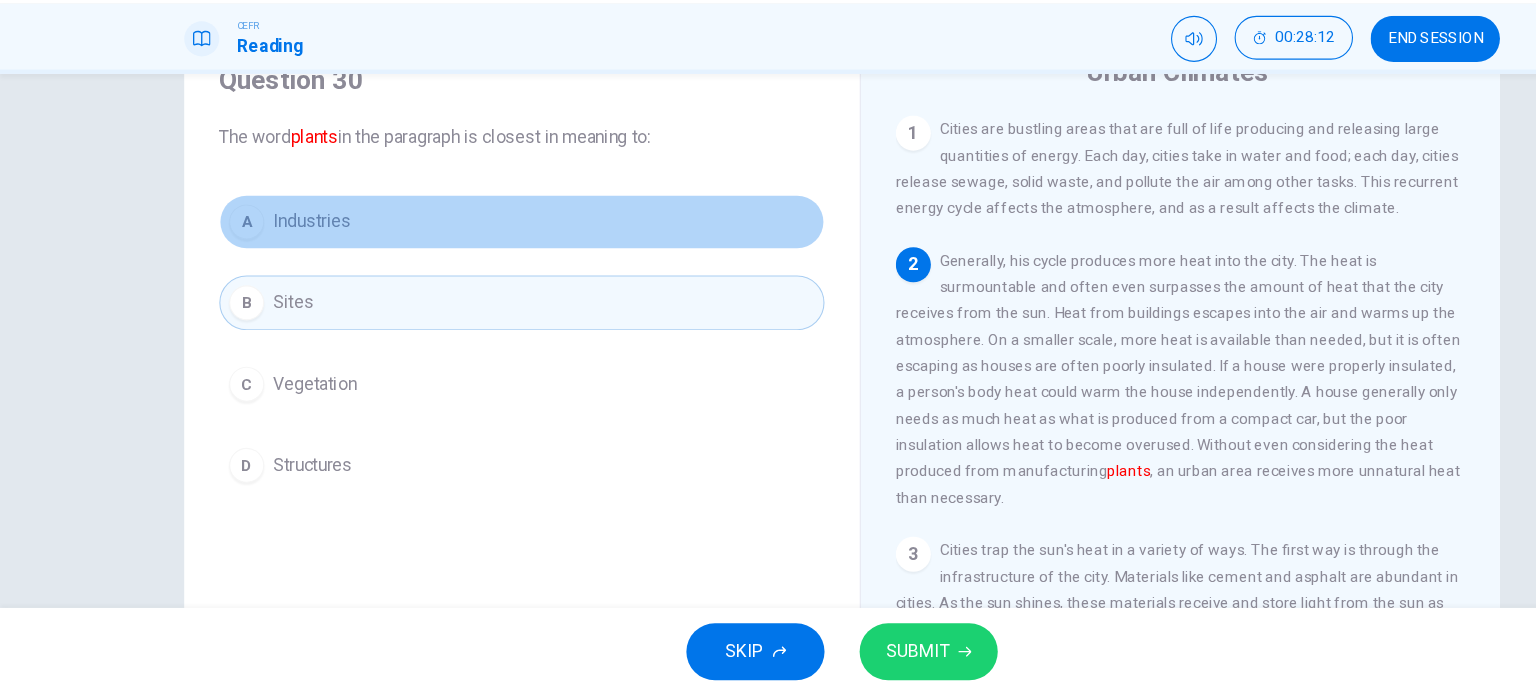 click on "A Industries" at bounding box center (476, 263) 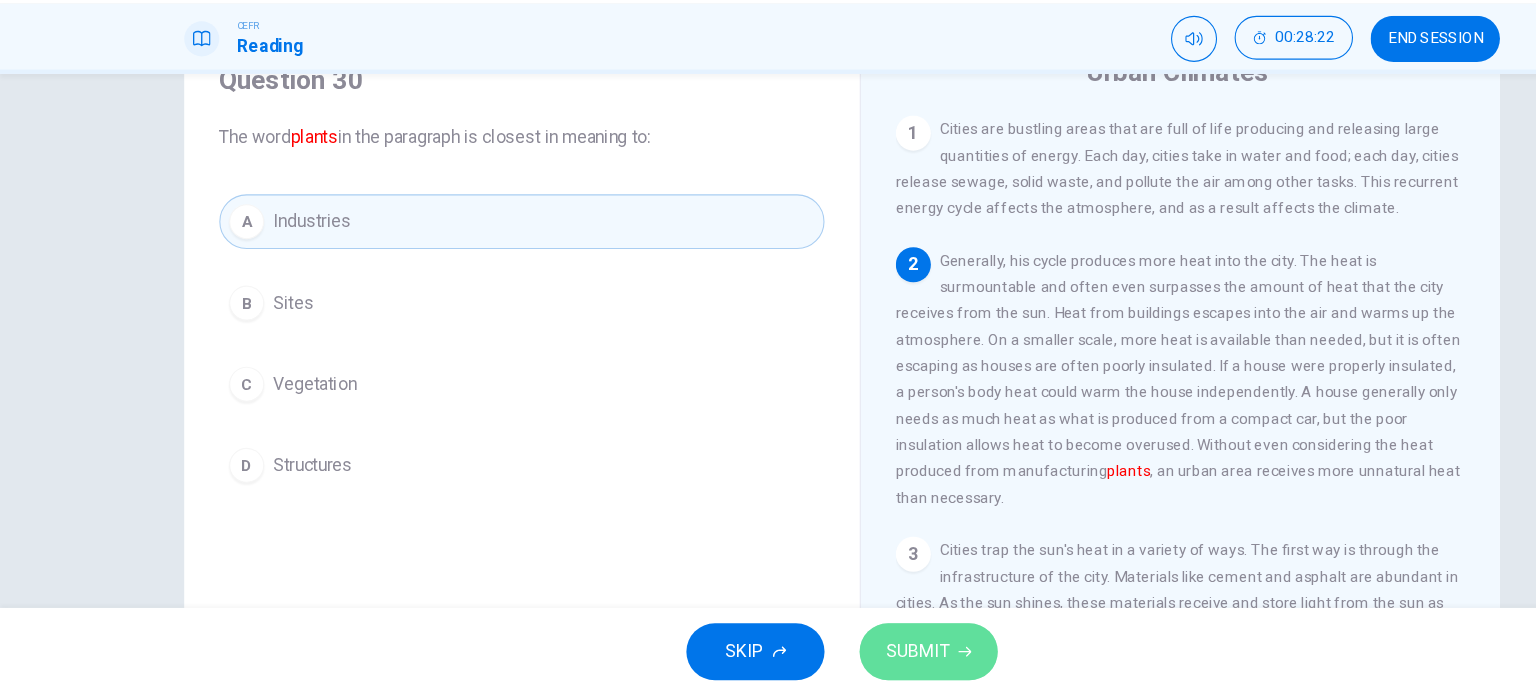click on "SUBMIT" at bounding box center (837, 655) 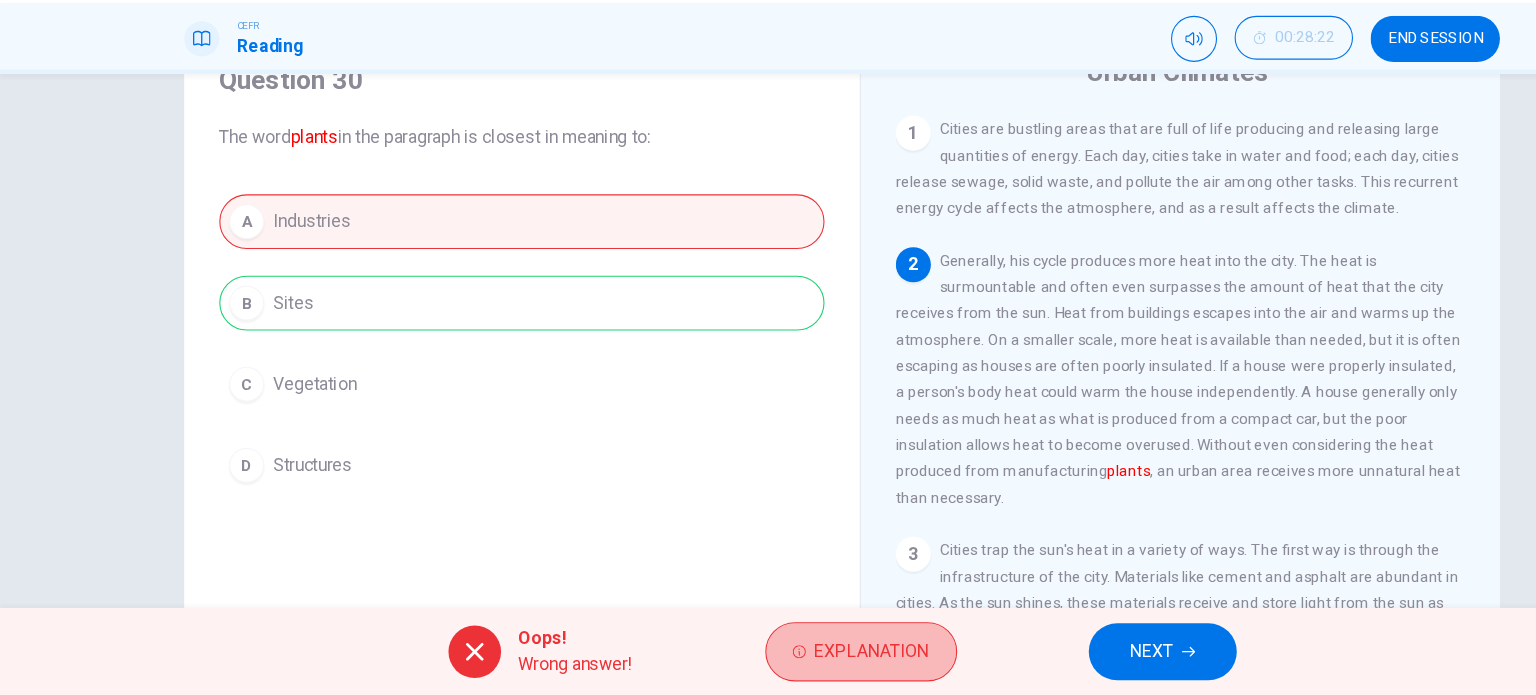 click on "Explanation" at bounding box center (785, 655) 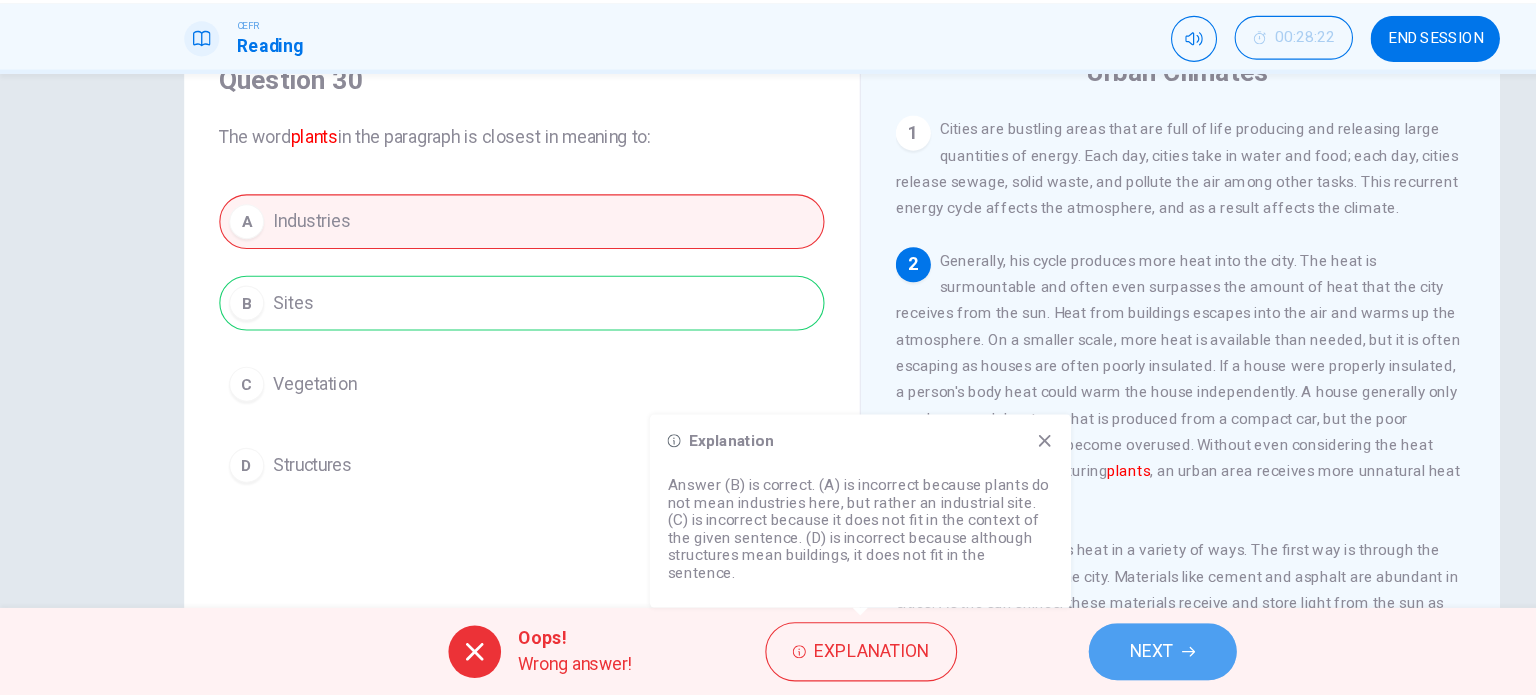 click on "NEXT" at bounding box center (1050, 655) 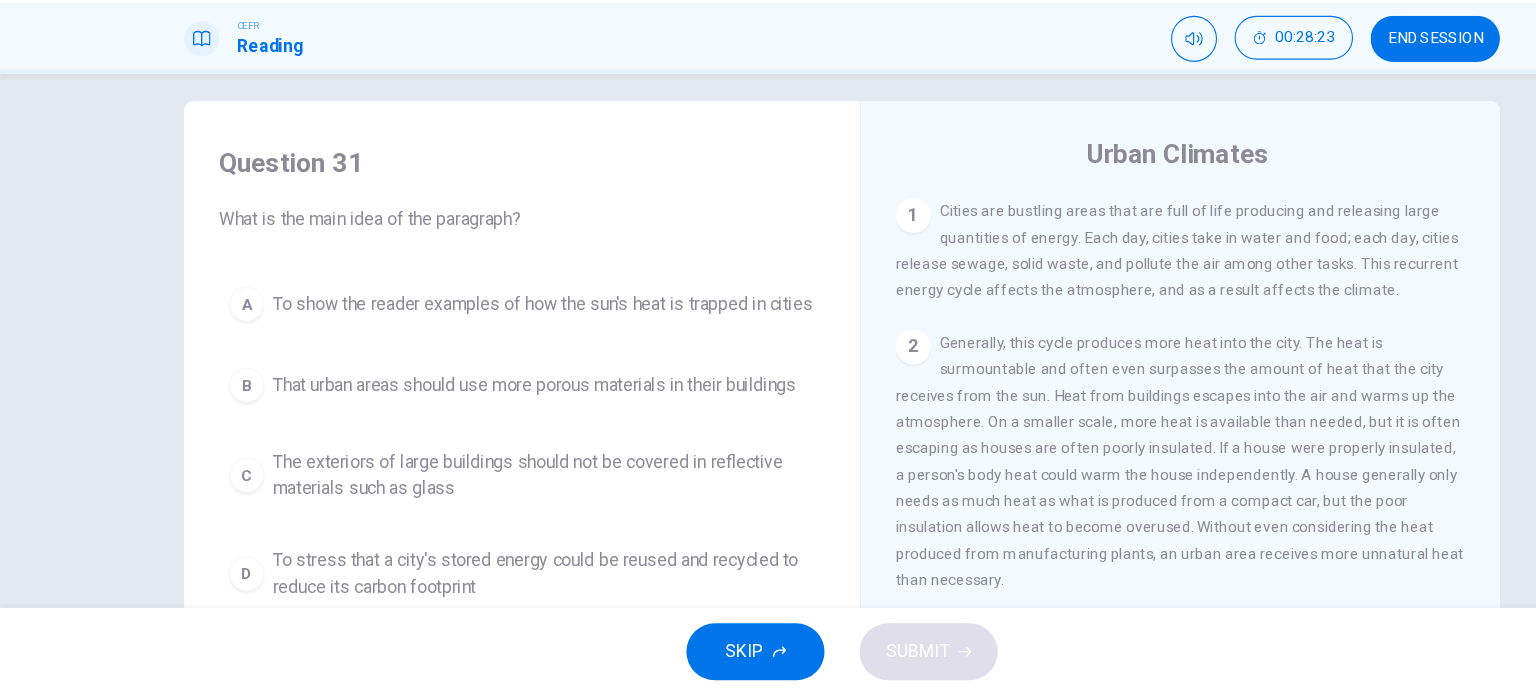 scroll, scrollTop: 14, scrollLeft: 0, axis: vertical 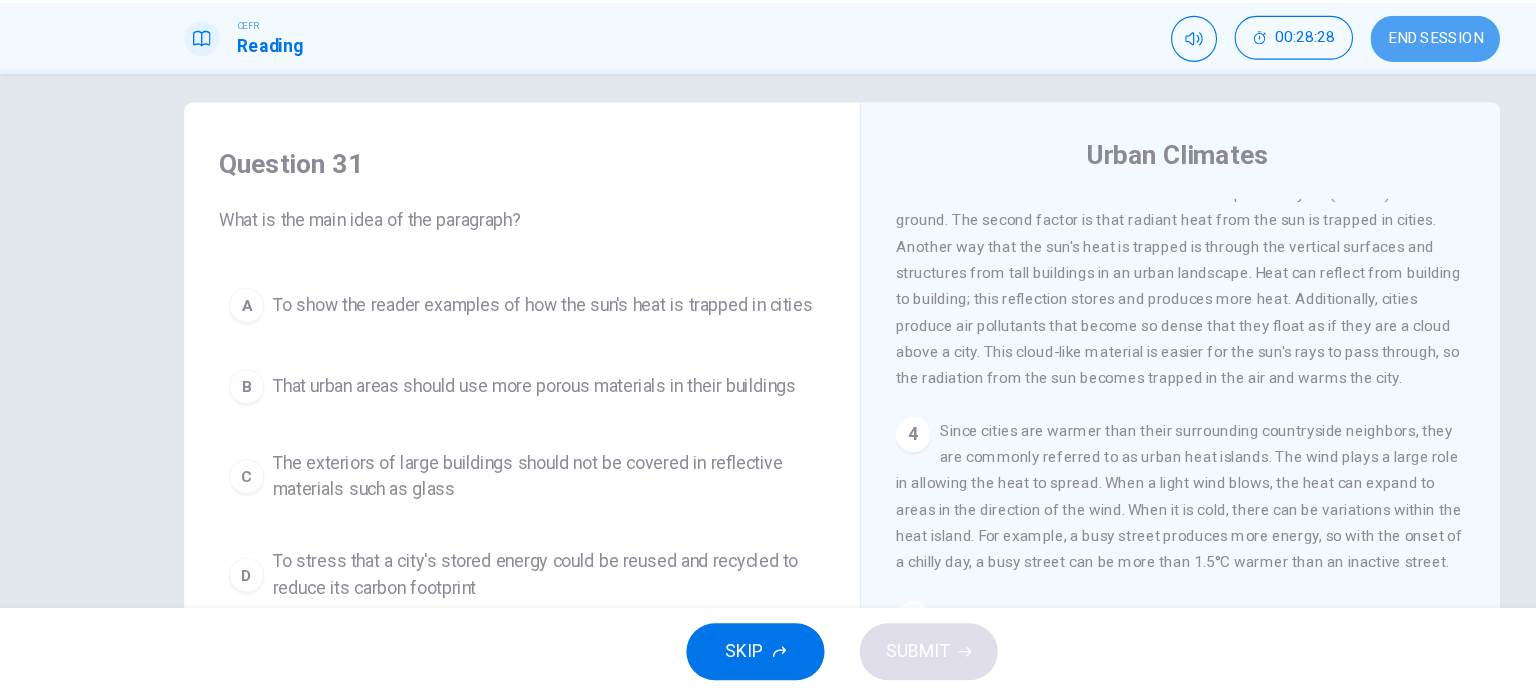 click on "END SESSION" at bounding box center (1309, 96) 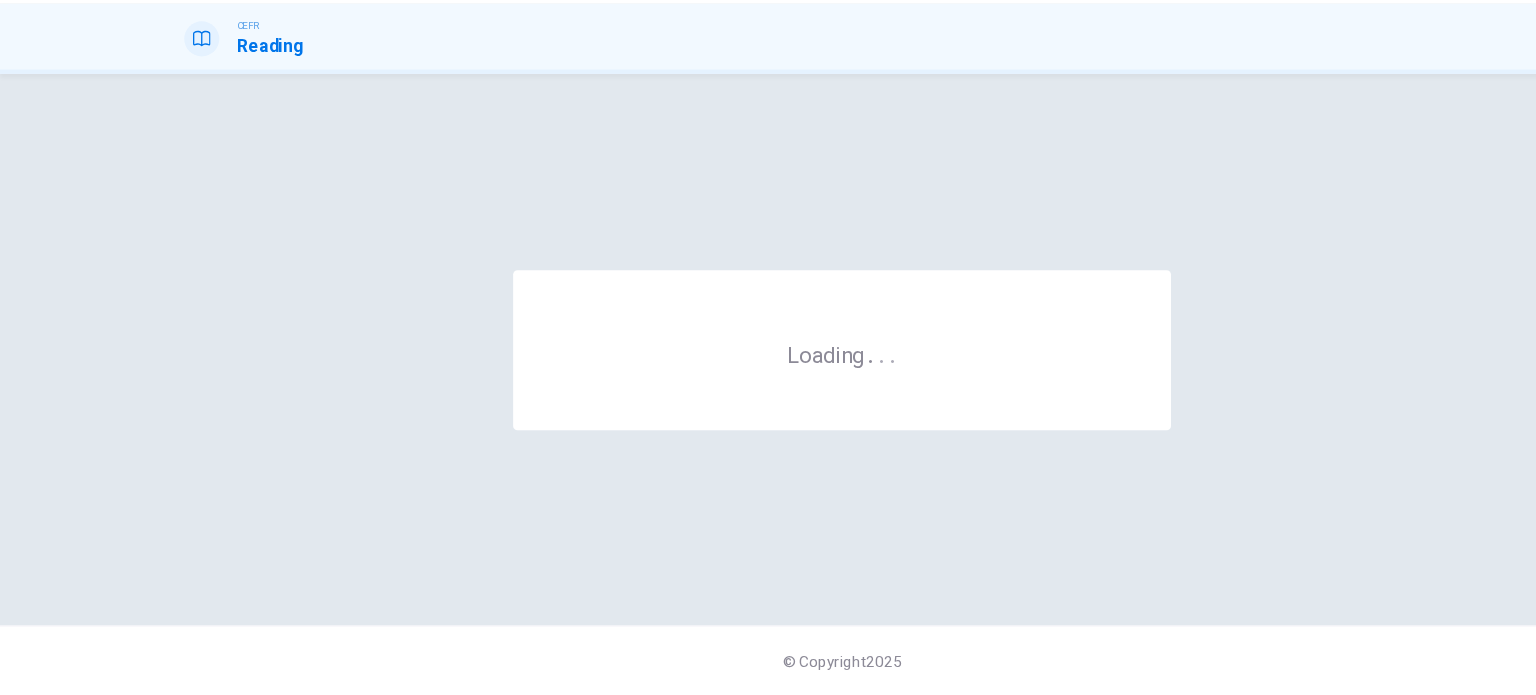 scroll, scrollTop: 0, scrollLeft: 0, axis: both 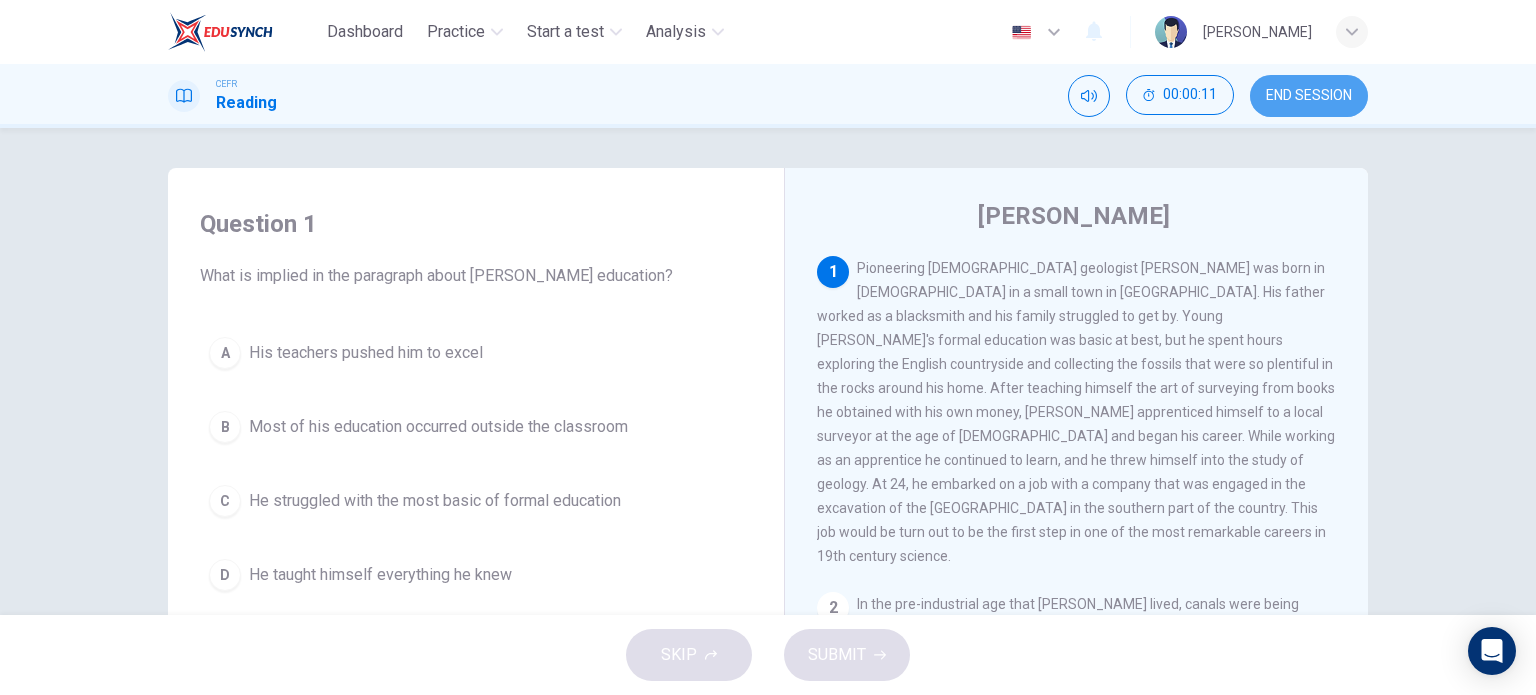 click on "END SESSION" at bounding box center (1309, 96) 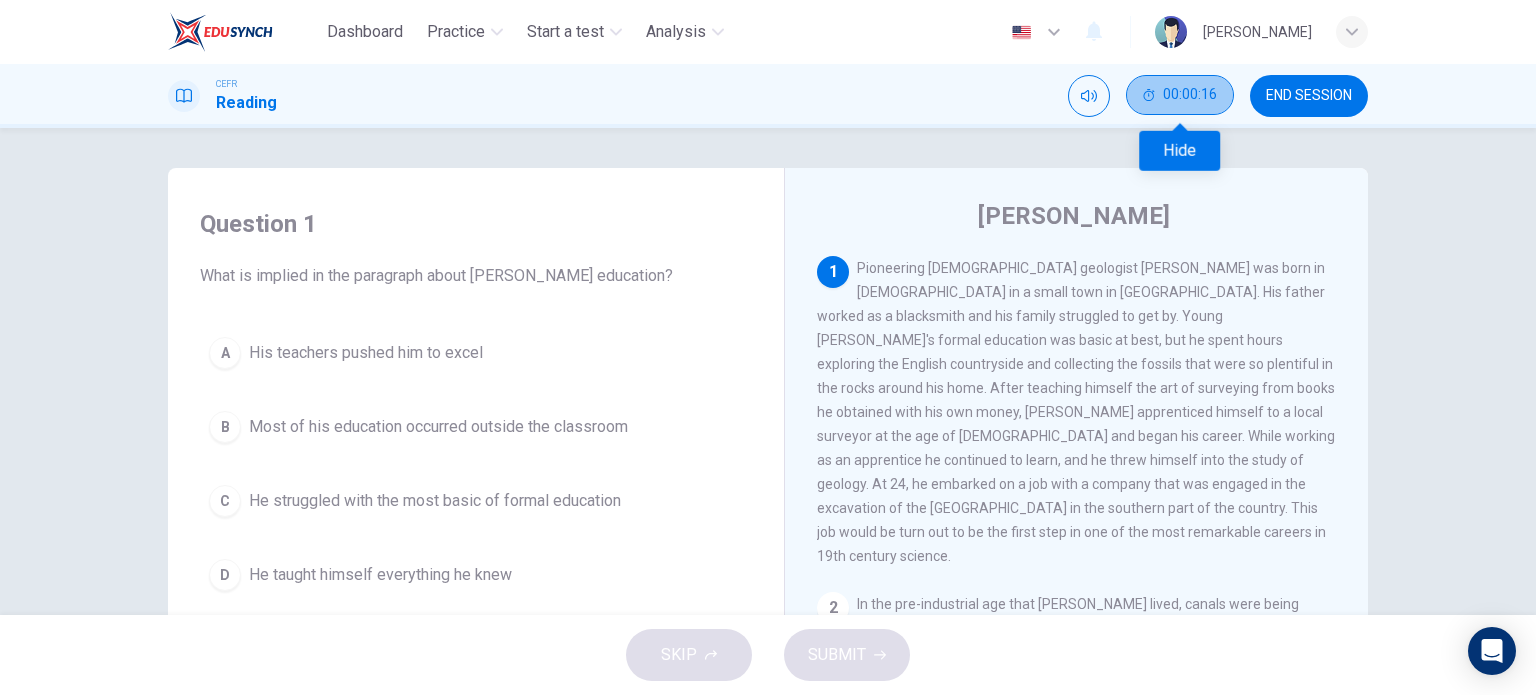 click on "00:00:16" at bounding box center [1190, 95] 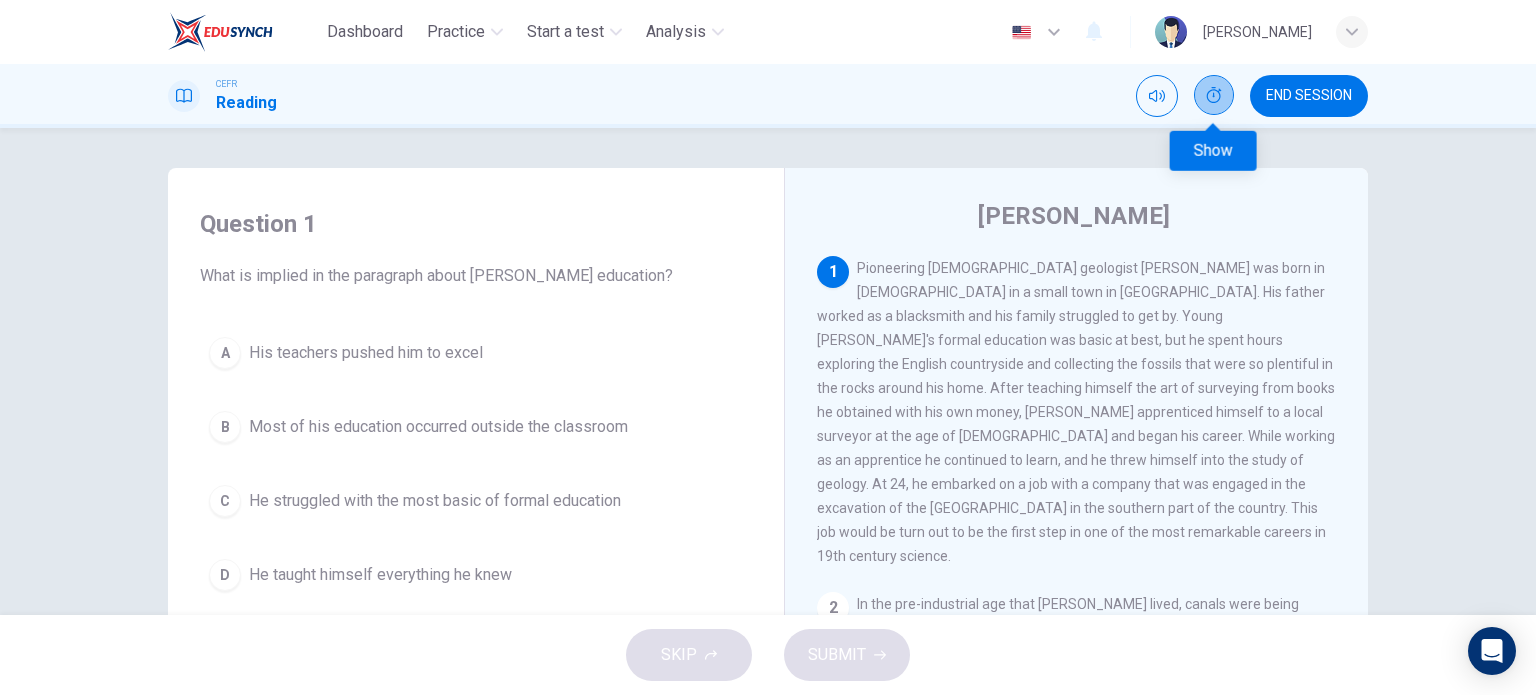 click at bounding box center [1214, 95] 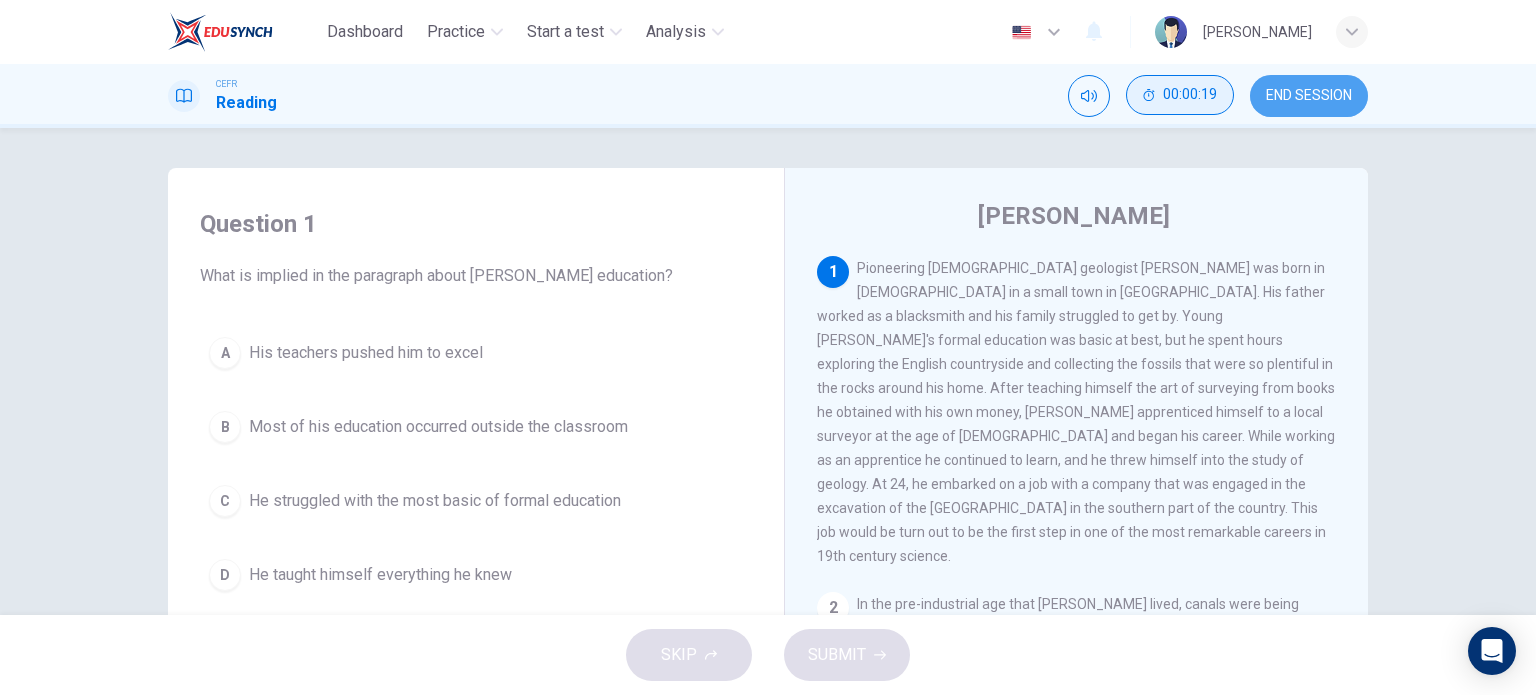 click on "END SESSION" at bounding box center (1309, 96) 